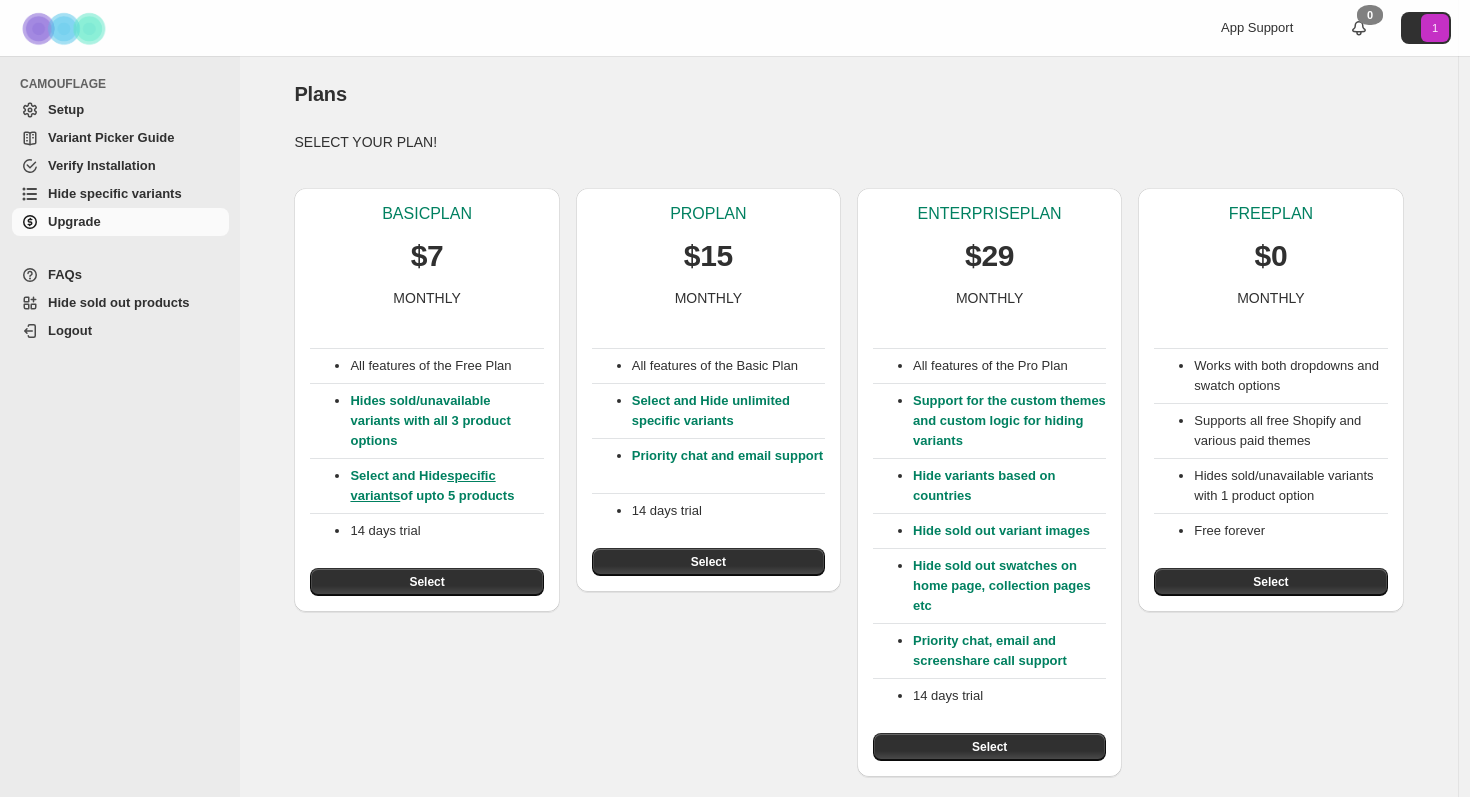 scroll, scrollTop: 0, scrollLeft: 0, axis: both 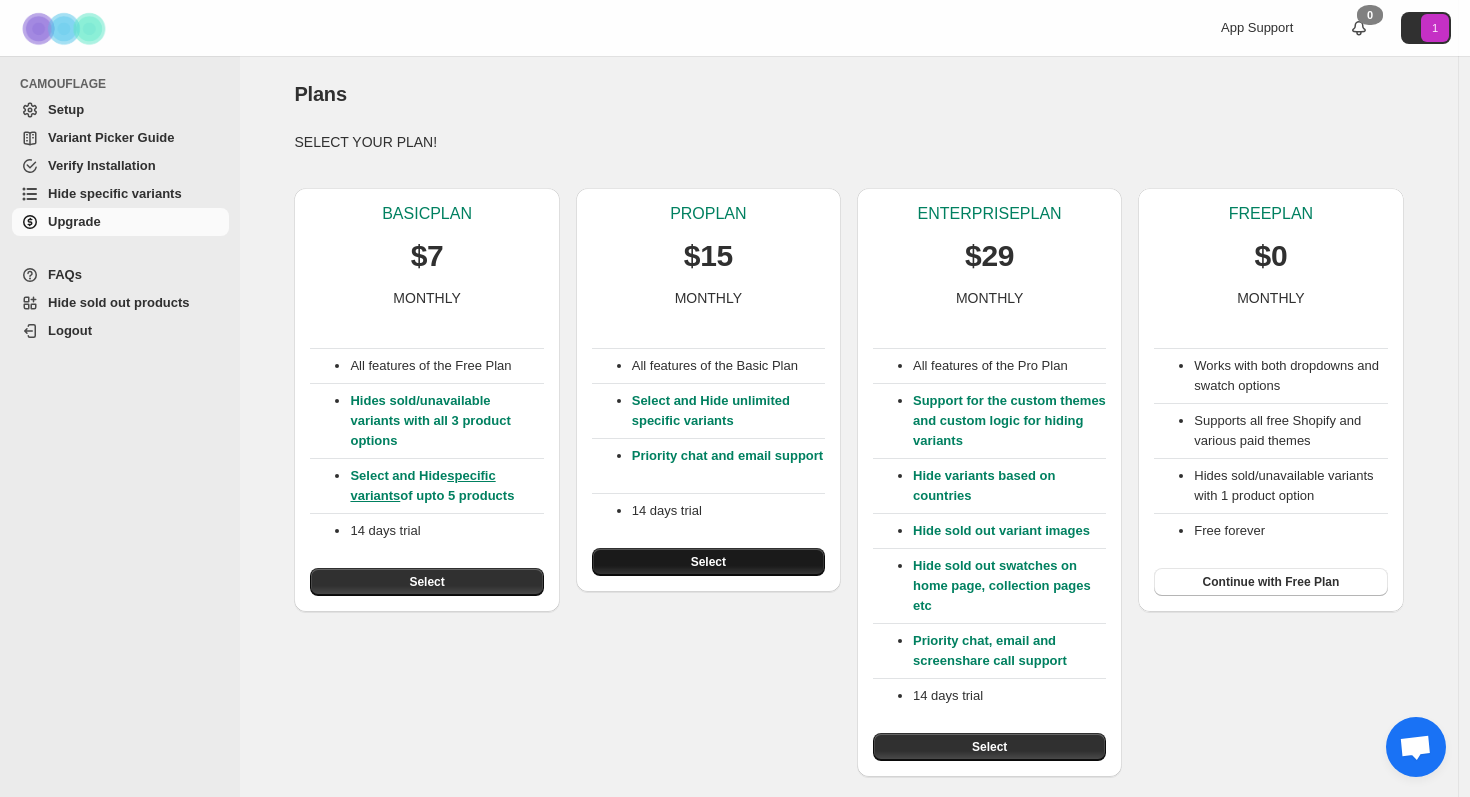 click on "Select" at bounding box center [708, 562] 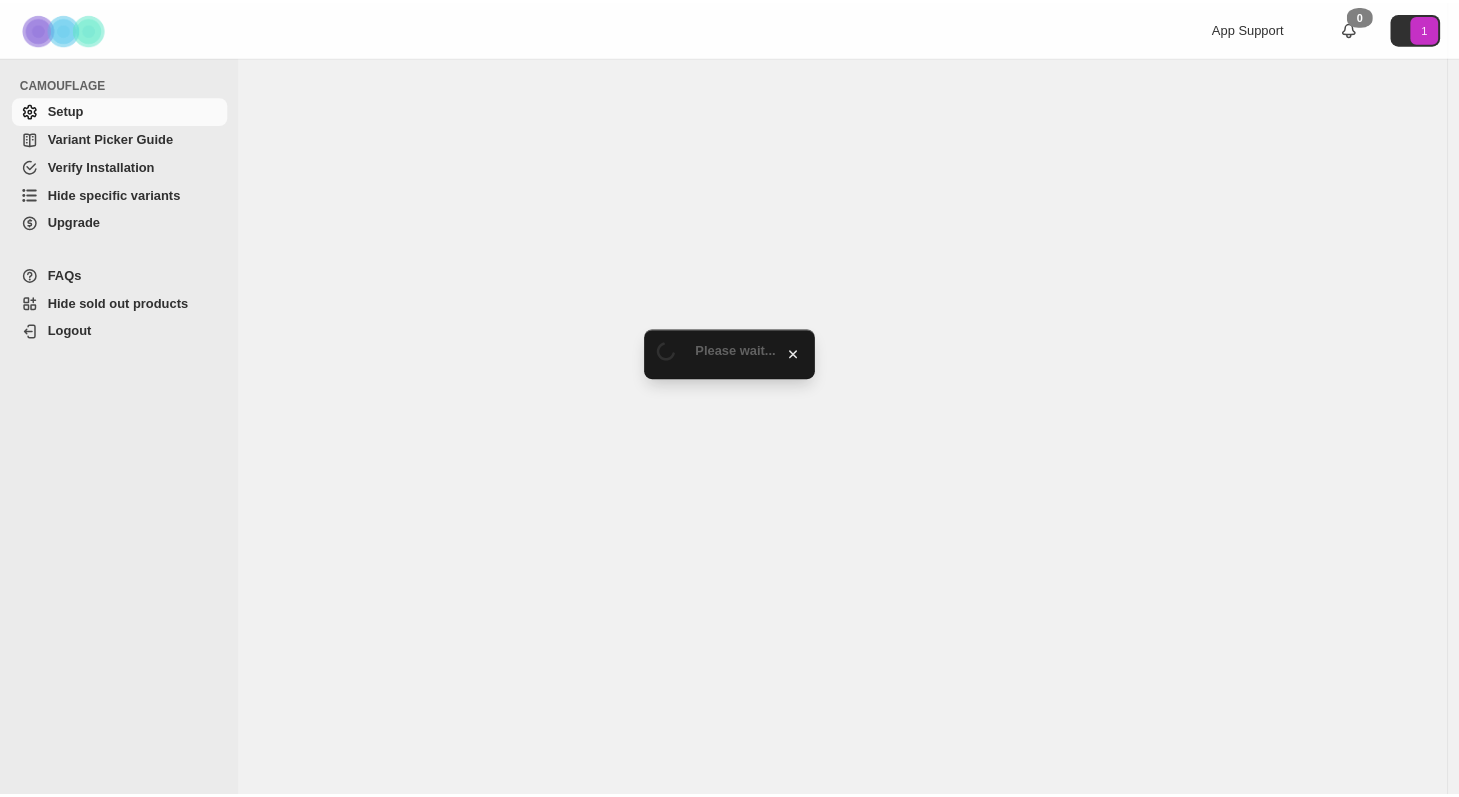 scroll, scrollTop: 0, scrollLeft: 0, axis: both 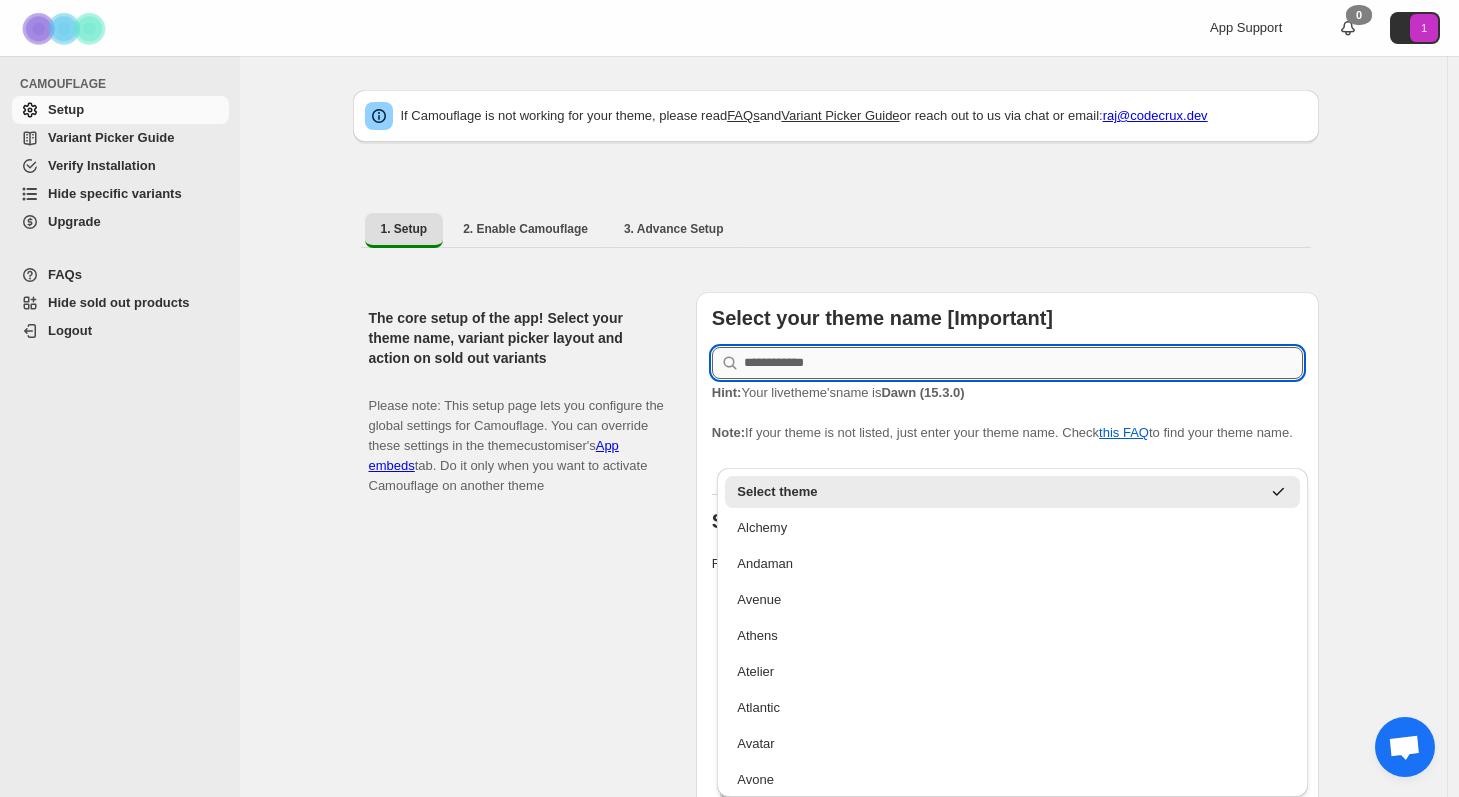 click at bounding box center [1023, 363] 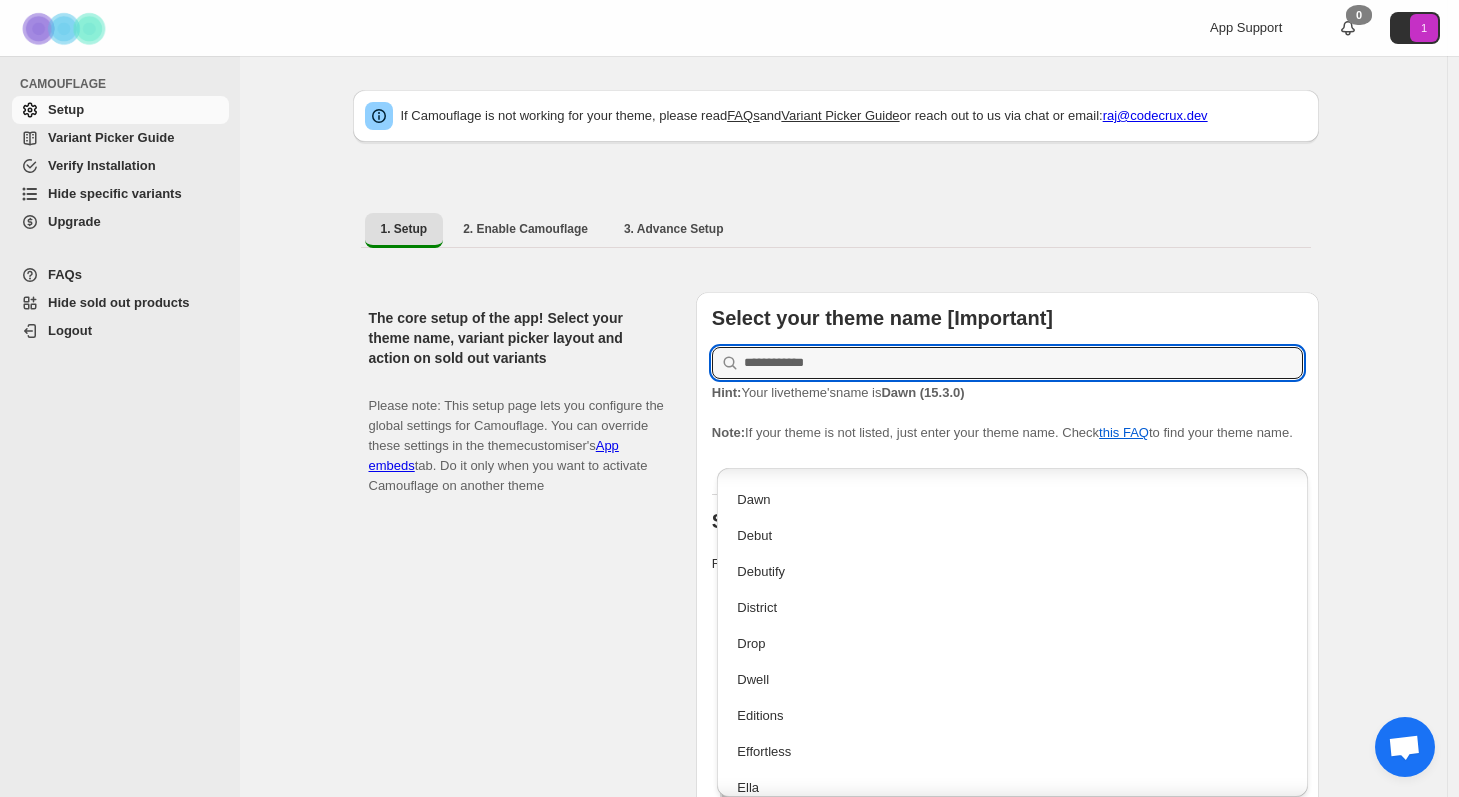 scroll, scrollTop: 962, scrollLeft: 0, axis: vertical 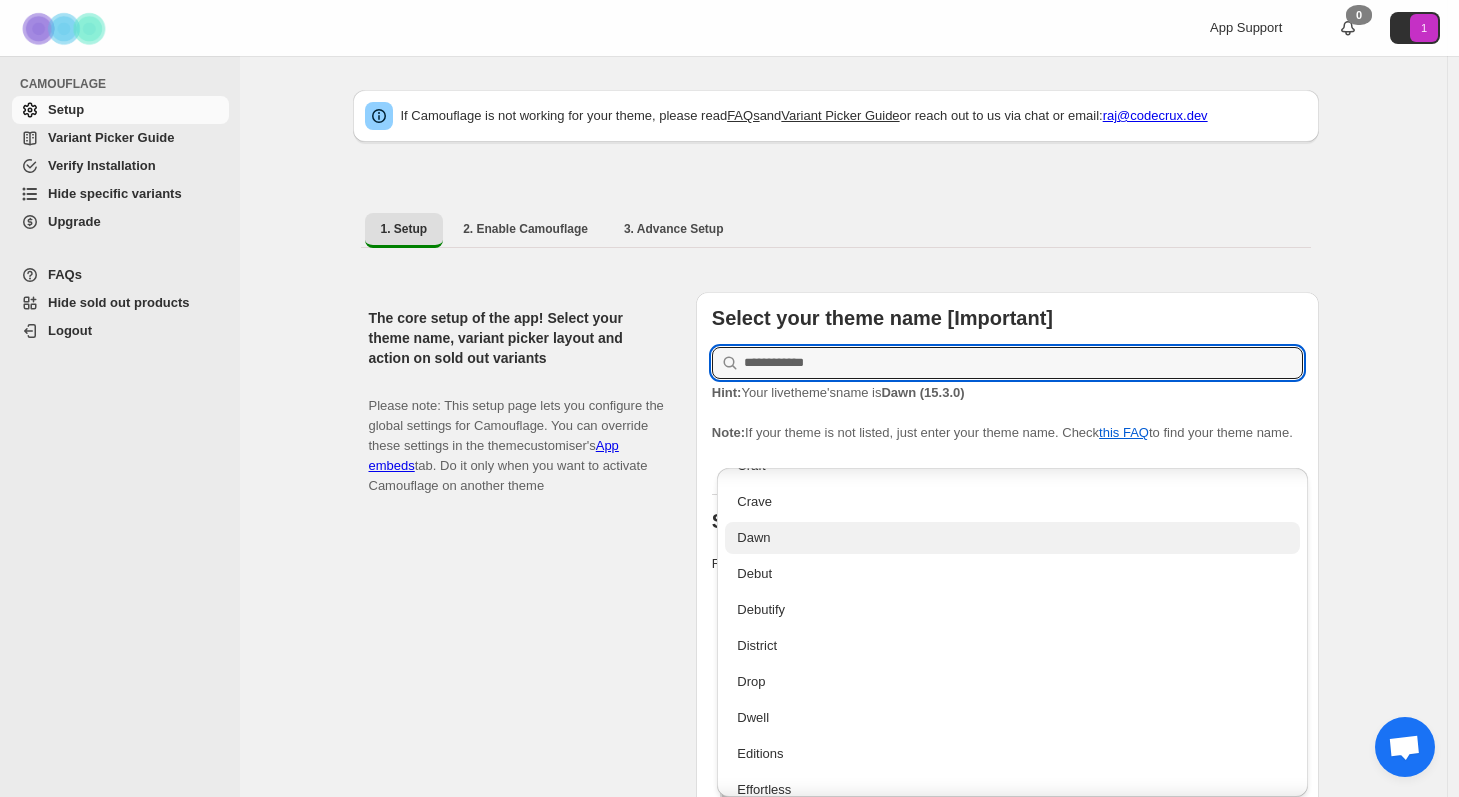 click on "Dawn" at bounding box center (1012, 538) 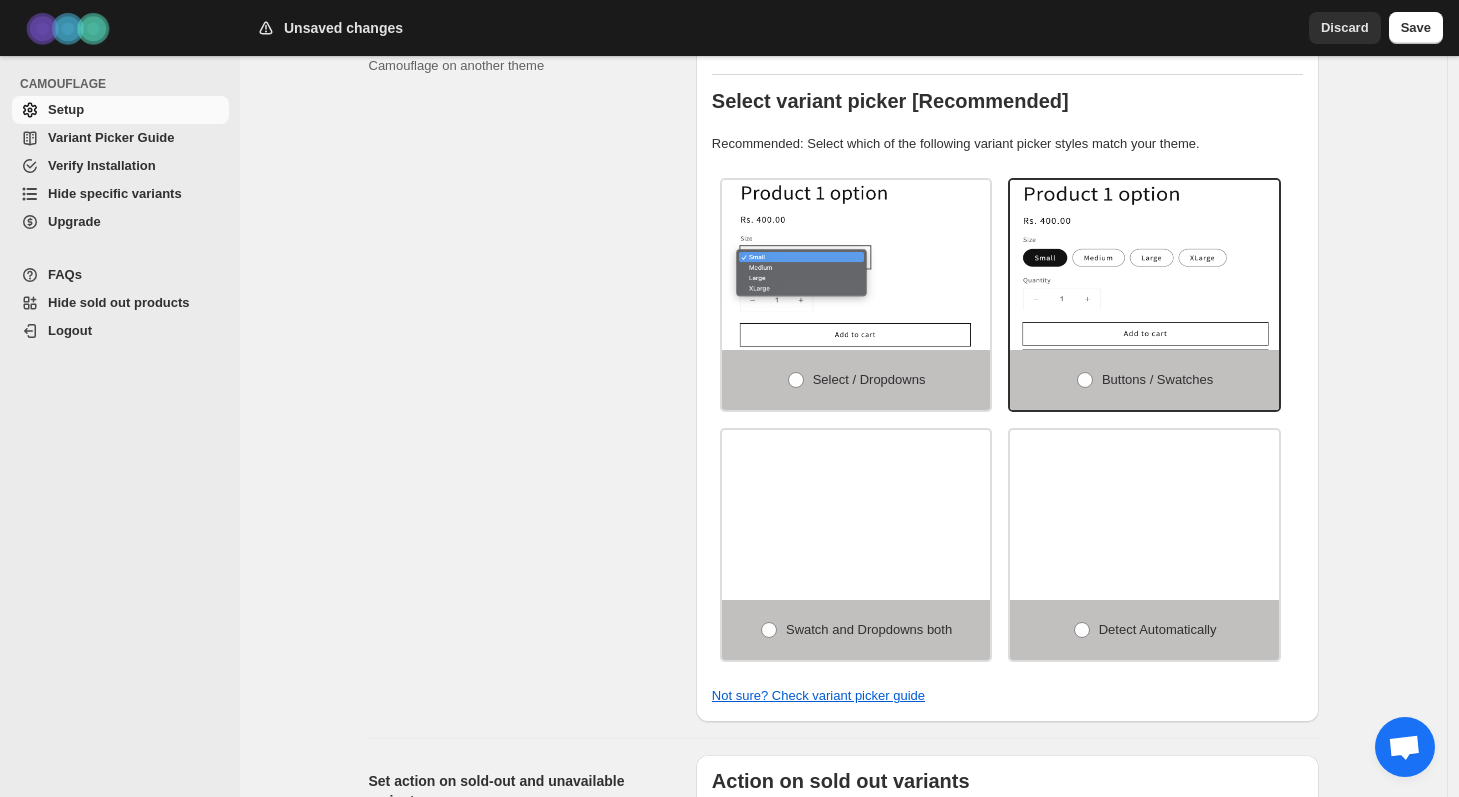 scroll, scrollTop: 457, scrollLeft: 0, axis: vertical 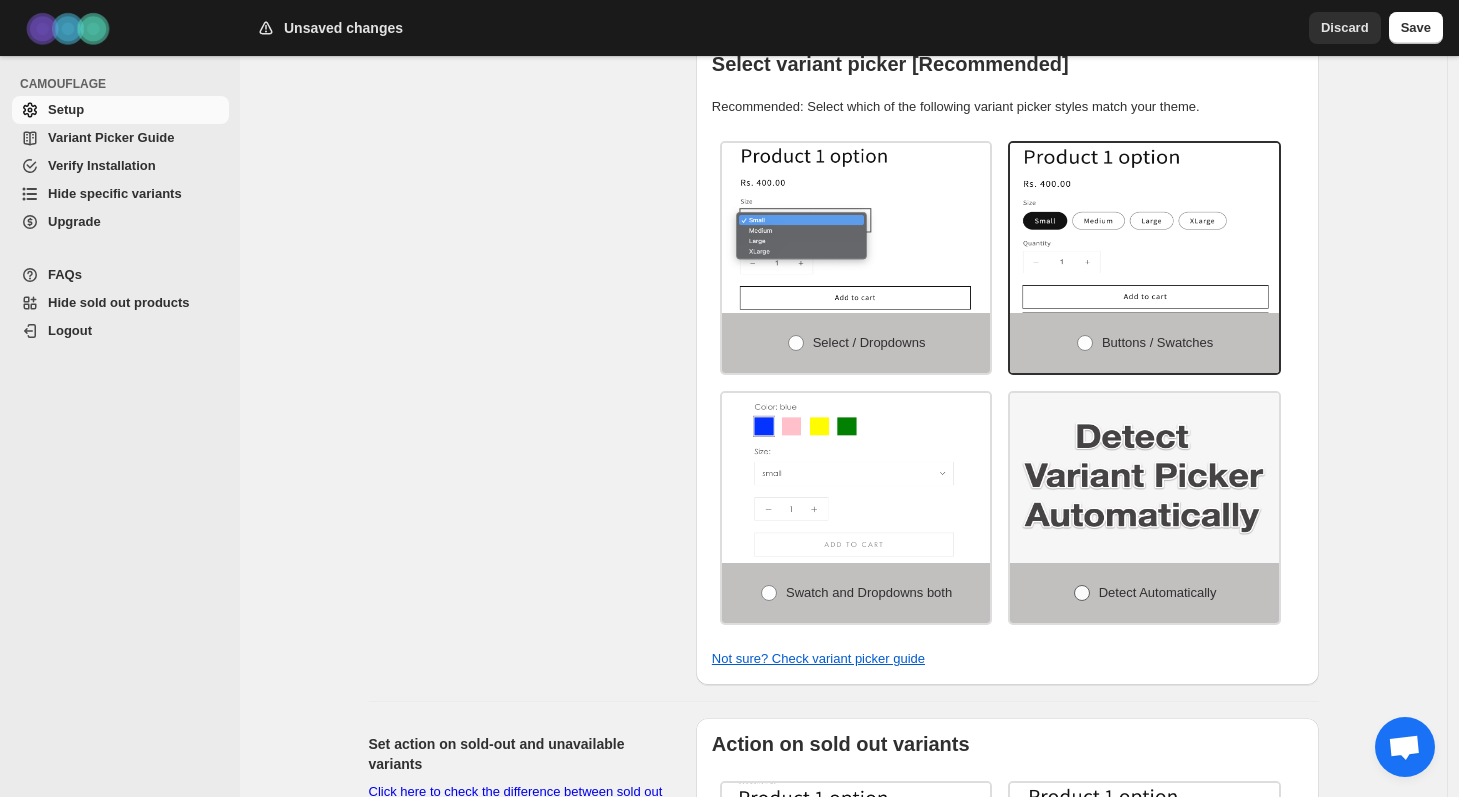 click at bounding box center (1082, 593) 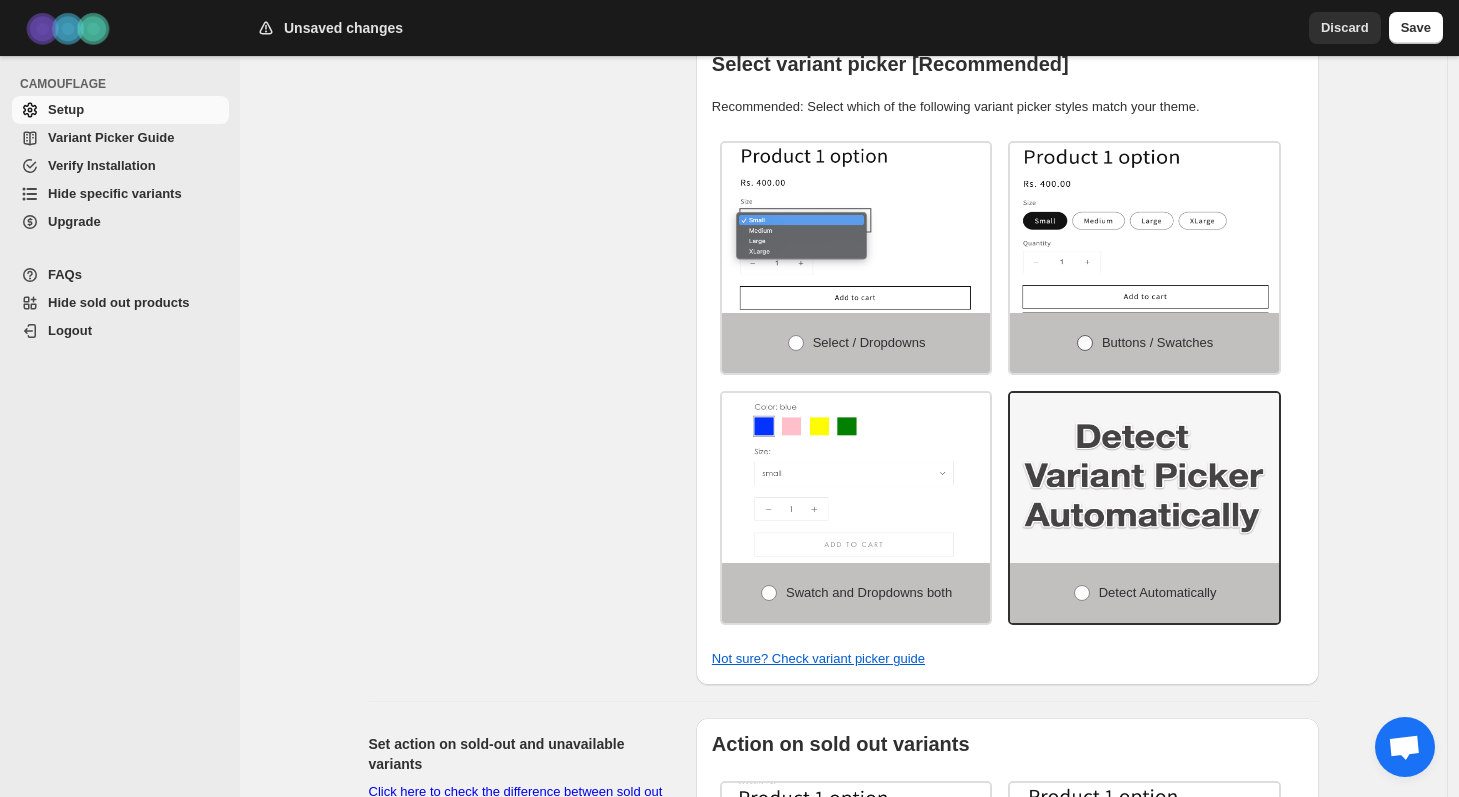 click at bounding box center (1085, 343) 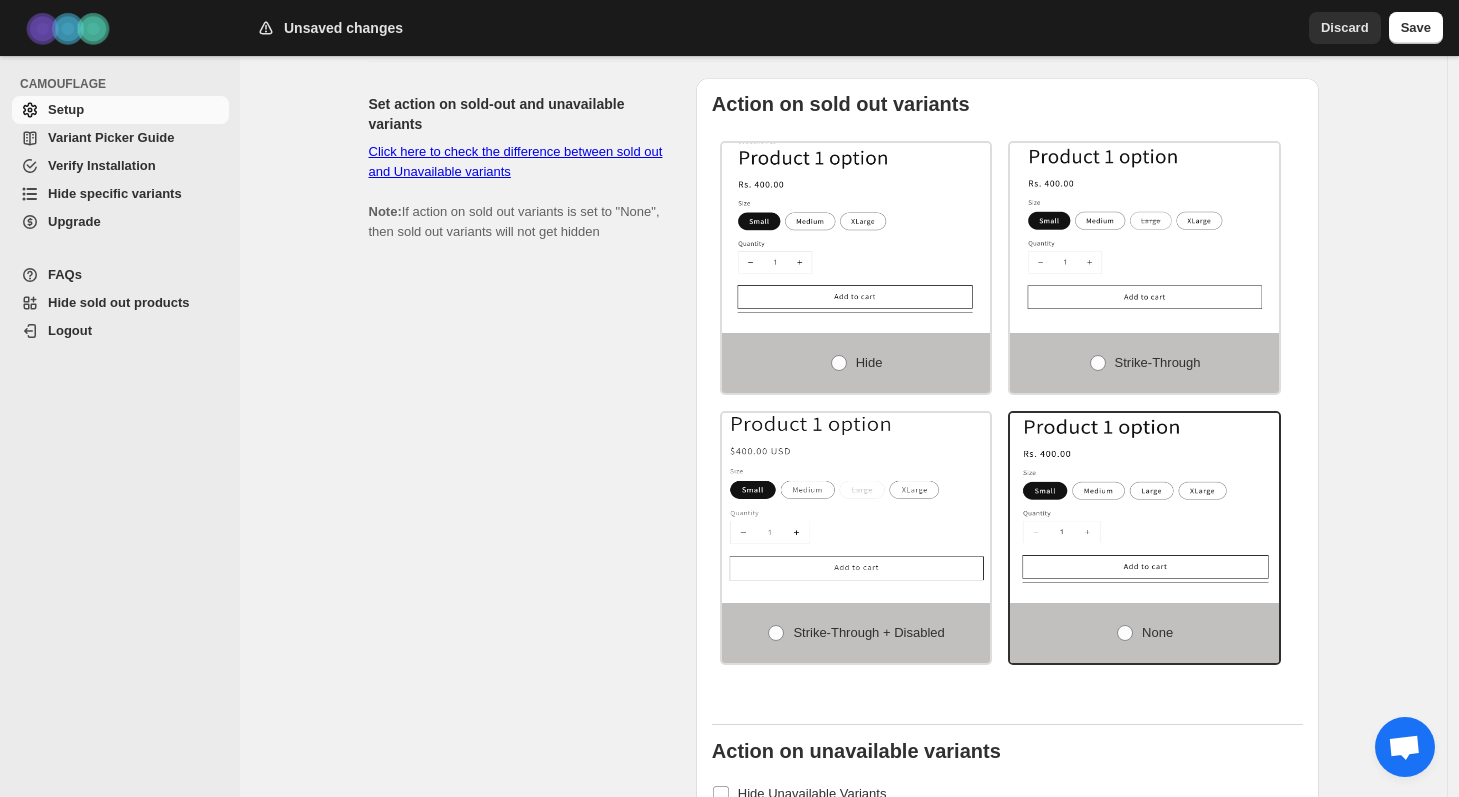 scroll, scrollTop: 1095, scrollLeft: 0, axis: vertical 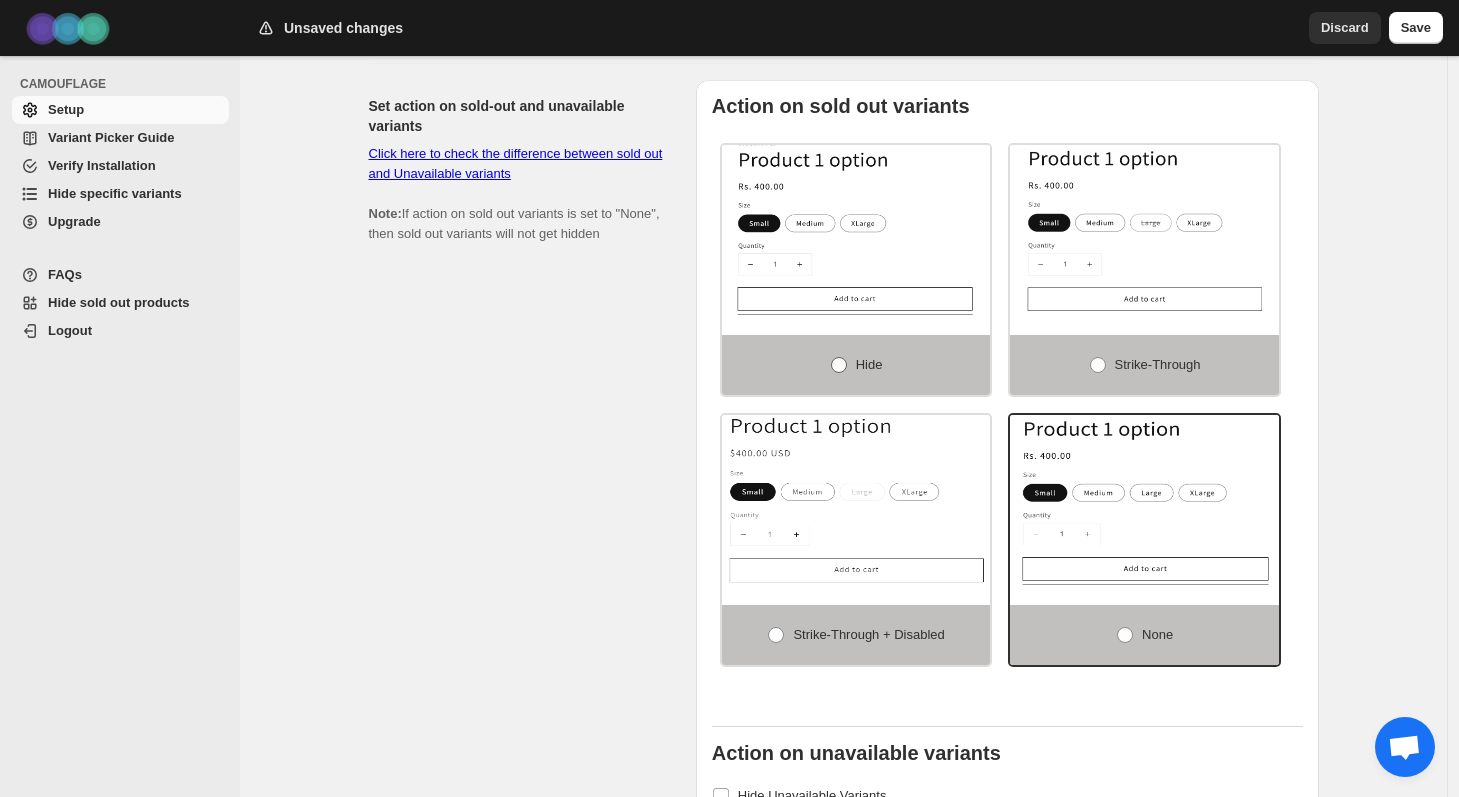 click at bounding box center (839, 365) 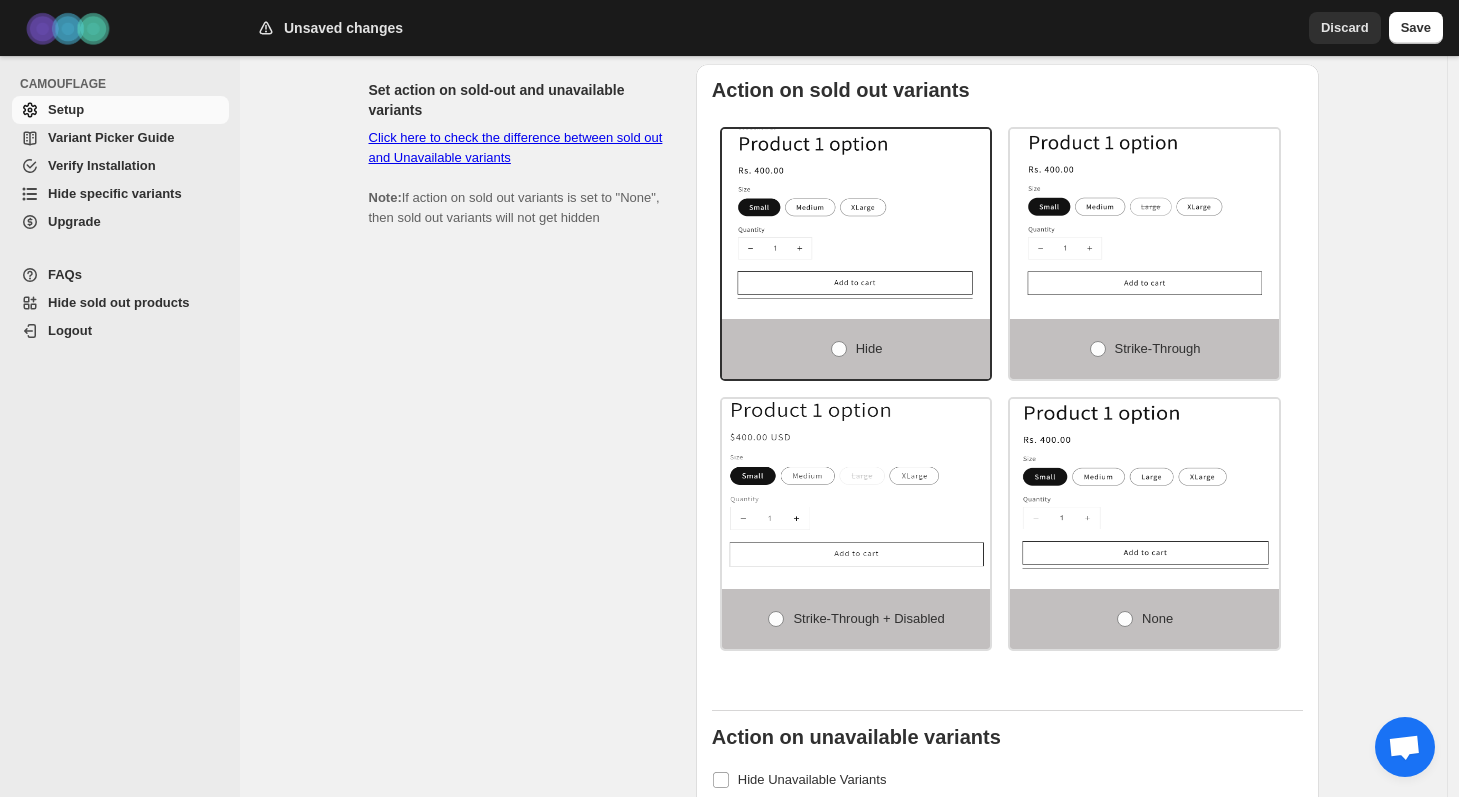 scroll, scrollTop: 1113, scrollLeft: 0, axis: vertical 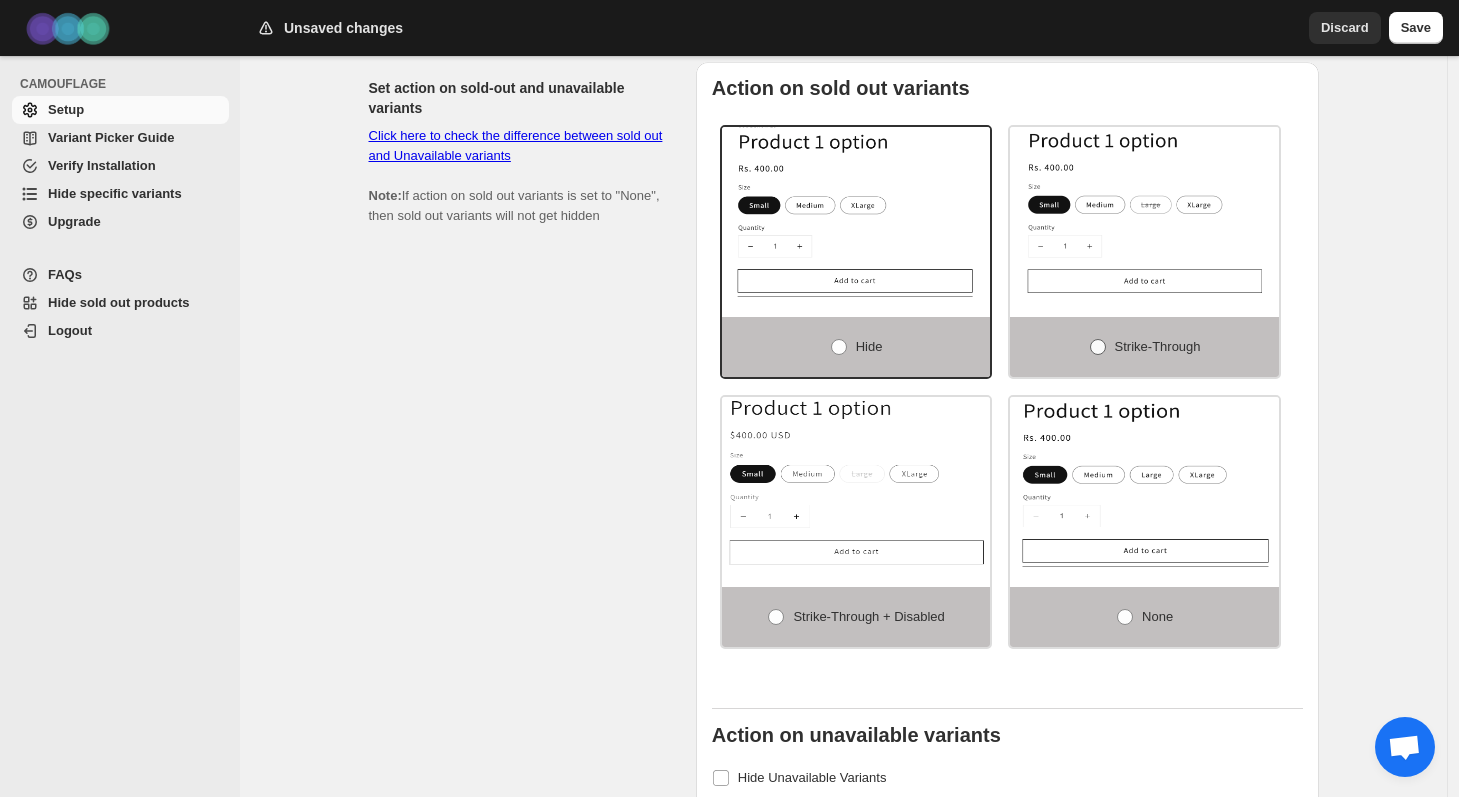 click at bounding box center (1098, 347) 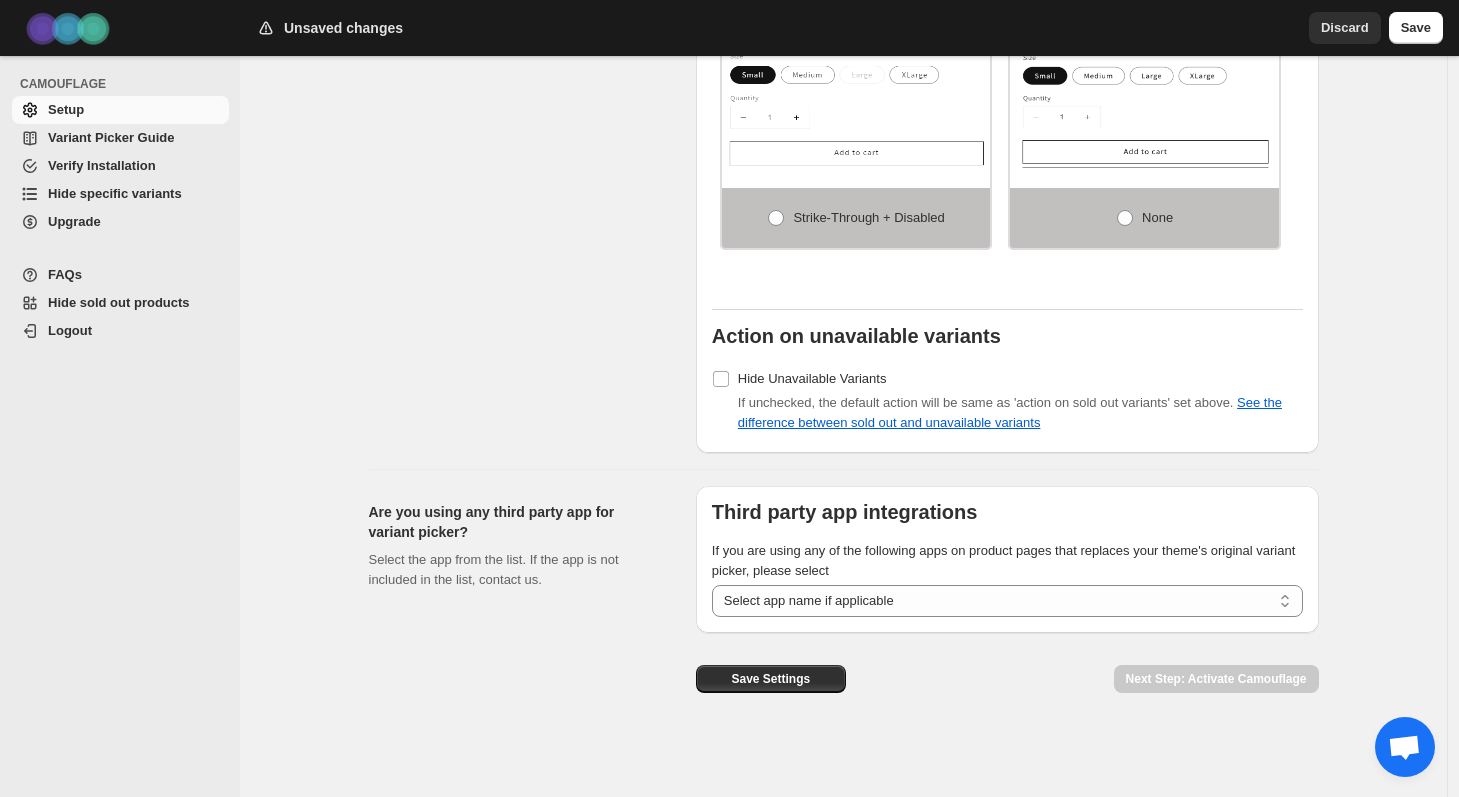 scroll, scrollTop: 1529, scrollLeft: 0, axis: vertical 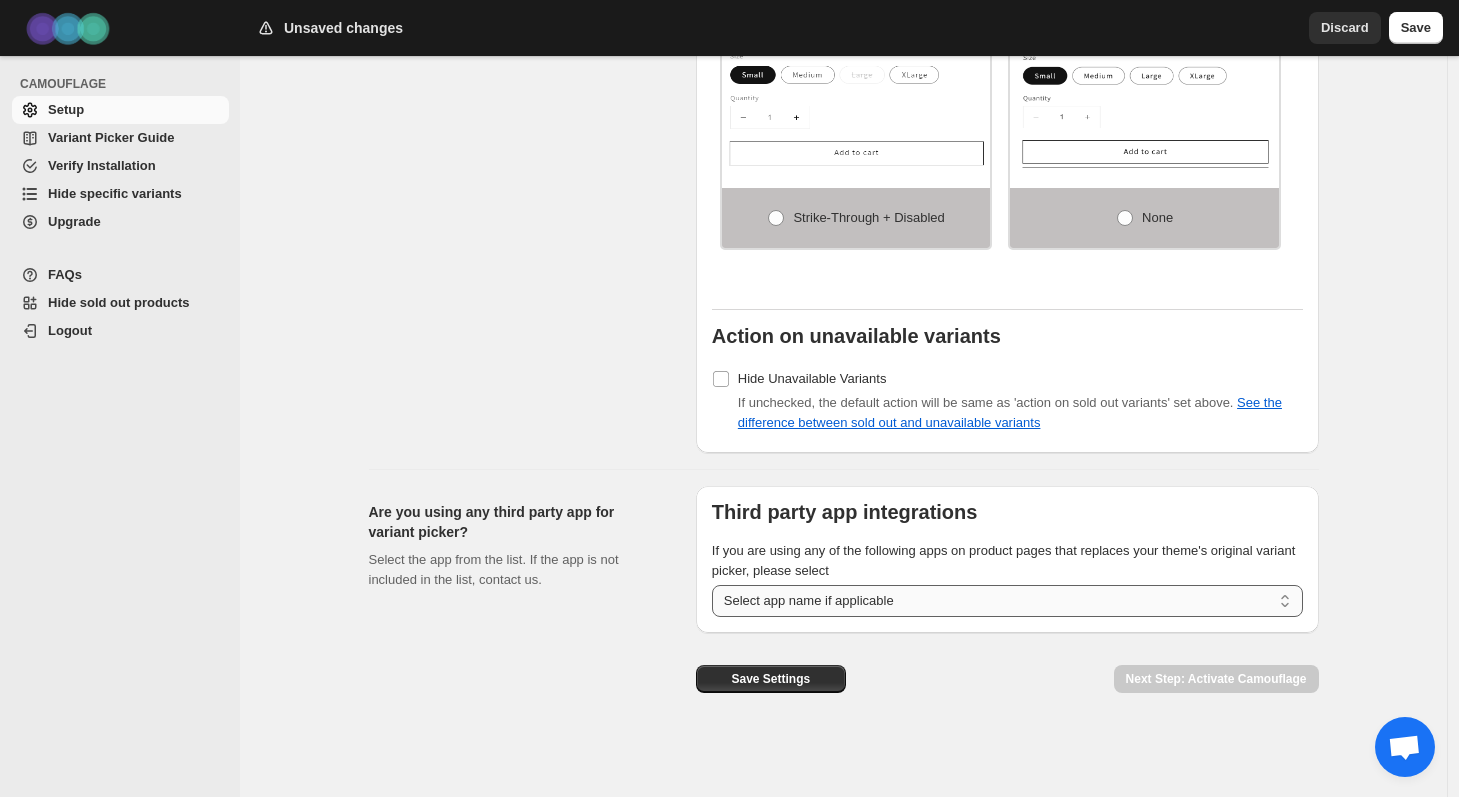 click on "**********" at bounding box center [1007, 601] 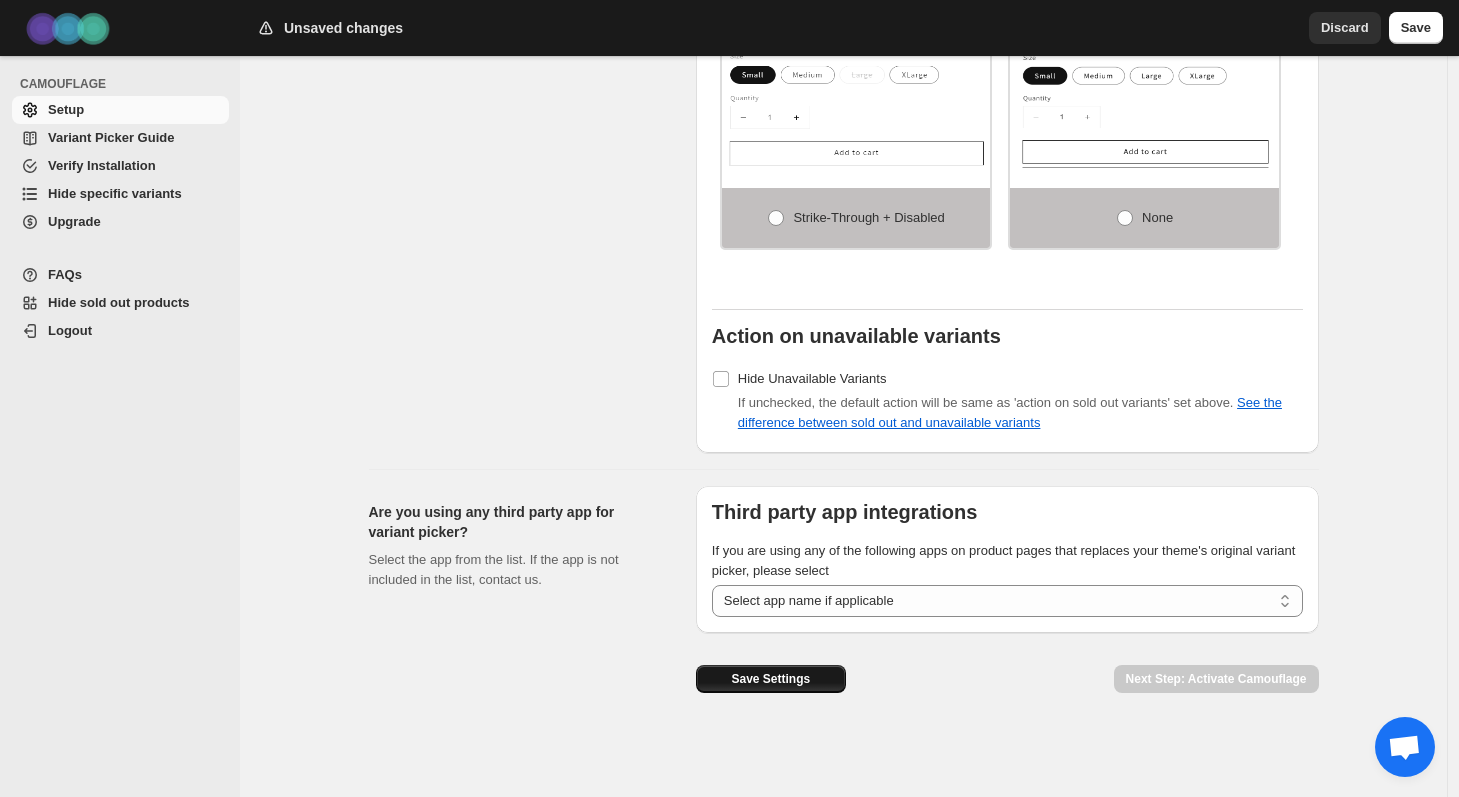 click on "Save Settings" at bounding box center [771, 679] 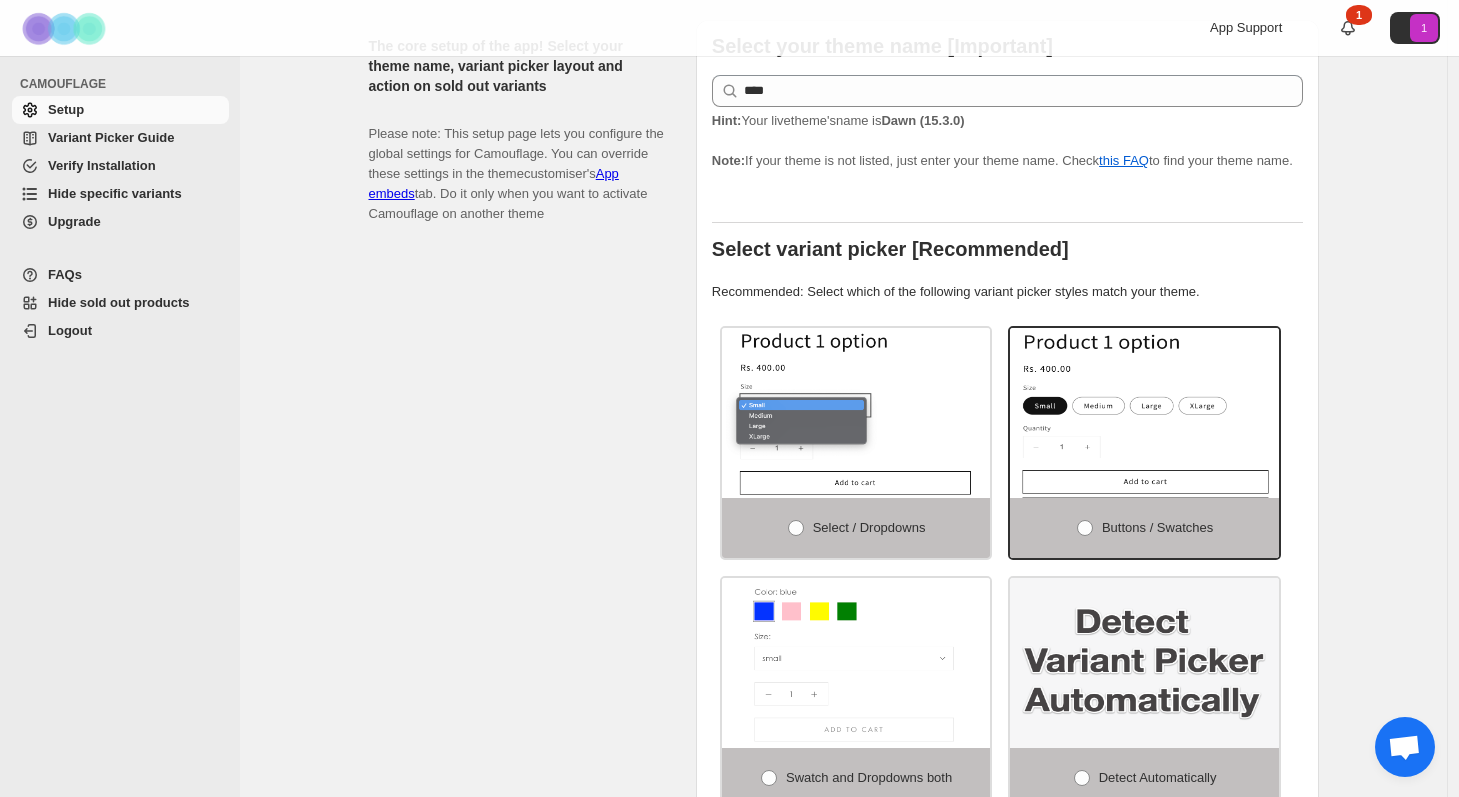 scroll, scrollTop: 0, scrollLeft: 0, axis: both 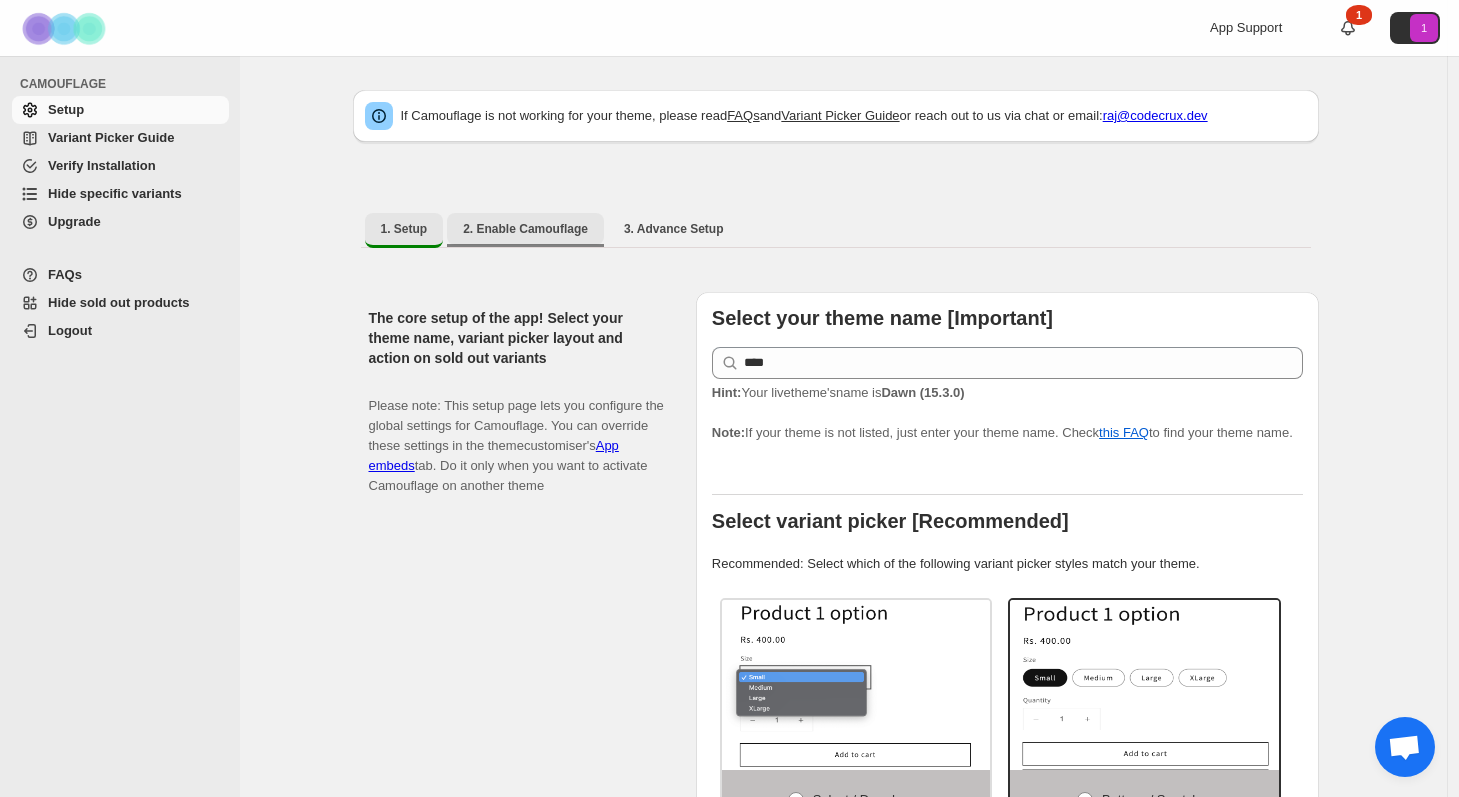 click on "2. Enable Camouflage" at bounding box center [525, 229] 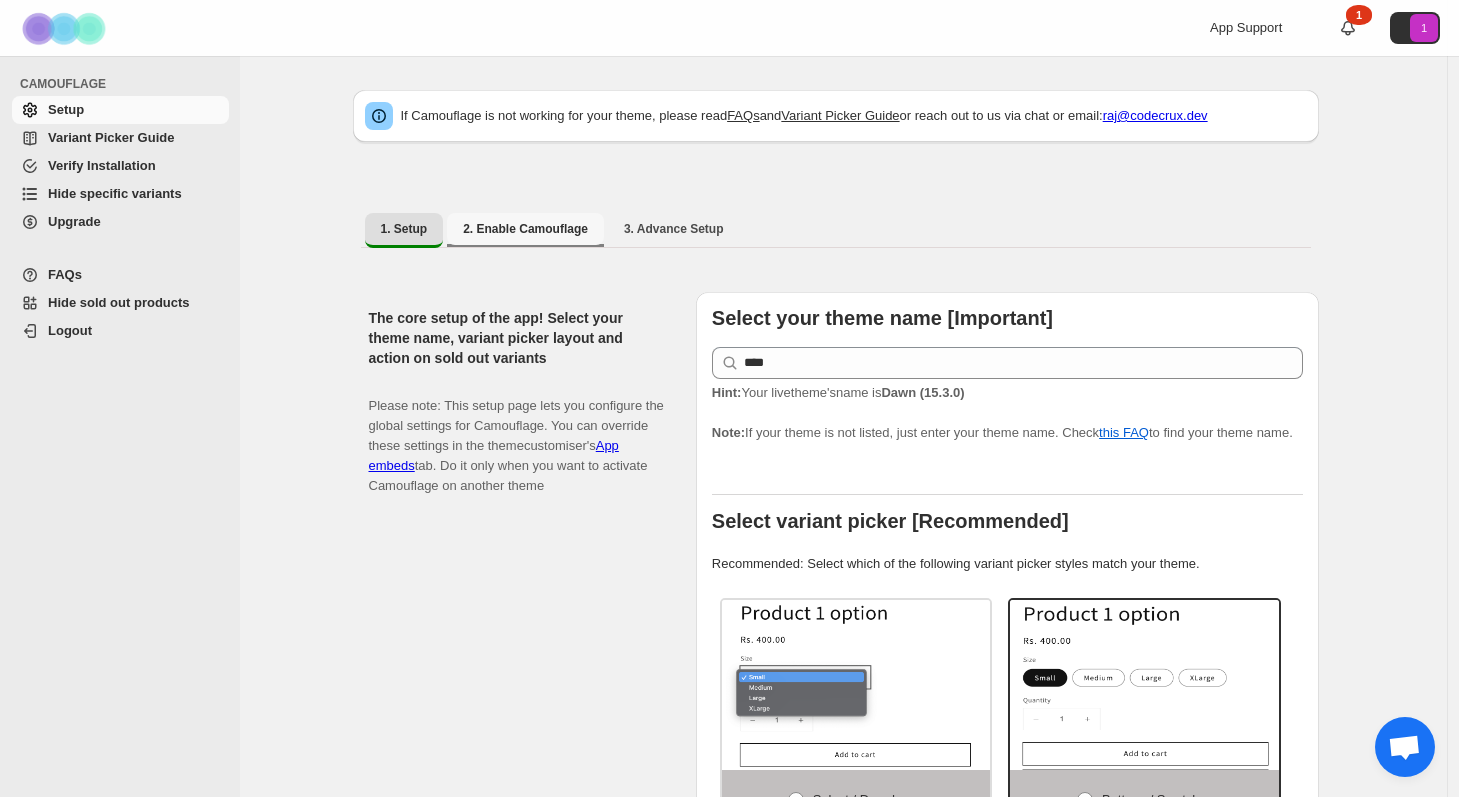 select on "**********" 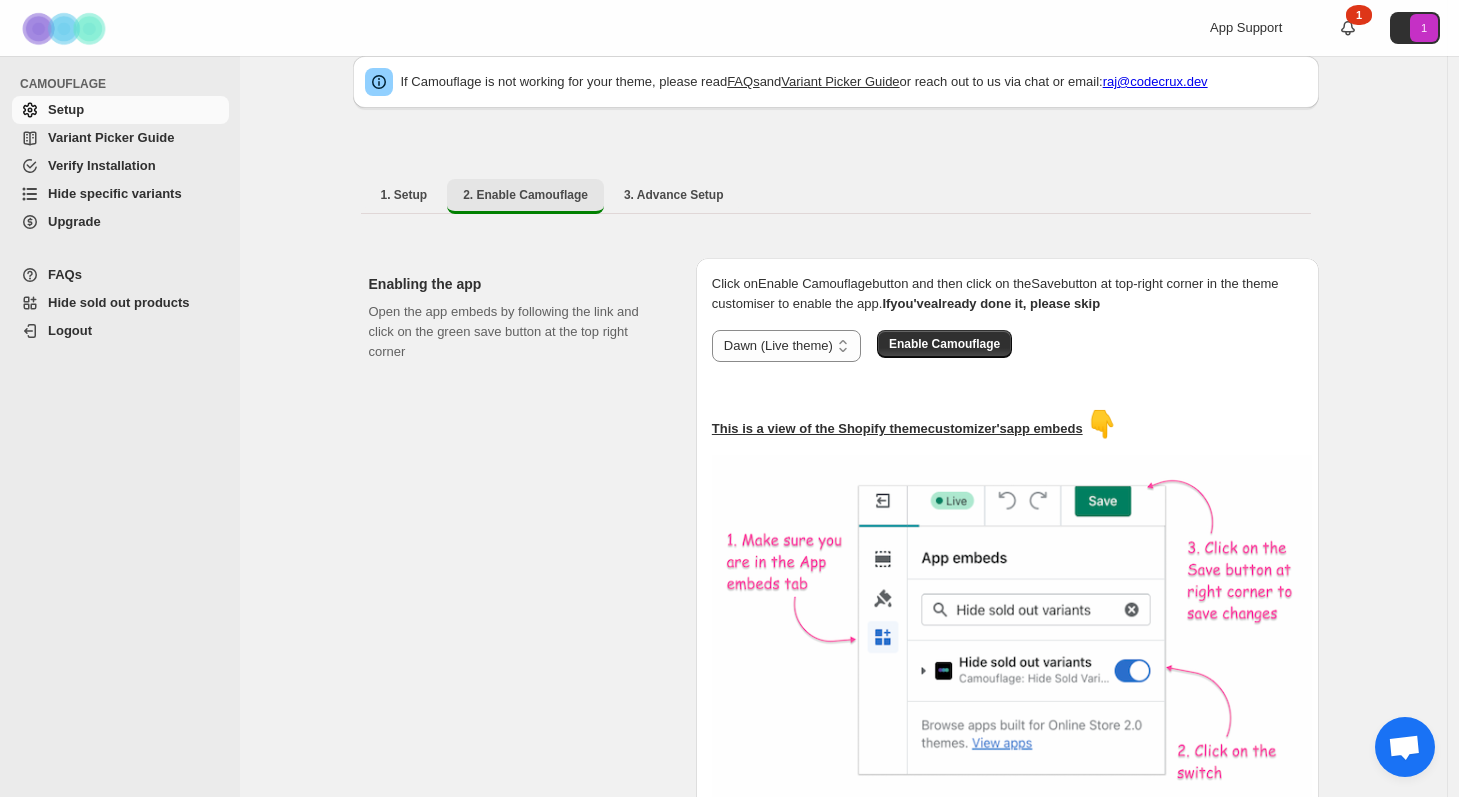 scroll, scrollTop: 0, scrollLeft: 0, axis: both 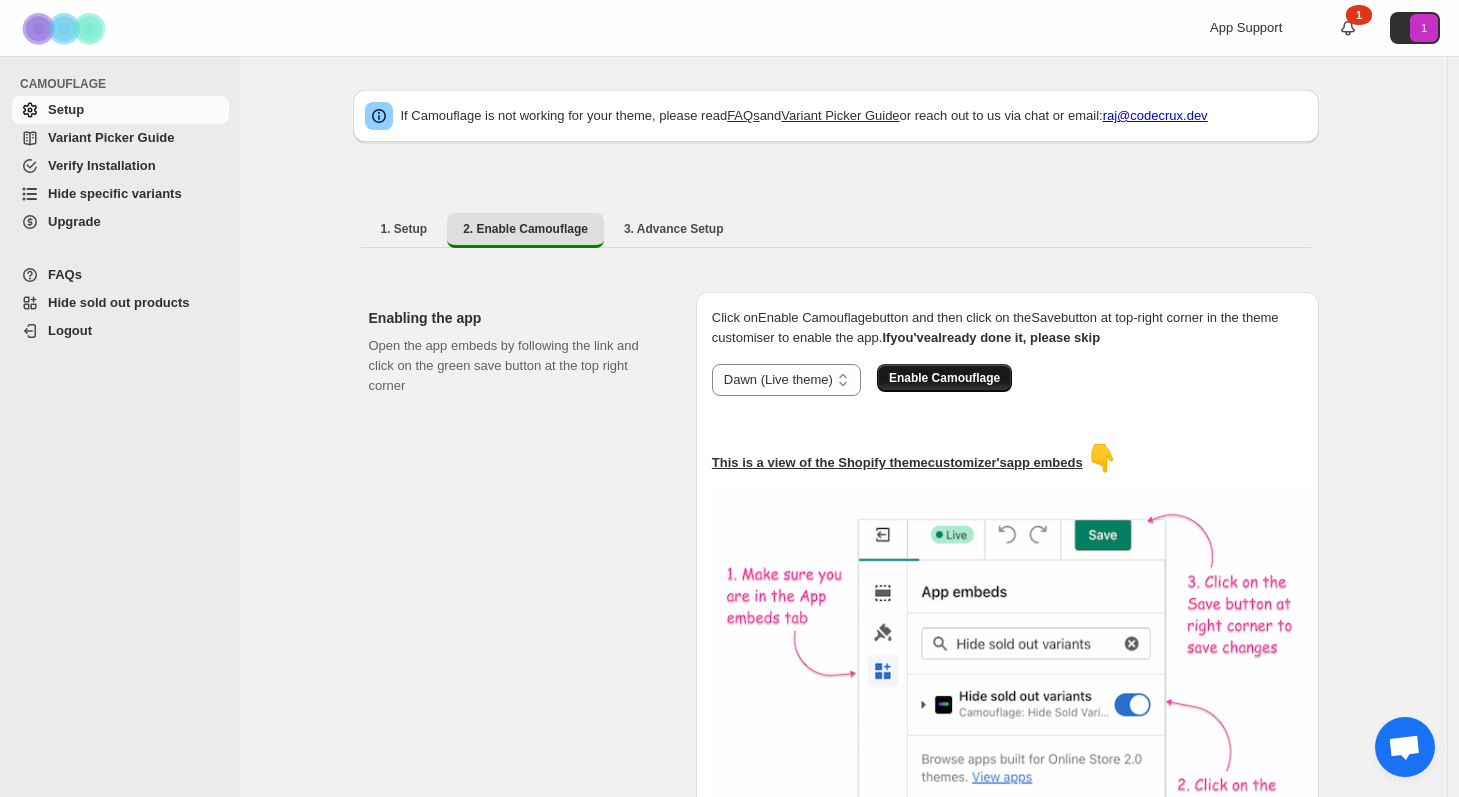 click on "Enable Camouflage" at bounding box center [944, 378] 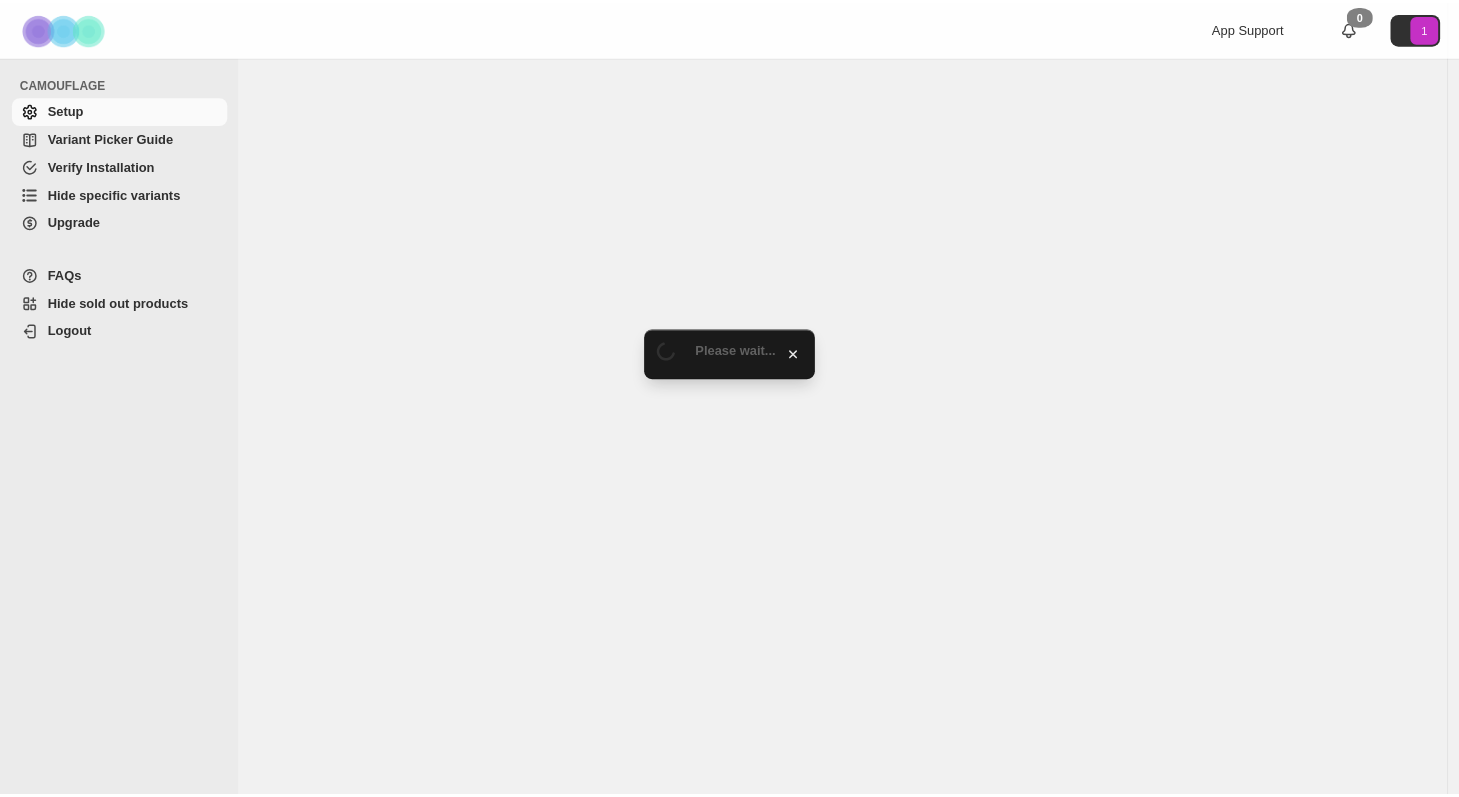 scroll, scrollTop: 0, scrollLeft: 0, axis: both 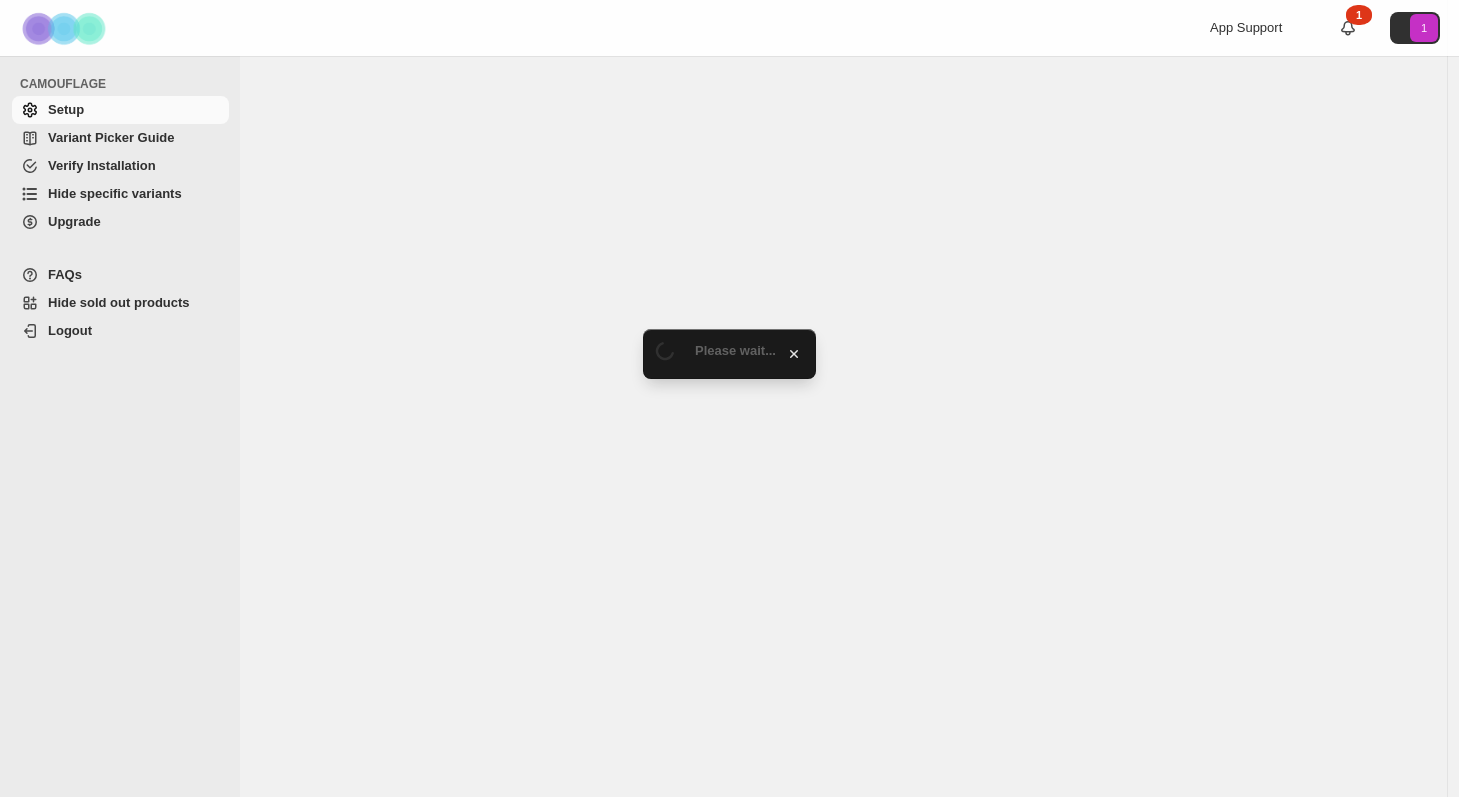 select on "**********" 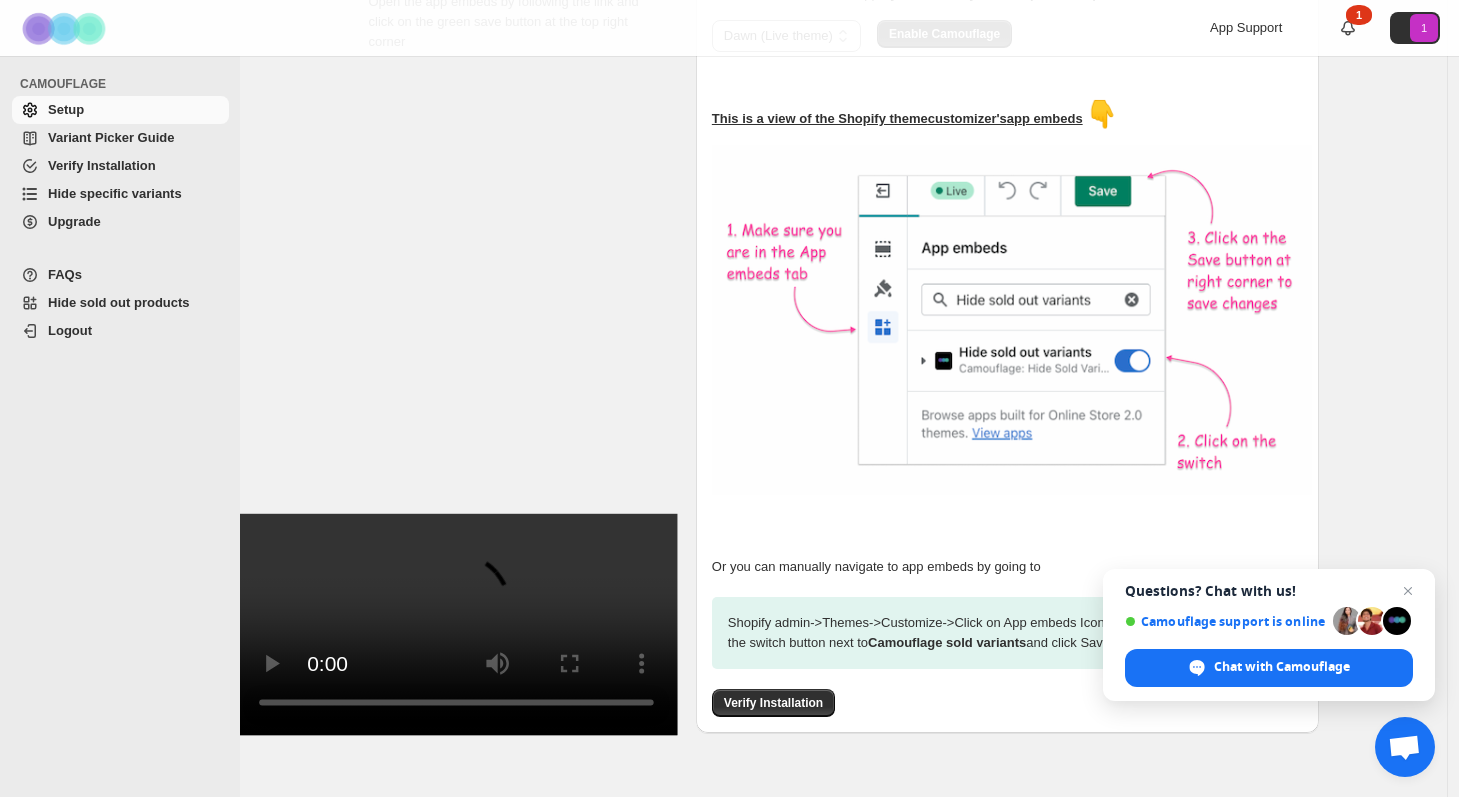 scroll, scrollTop: 406, scrollLeft: 0, axis: vertical 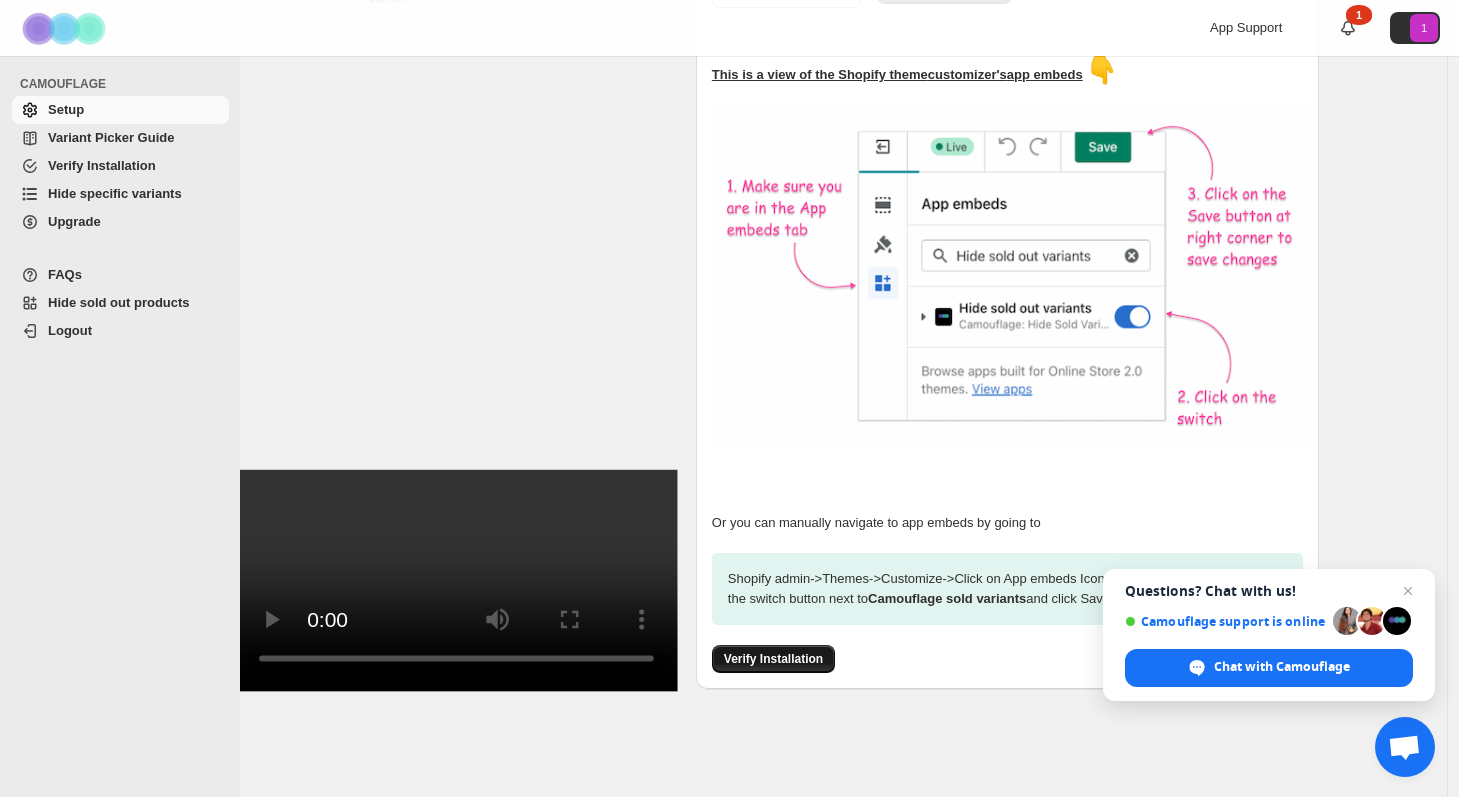 click on "Verify Installation" at bounding box center (773, 659) 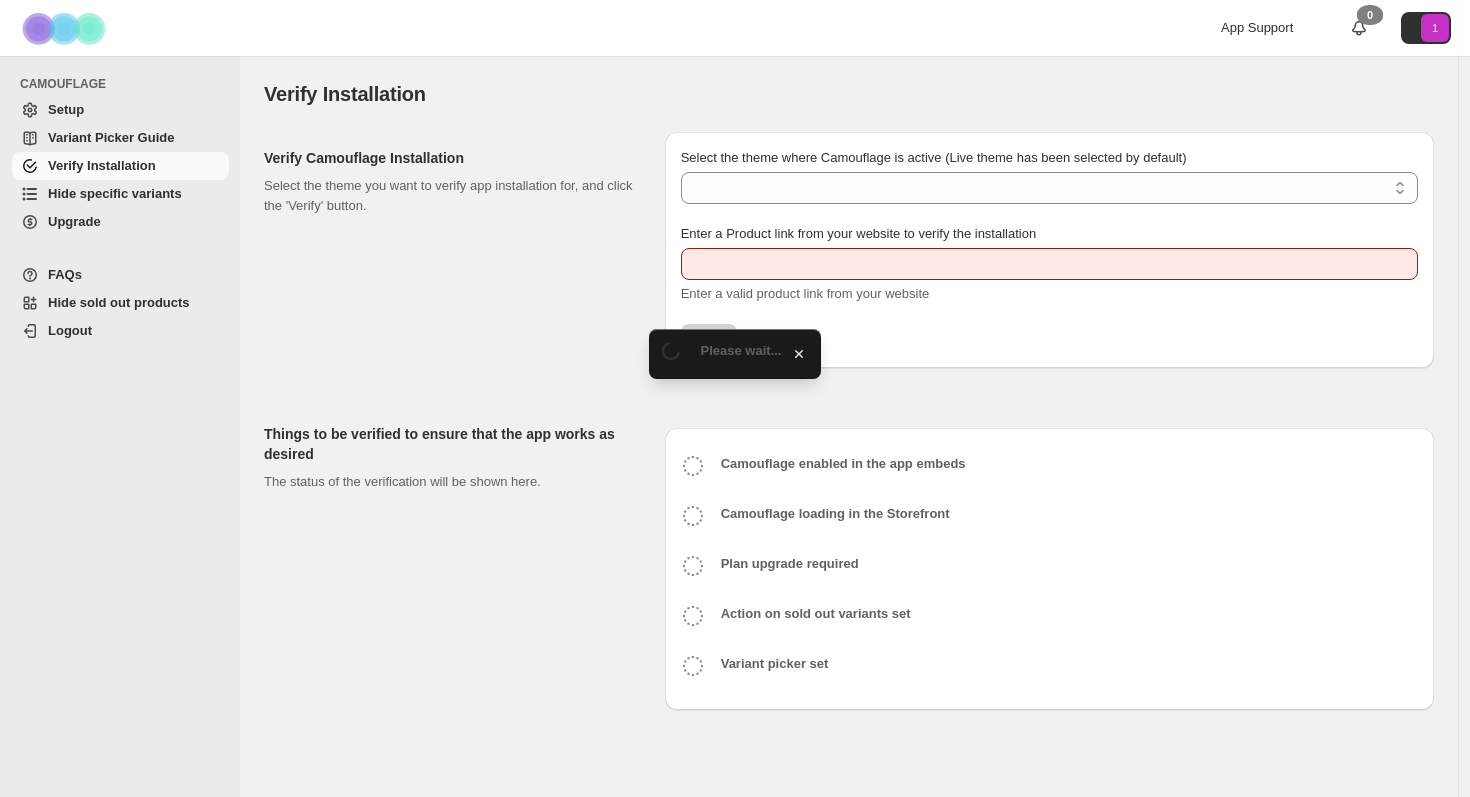 scroll, scrollTop: 0, scrollLeft: 0, axis: both 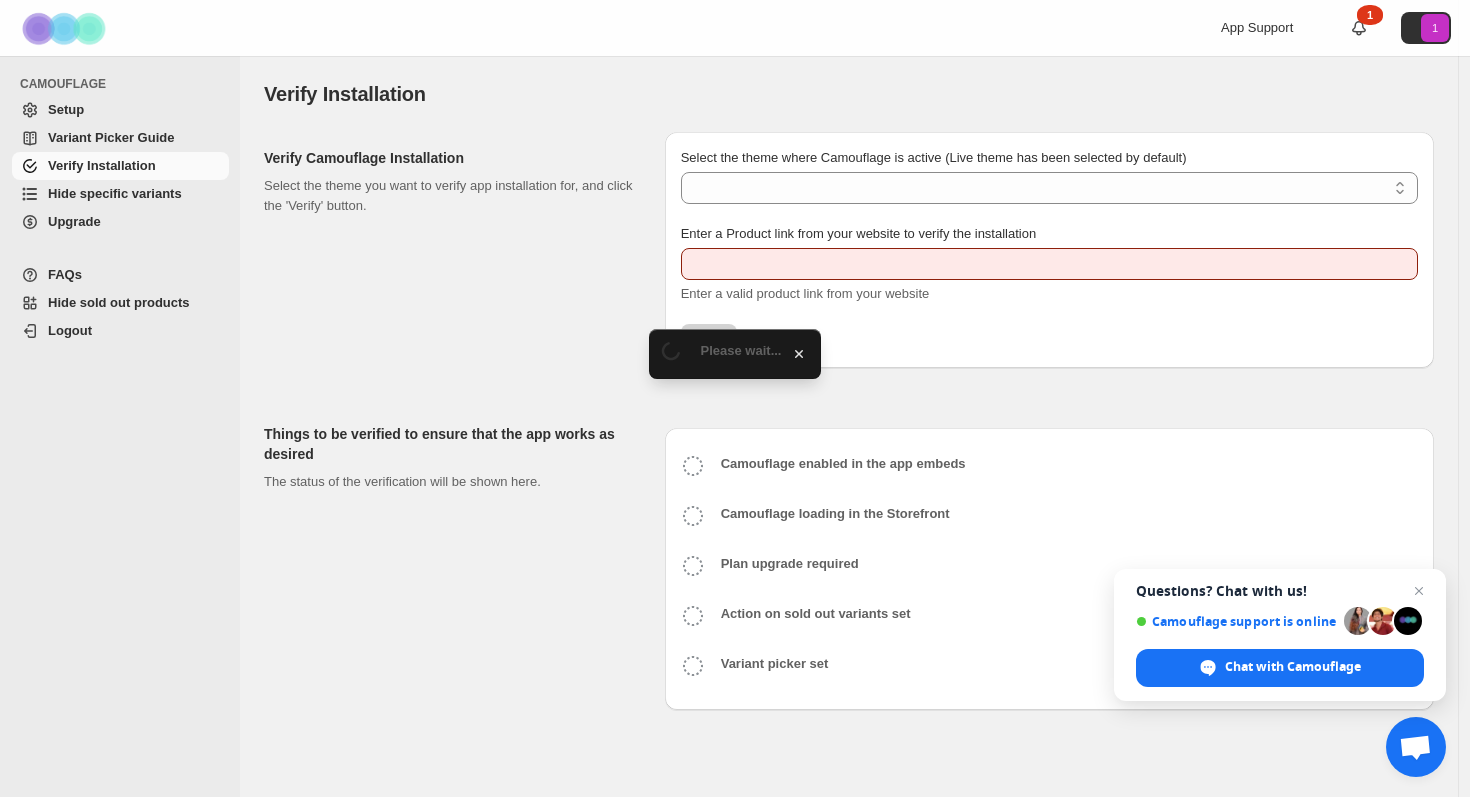 type on "**********" 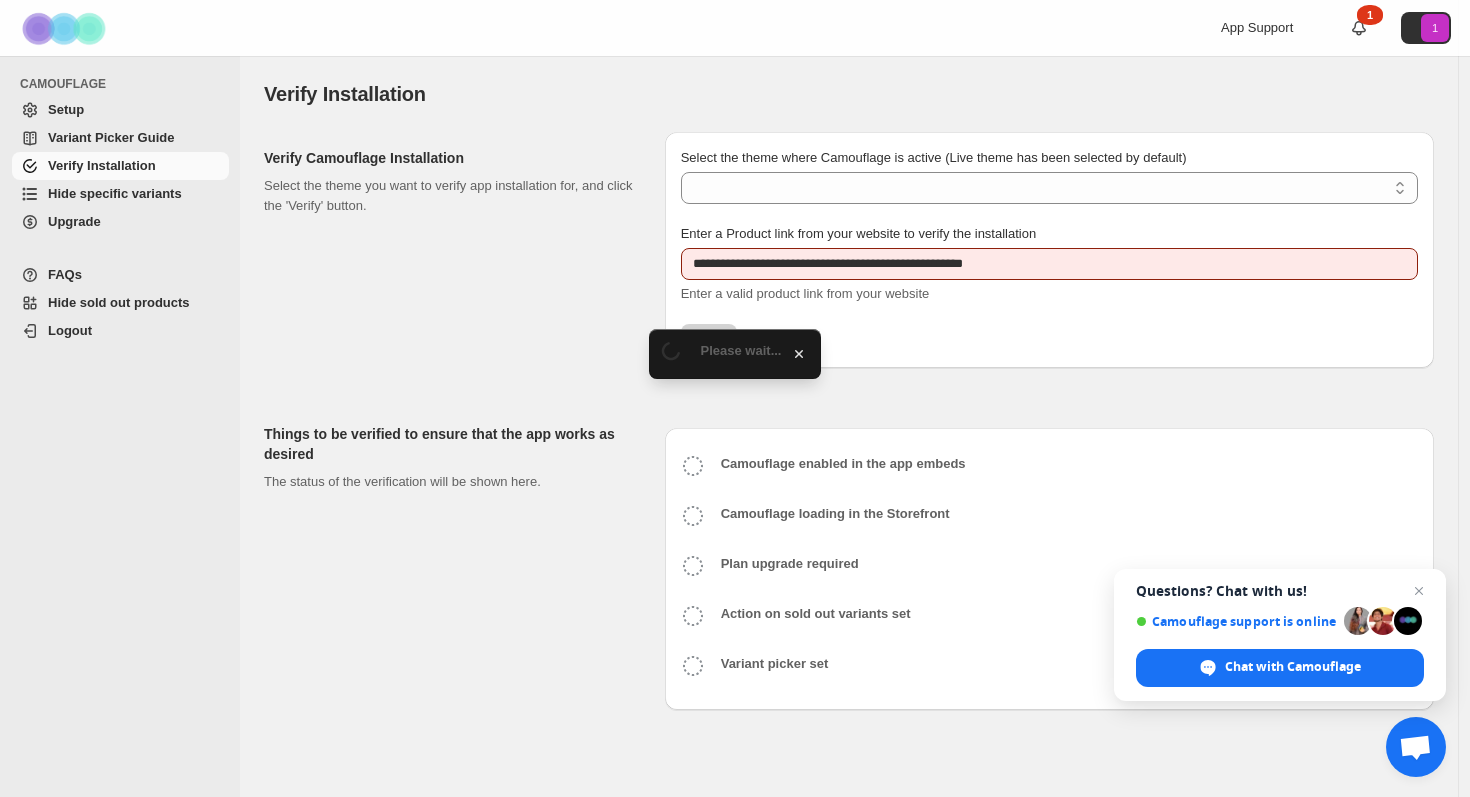 select on "**********" 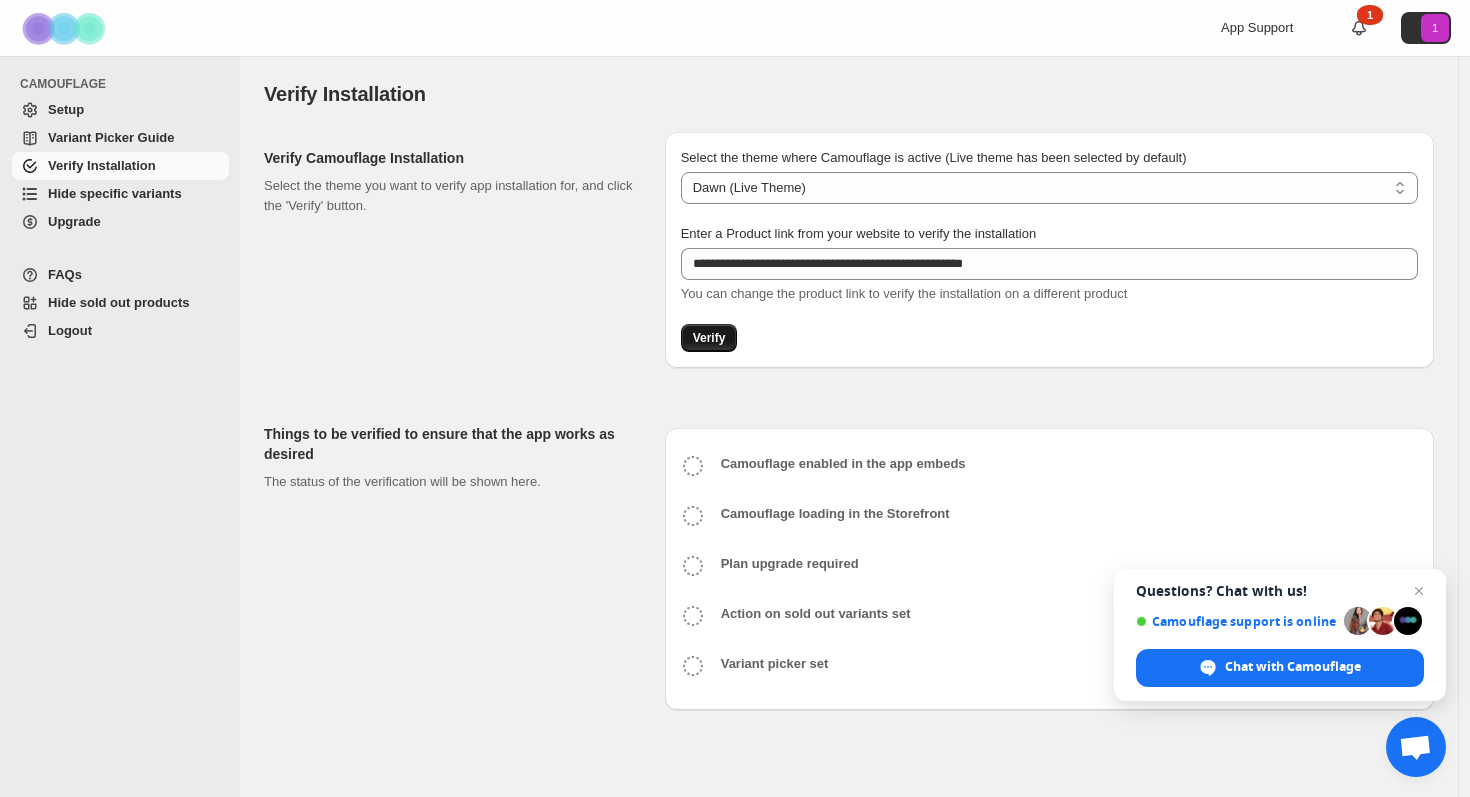 click on "Verify" at bounding box center [709, 338] 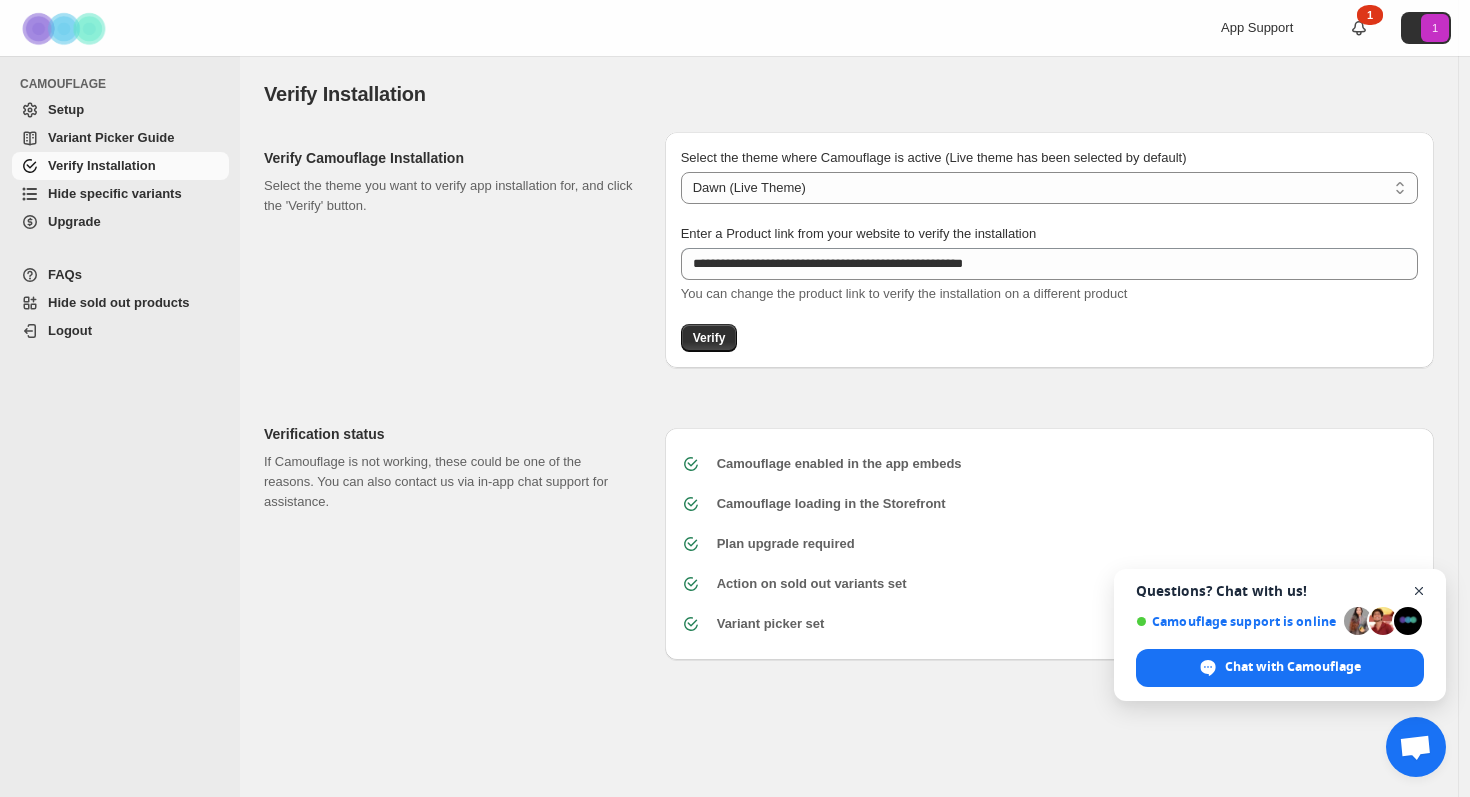 click at bounding box center (1419, 591) 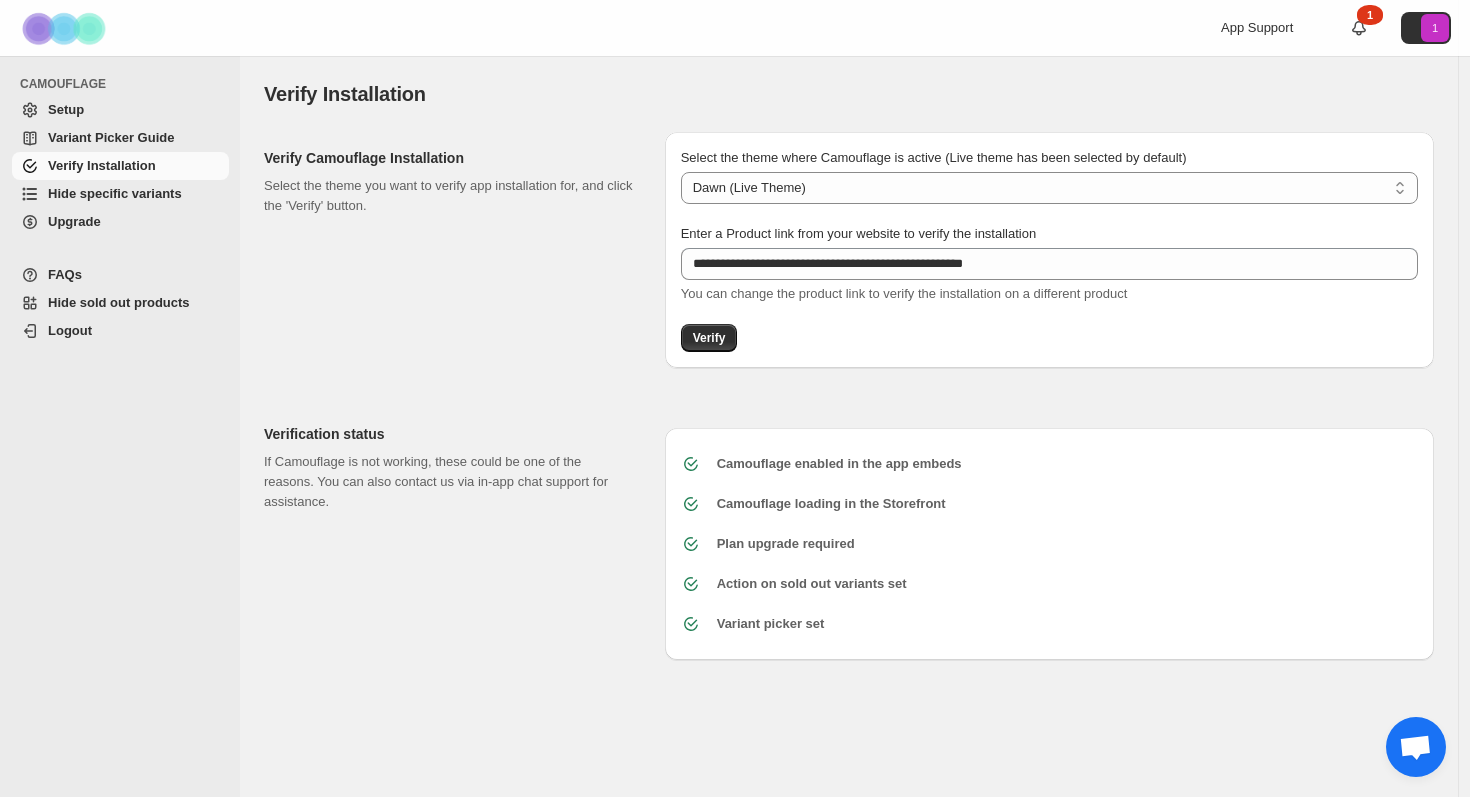 click on "Hide specific variants" at bounding box center [115, 193] 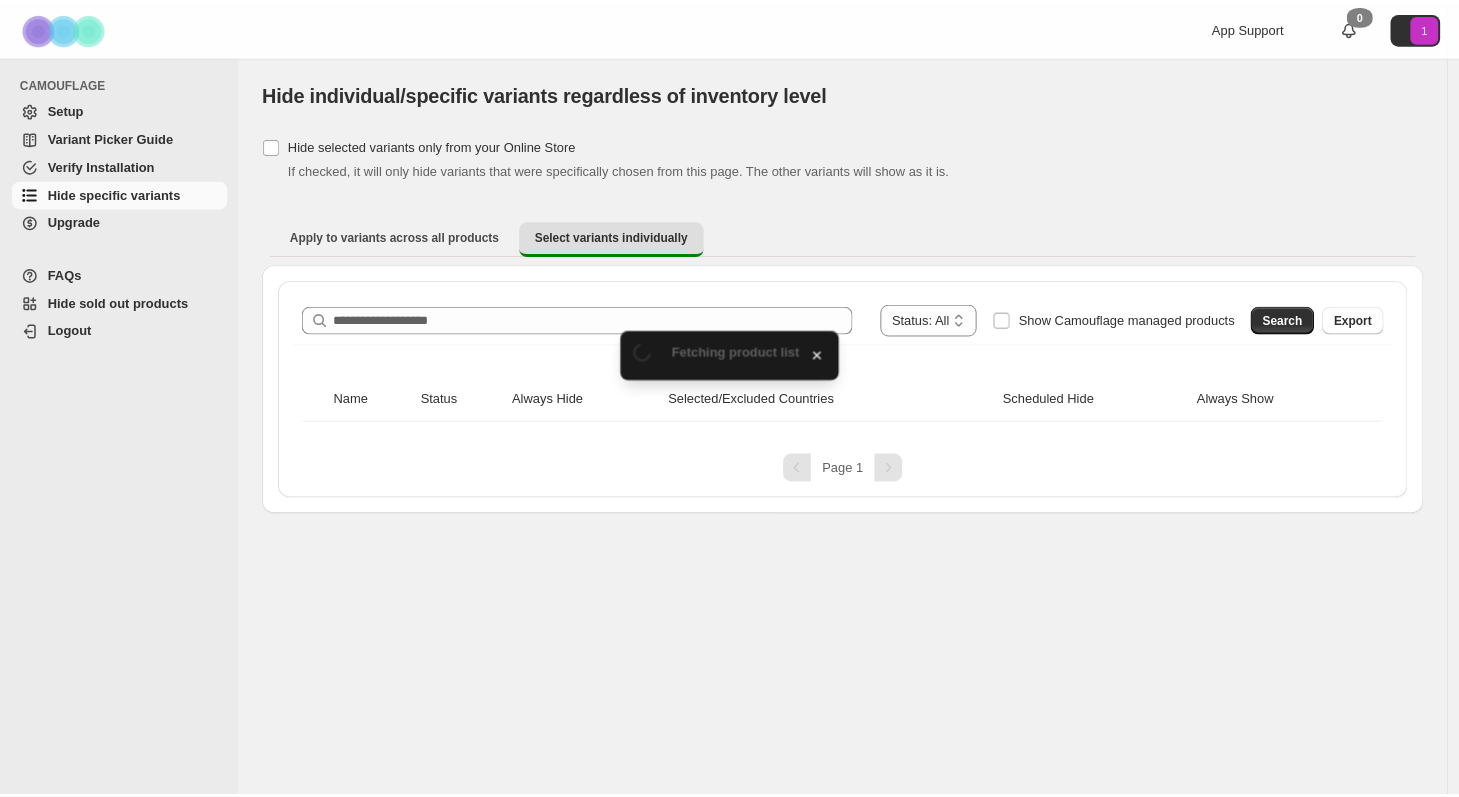 scroll, scrollTop: 0, scrollLeft: 0, axis: both 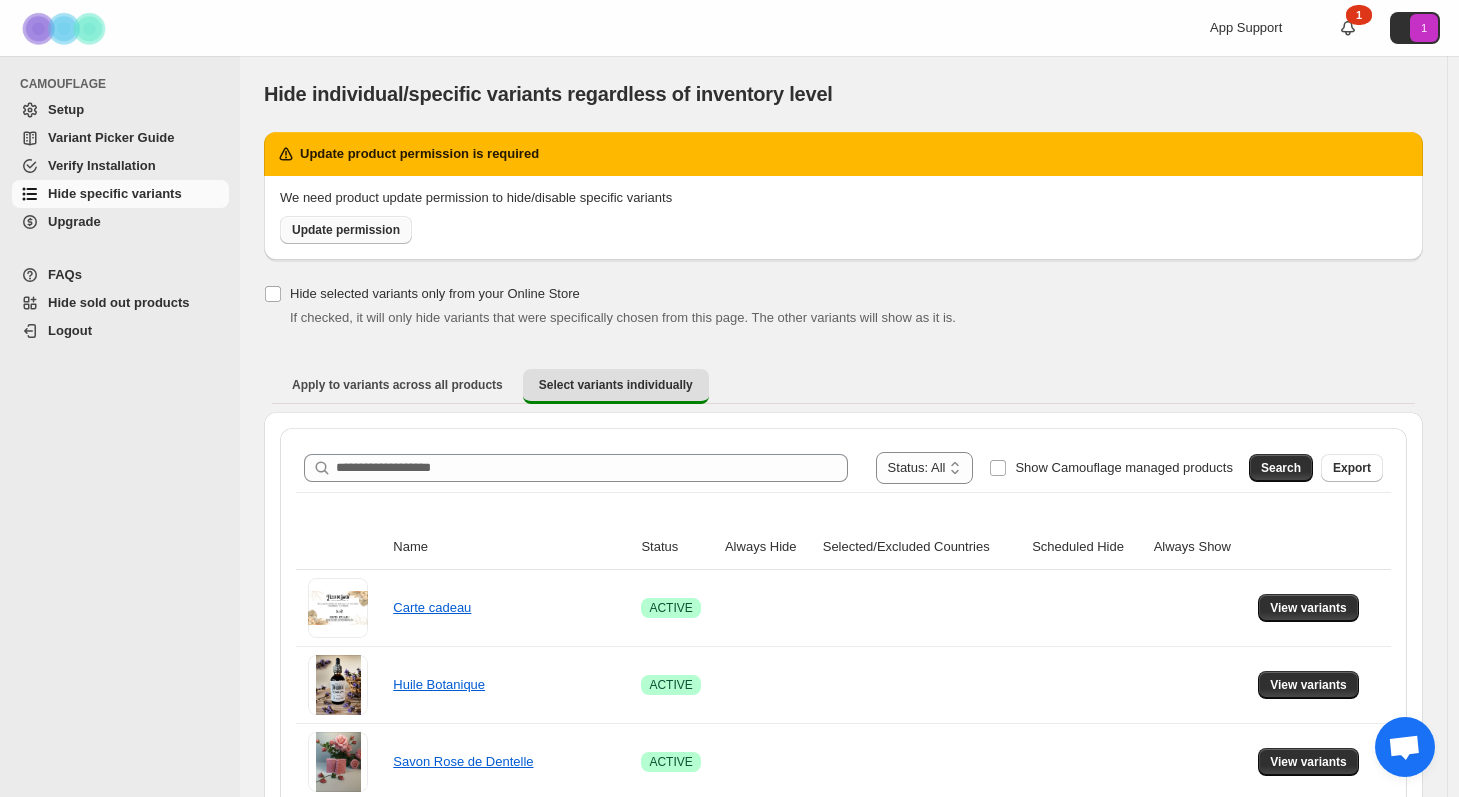 click on "Update permission" at bounding box center (346, 230) 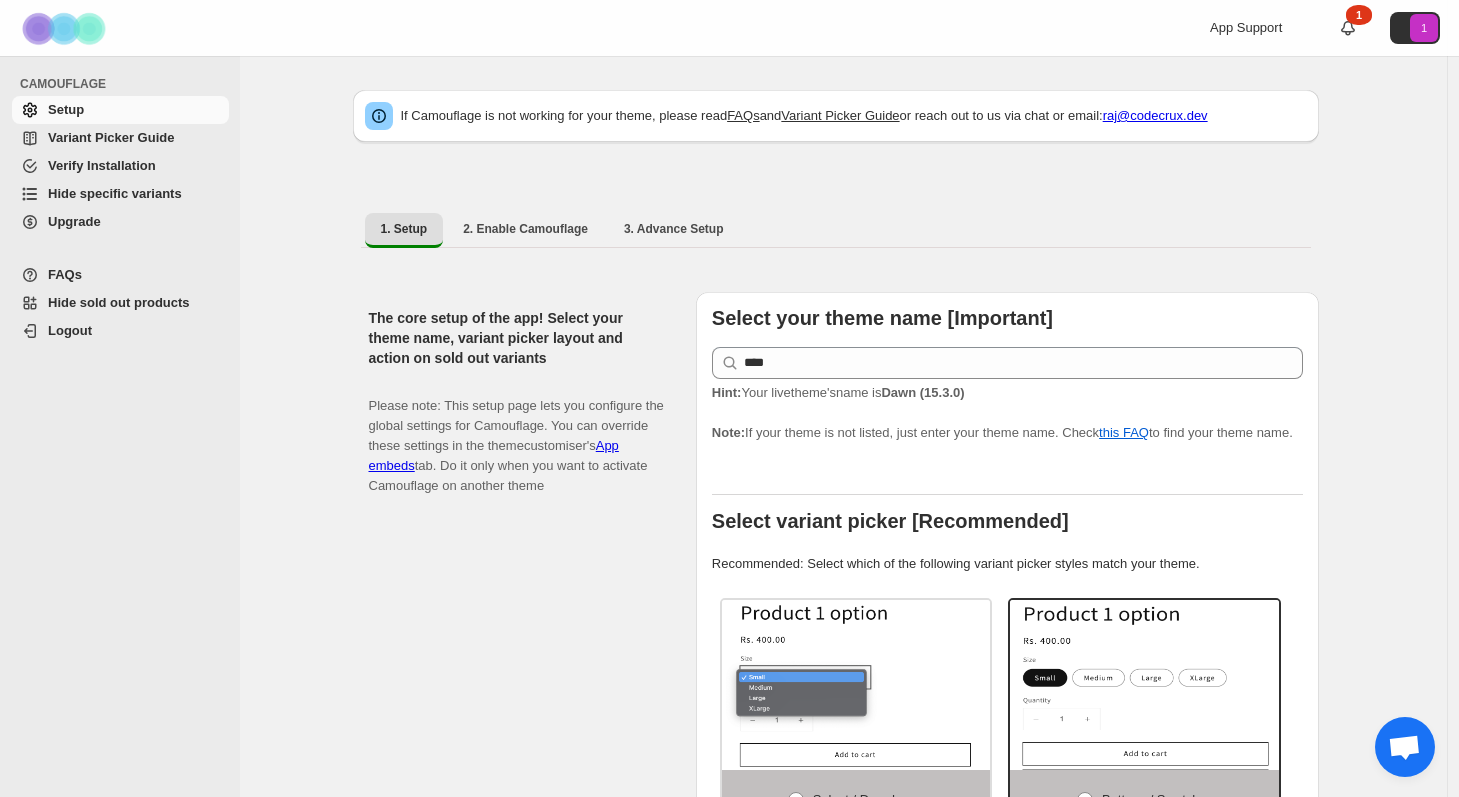 scroll, scrollTop: 39, scrollLeft: 0, axis: vertical 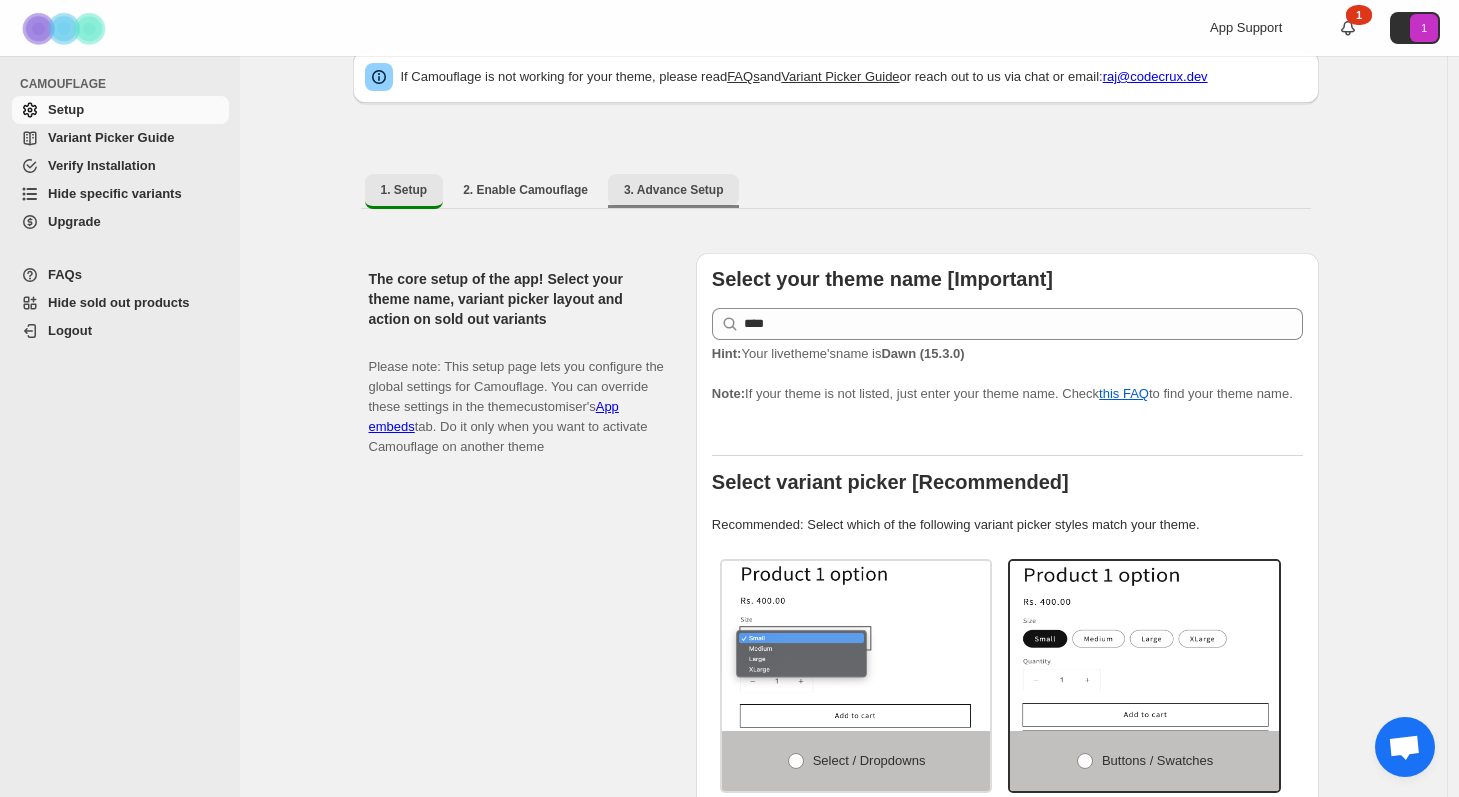 click on "3. Advance Setup" at bounding box center (674, 190) 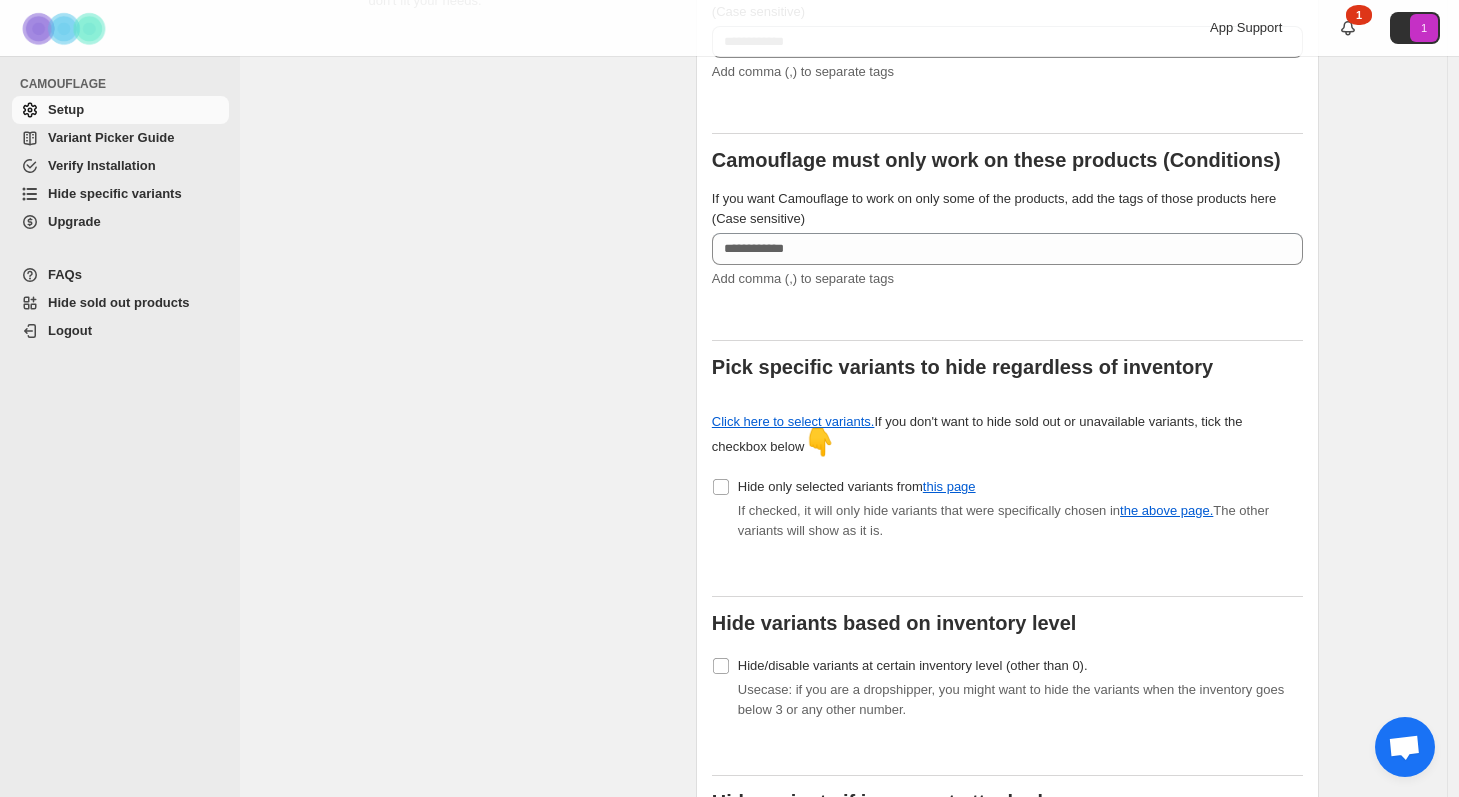 scroll, scrollTop: 0, scrollLeft: 0, axis: both 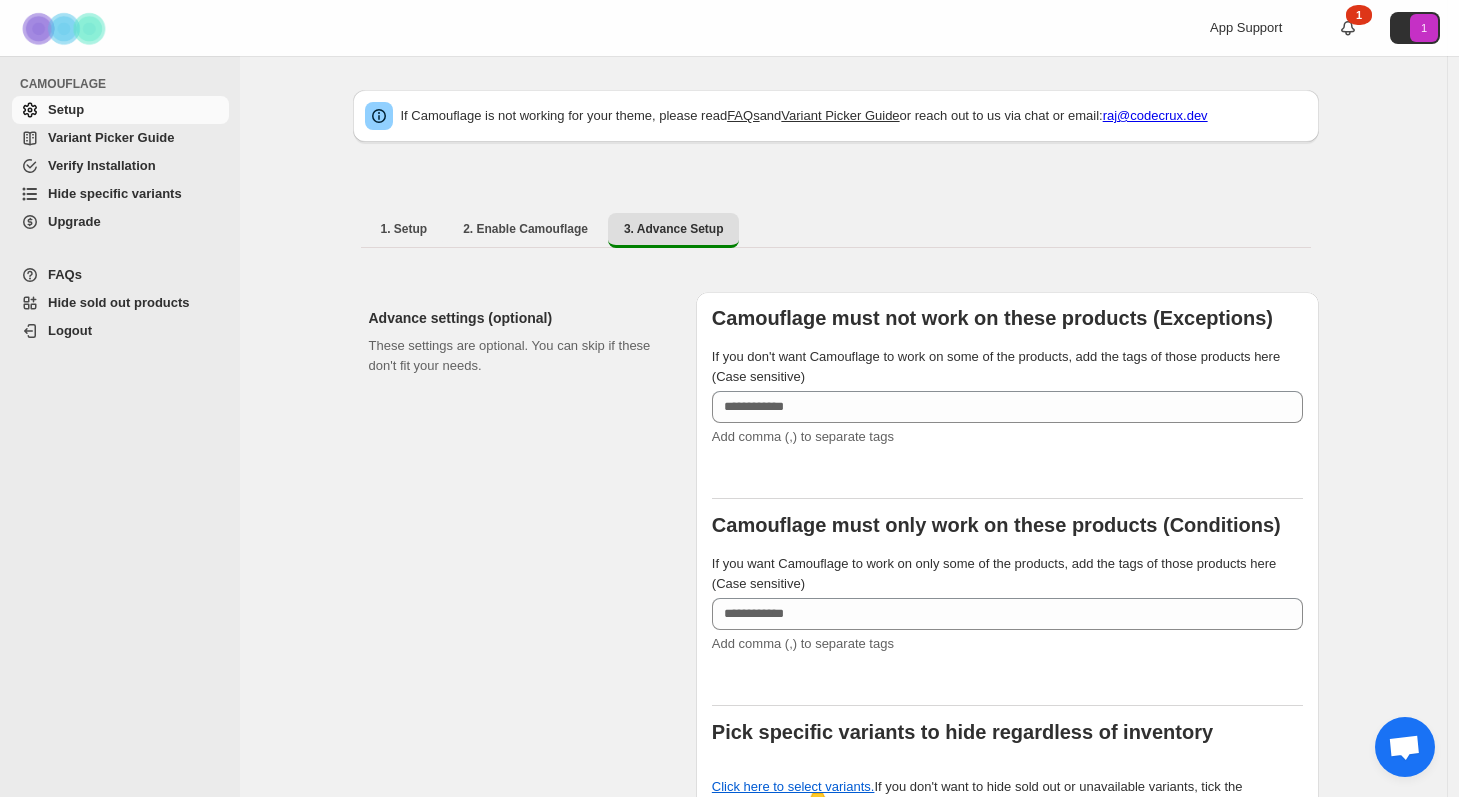 click on "Variant Picker Guide" at bounding box center [111, 137] 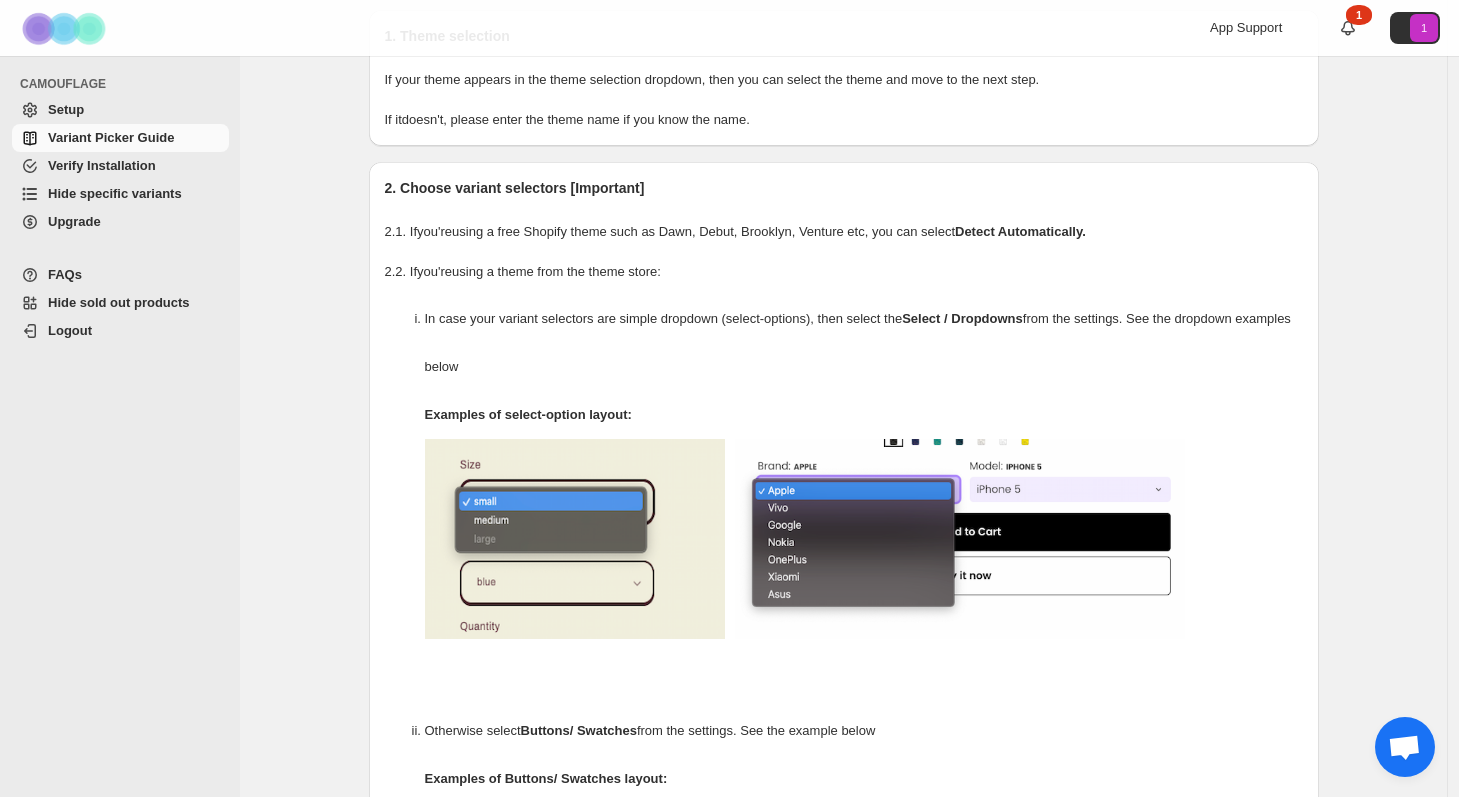 scroll, scrollTop: 0, scrollLeft: 0, axis: both 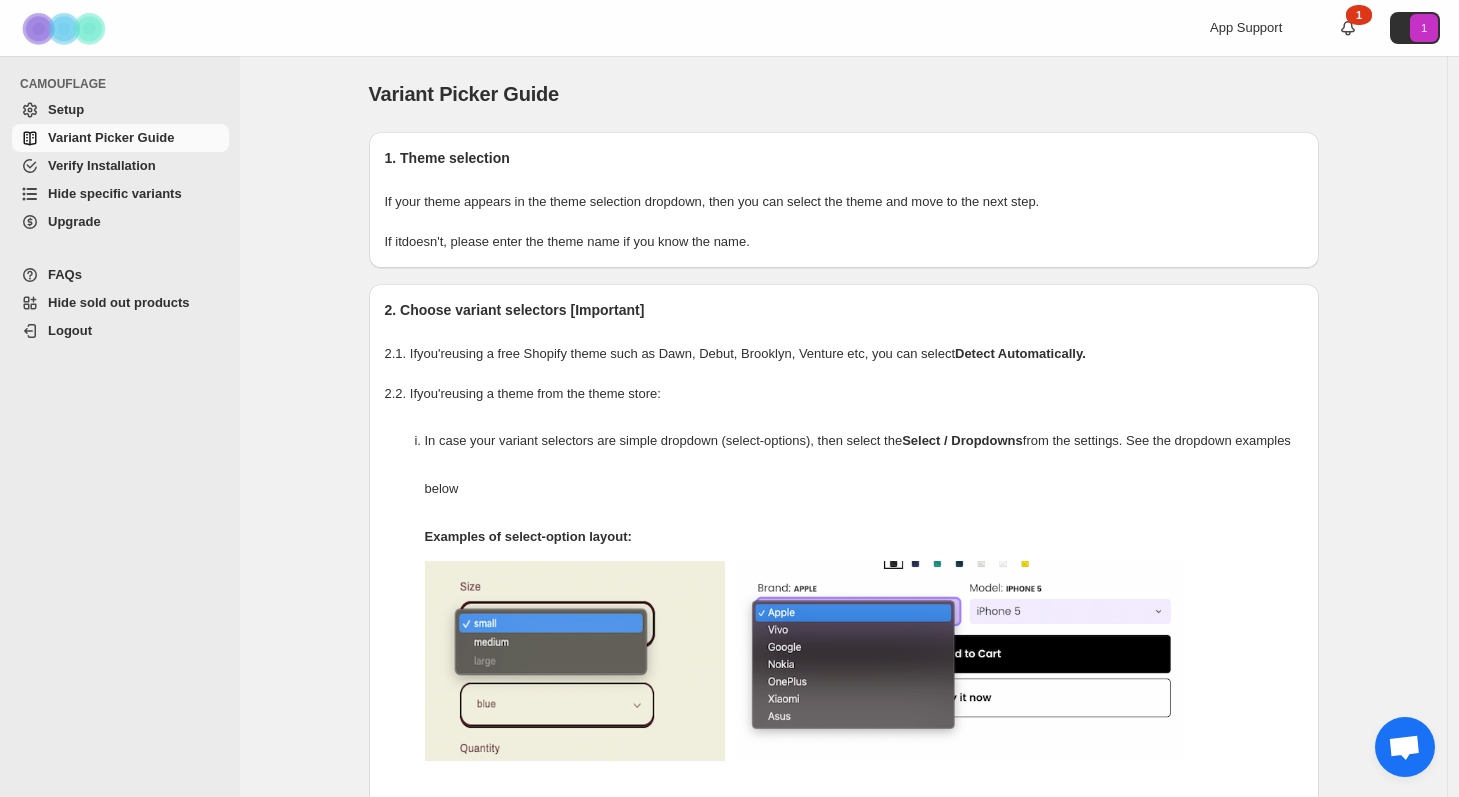 click on "Verify Installation" at bounding box center (102, 165) 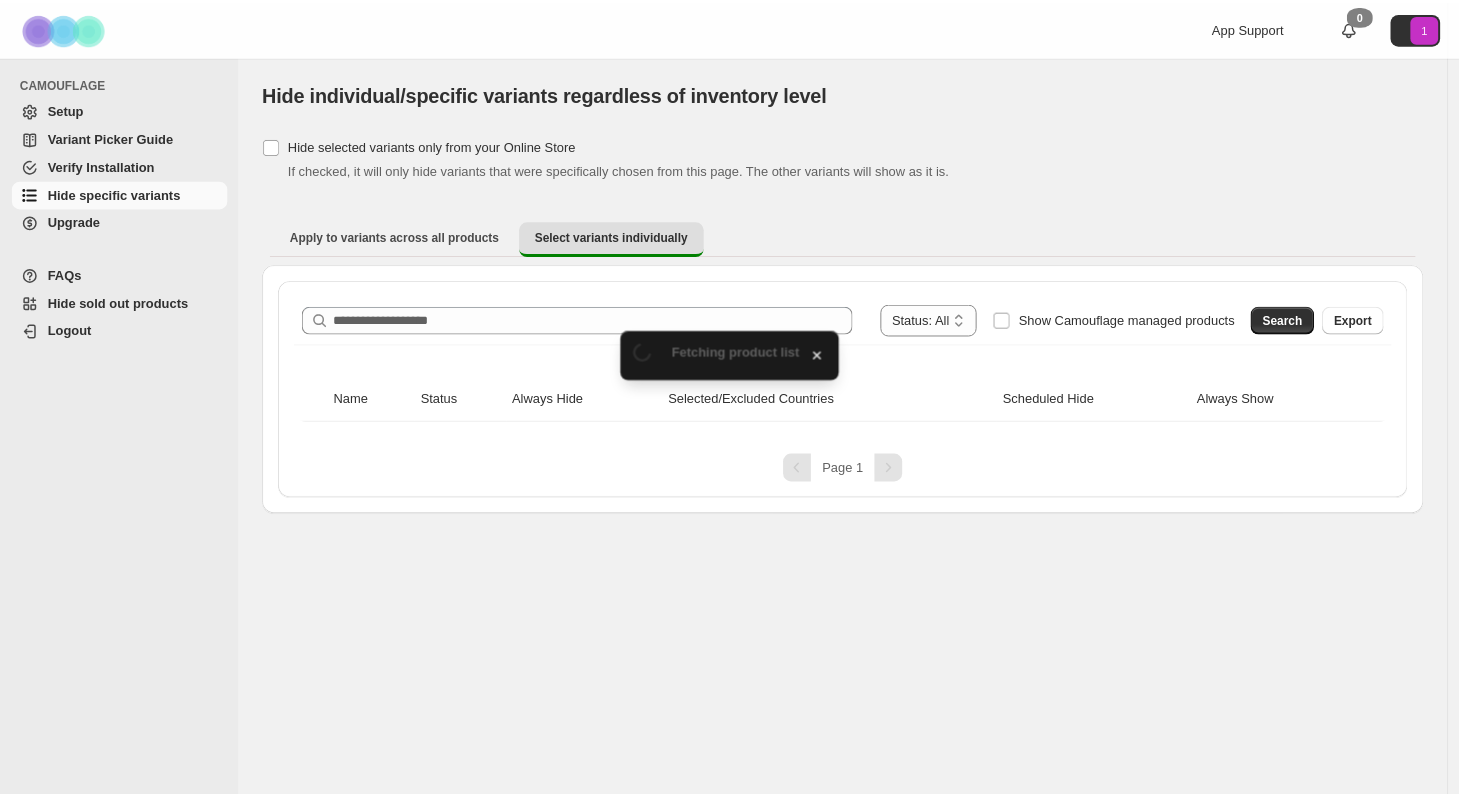 scroll, scrollTop: 0, scrollLeft: 0, axis: both 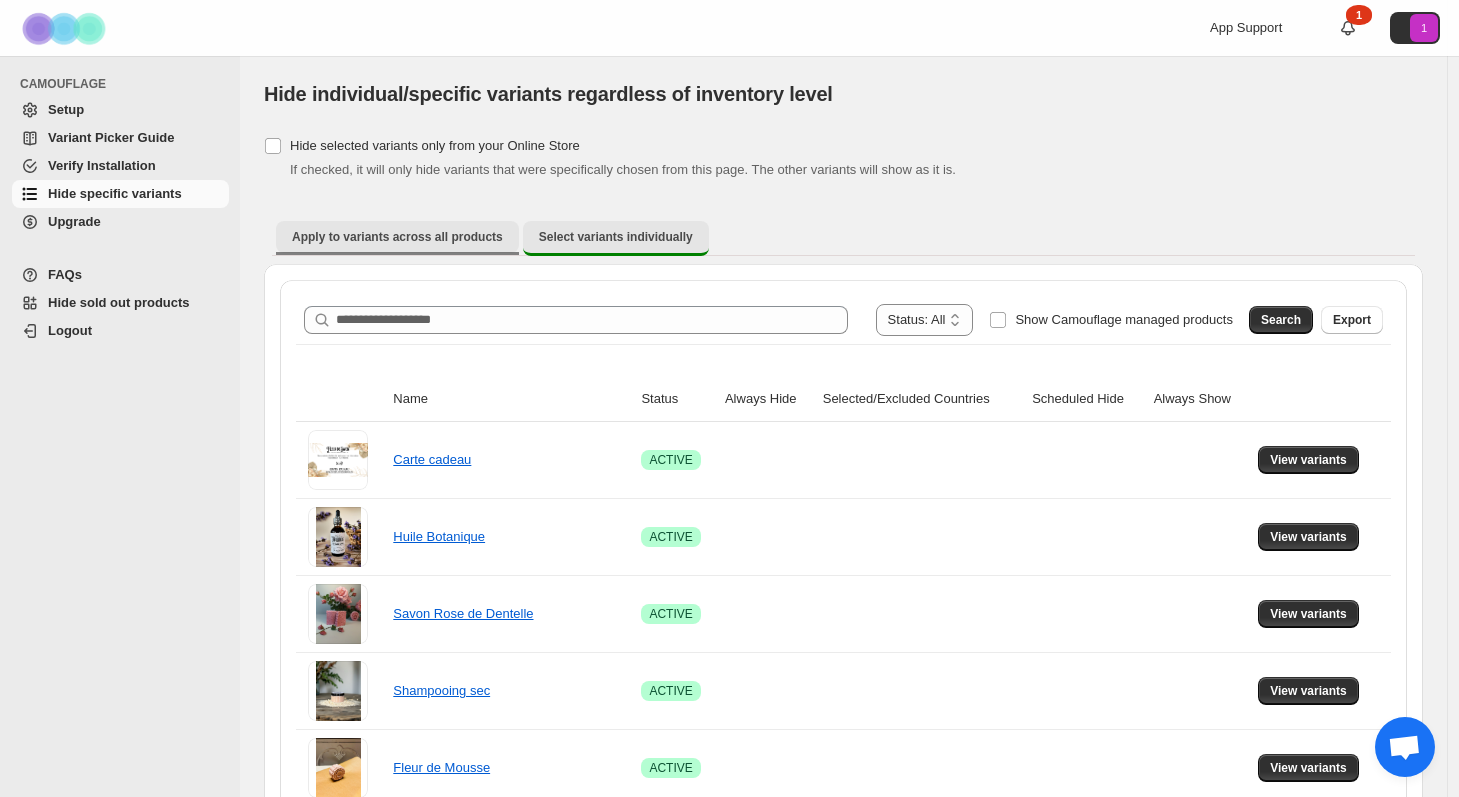 click on "Apply to variants across all products" at bounding box center (397, 237) 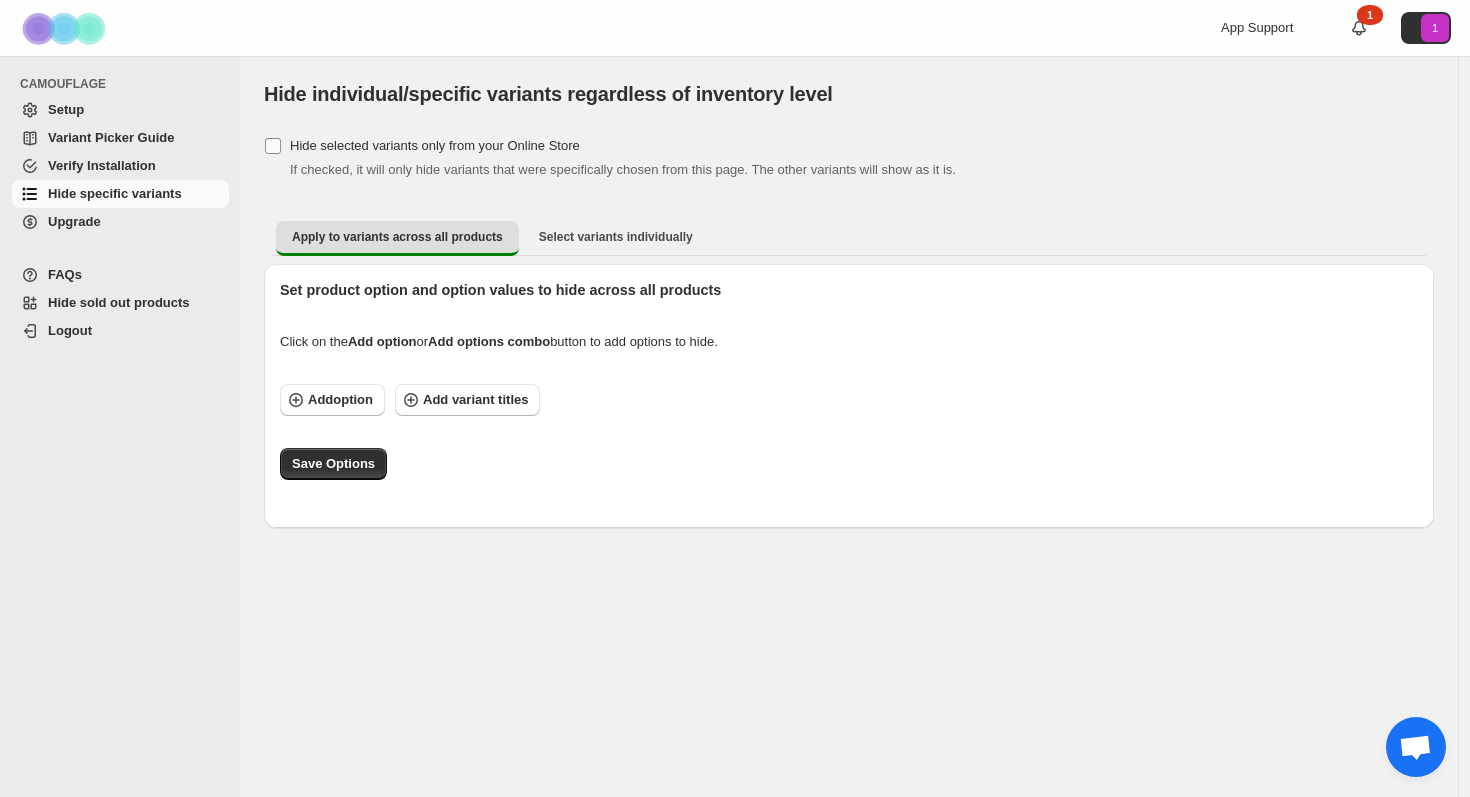 click on "Hide selected variants only from your Online Store" at bounding box center [422, 146] 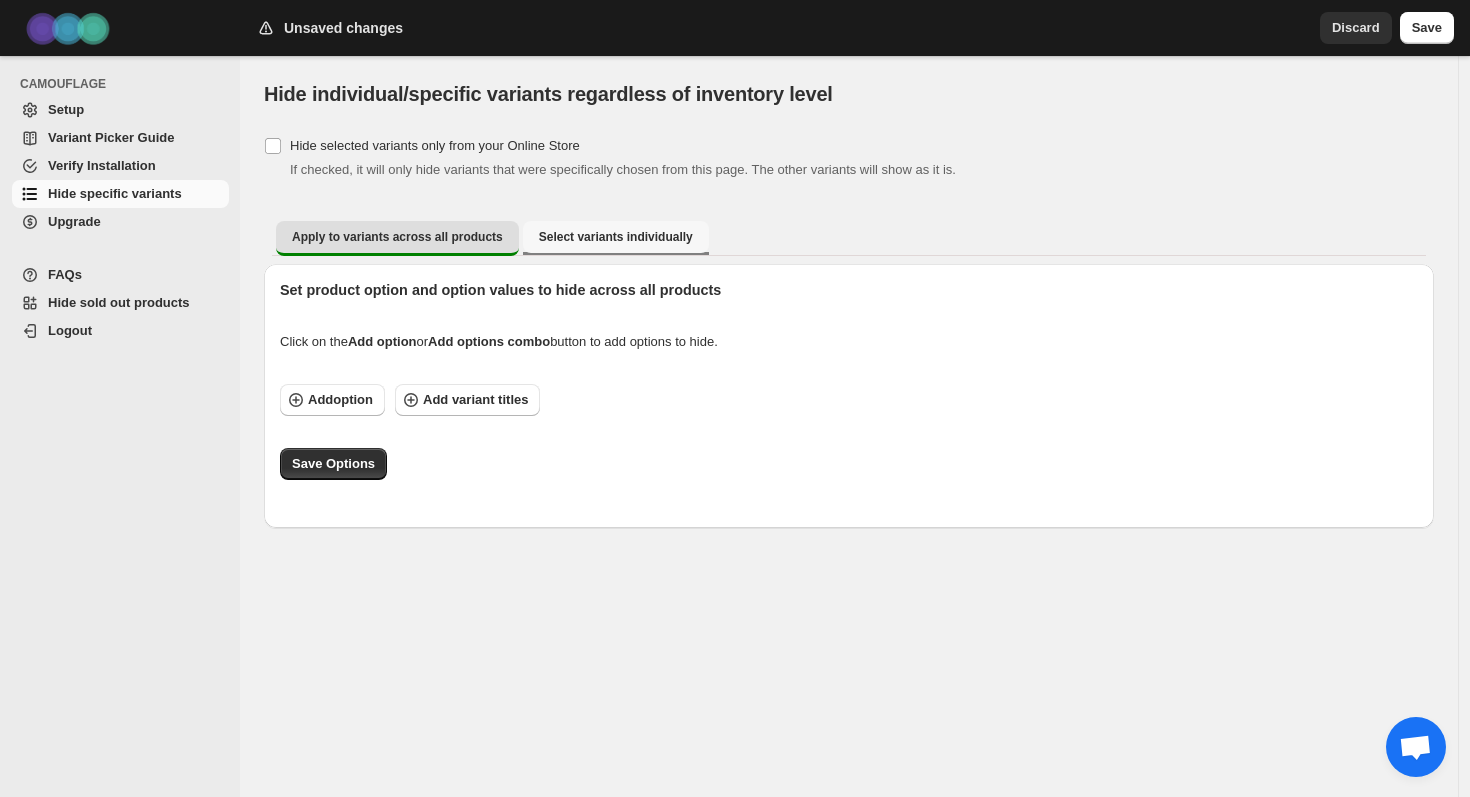 click on "Select variants individually" at bounding box center (616, 237) 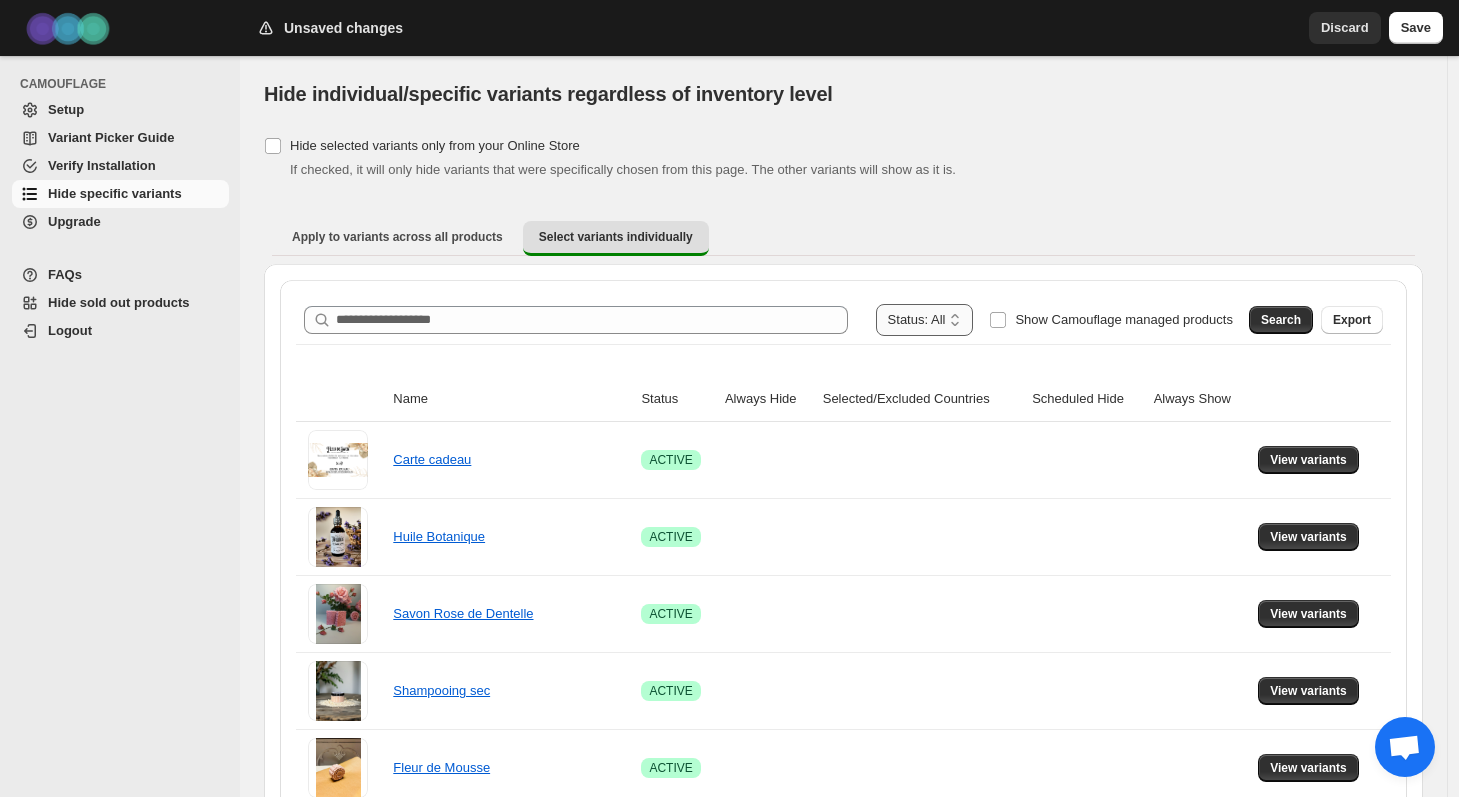 click on "**********" at bounding box center (925, 320) 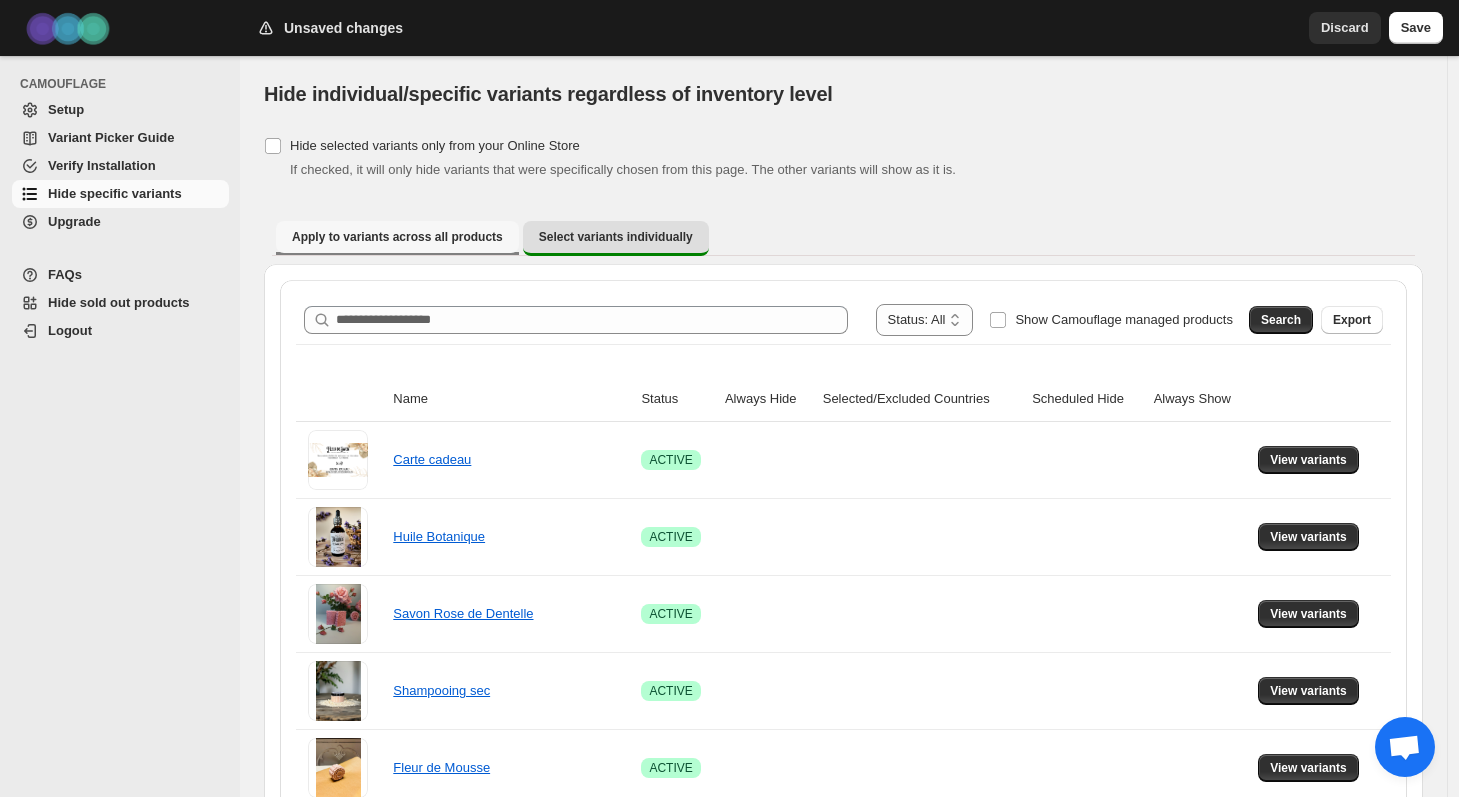 click on "Apply to variants across all products" at bounding box center [397, 237] 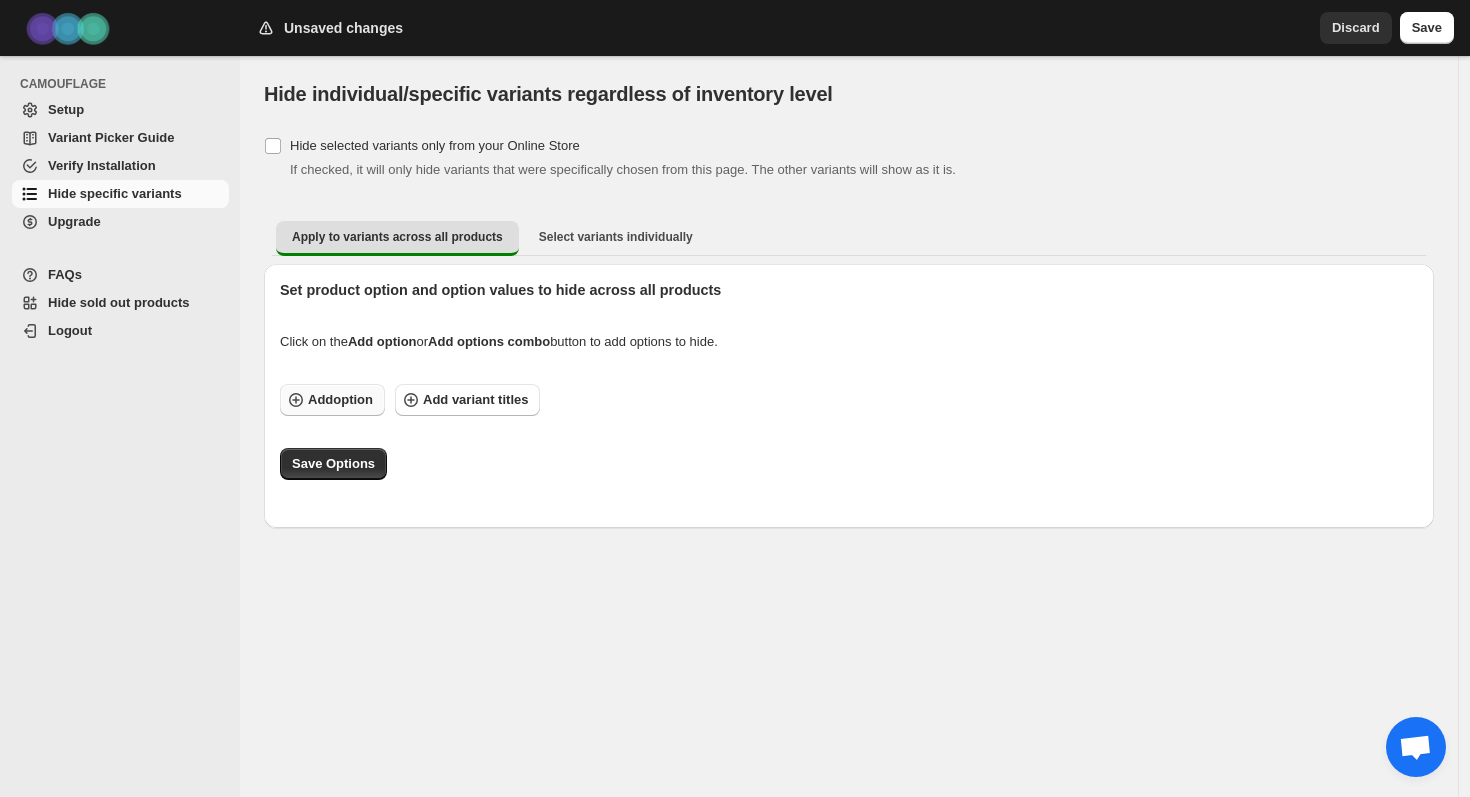 click on "Add   option" at bounding box center (340, 400) 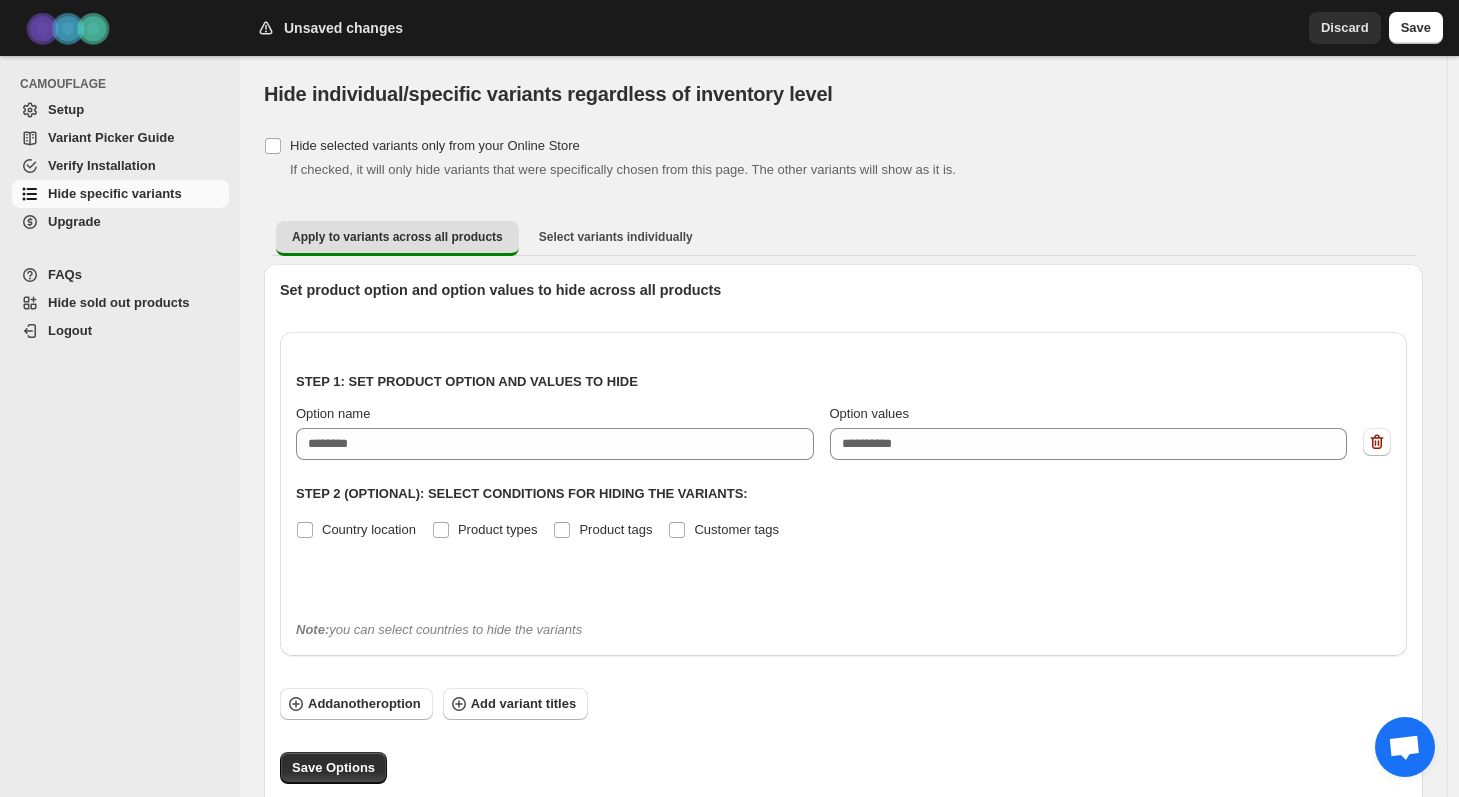 scroll, scrollTop: 35, scrollLeft: 0, axis: vertical 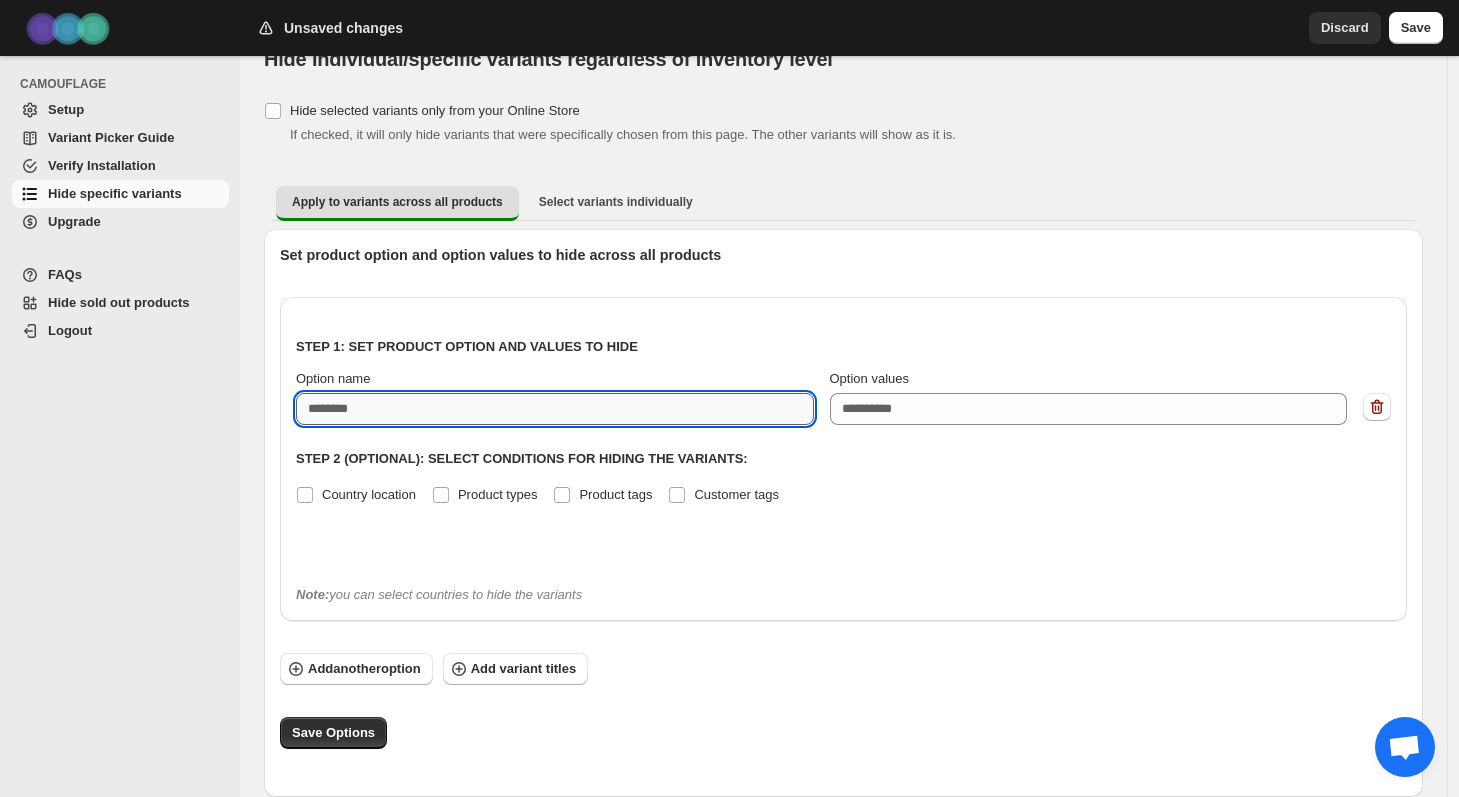 click on "Option name" at bounding box center [555, 409] 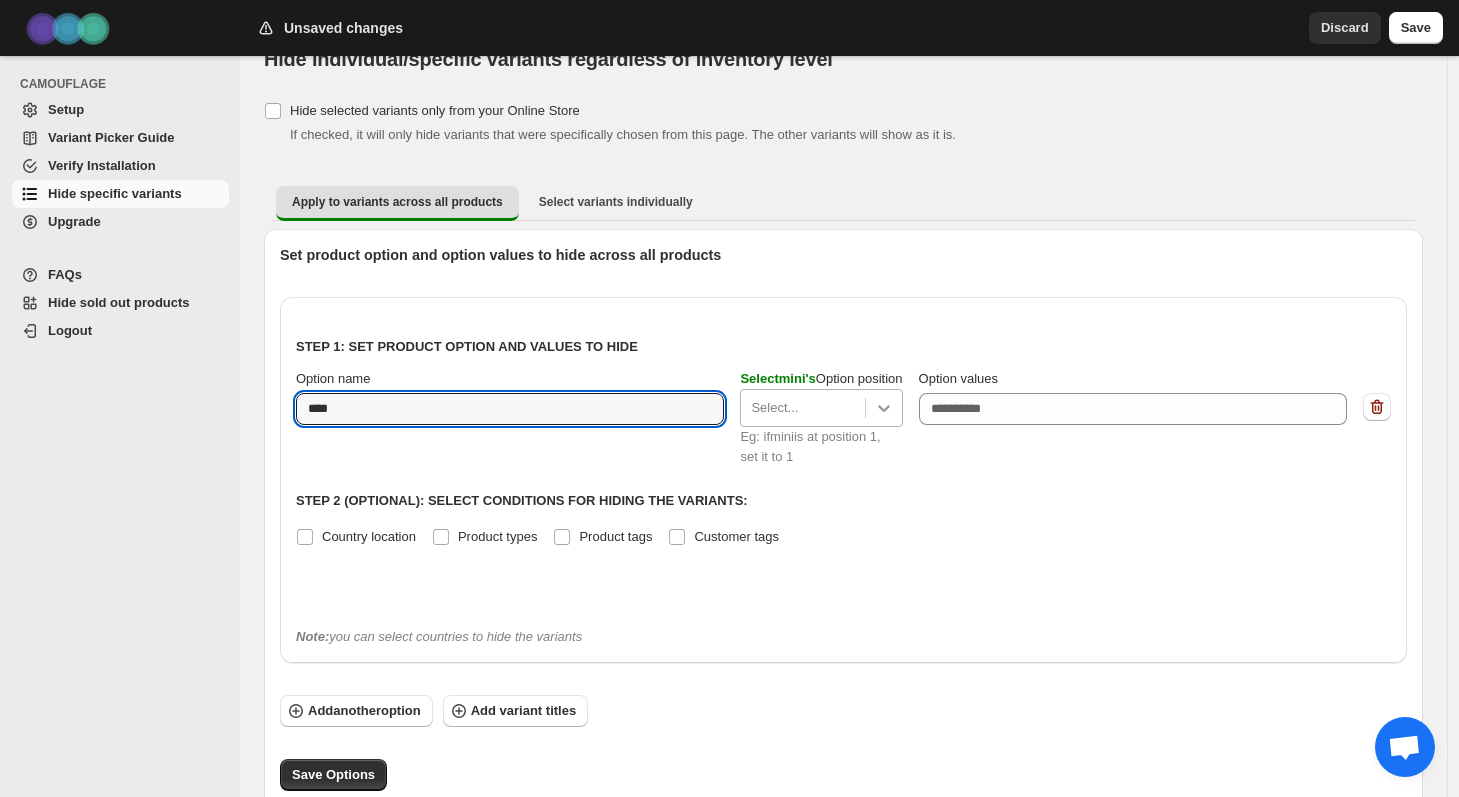 type on "****" 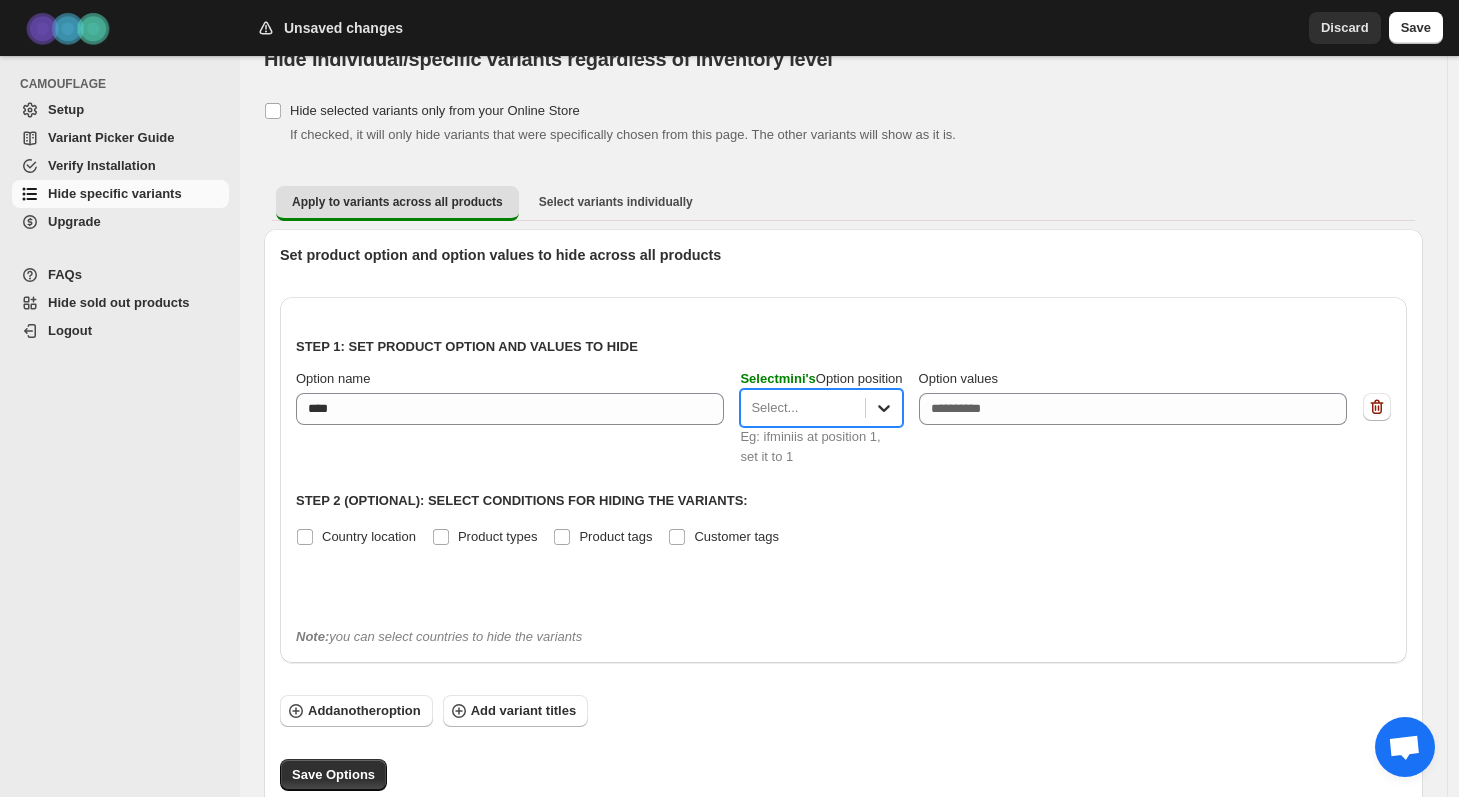 click 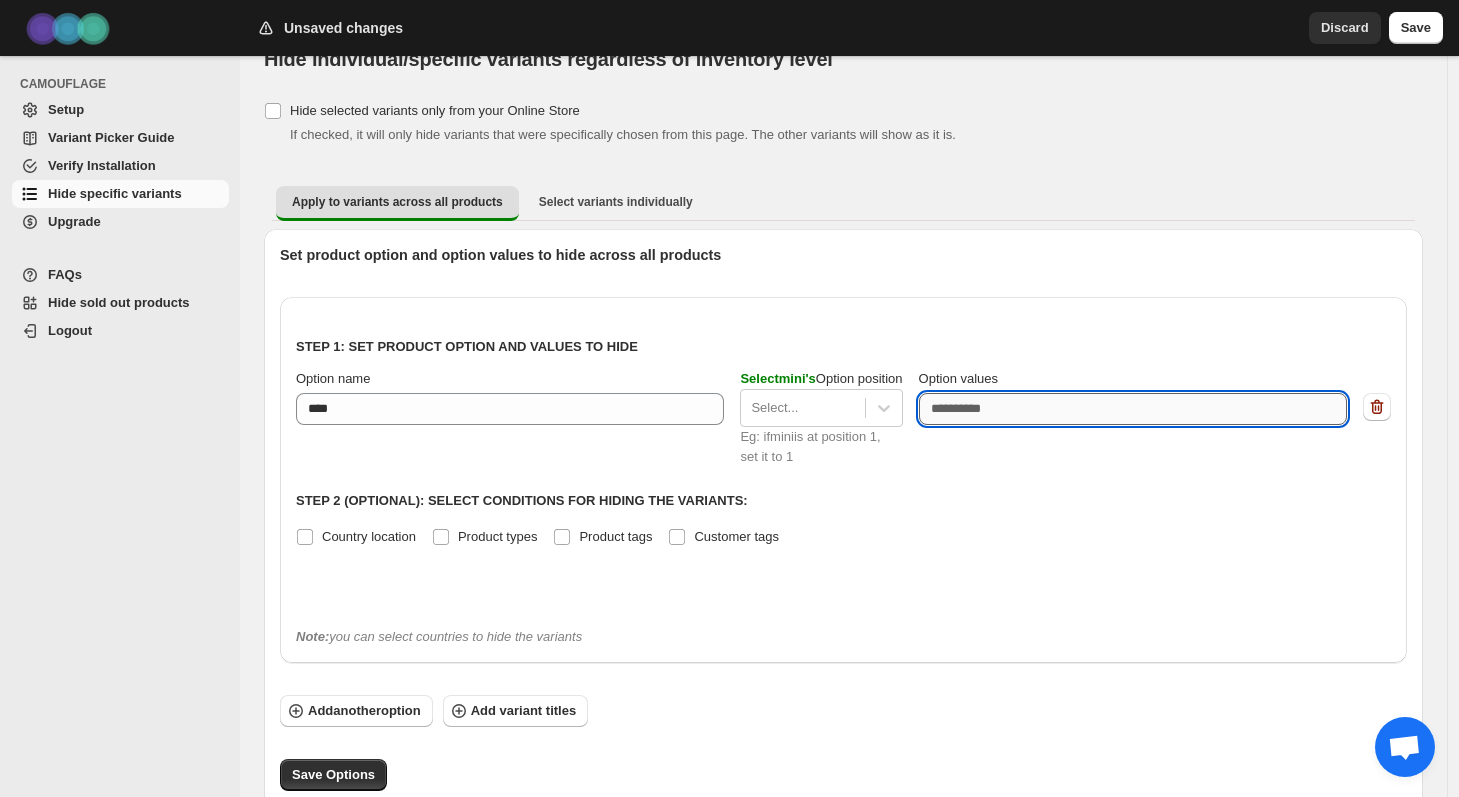 click on "Option values" at bounding box center [1133, 409] 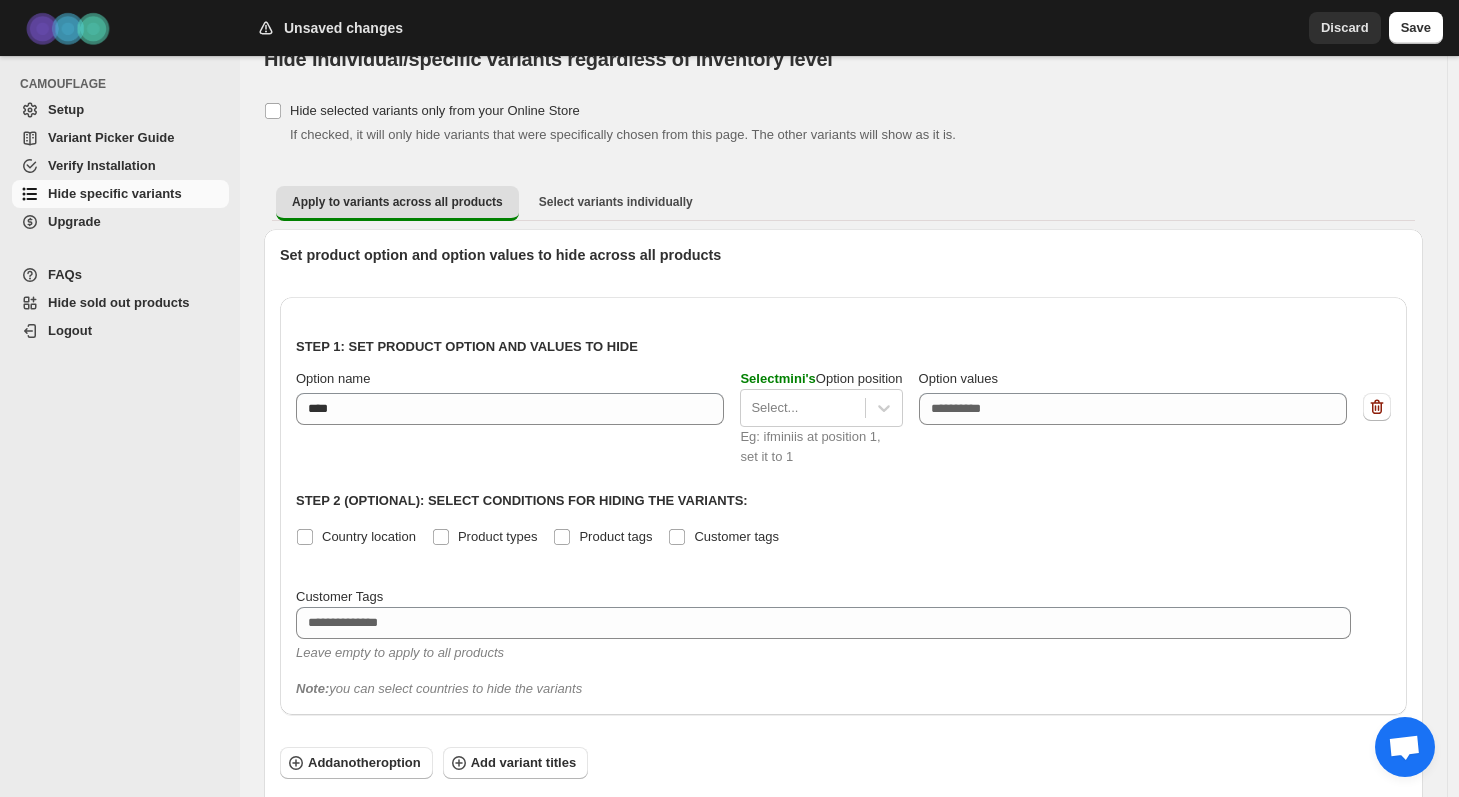 scroll, scrollTop: 62, scrollLeft: 0, axis: vertical 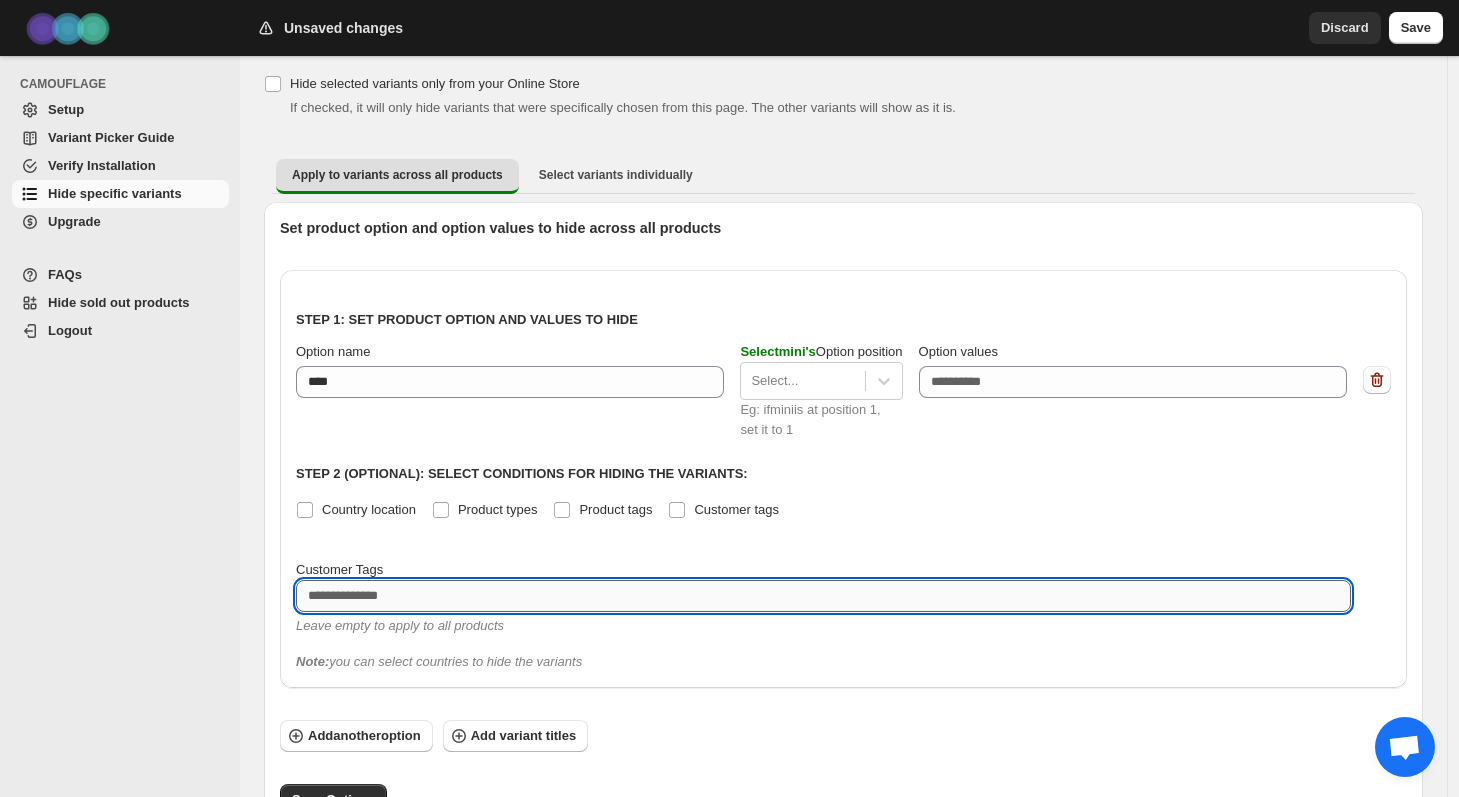 click at bounding box center (823, 596) 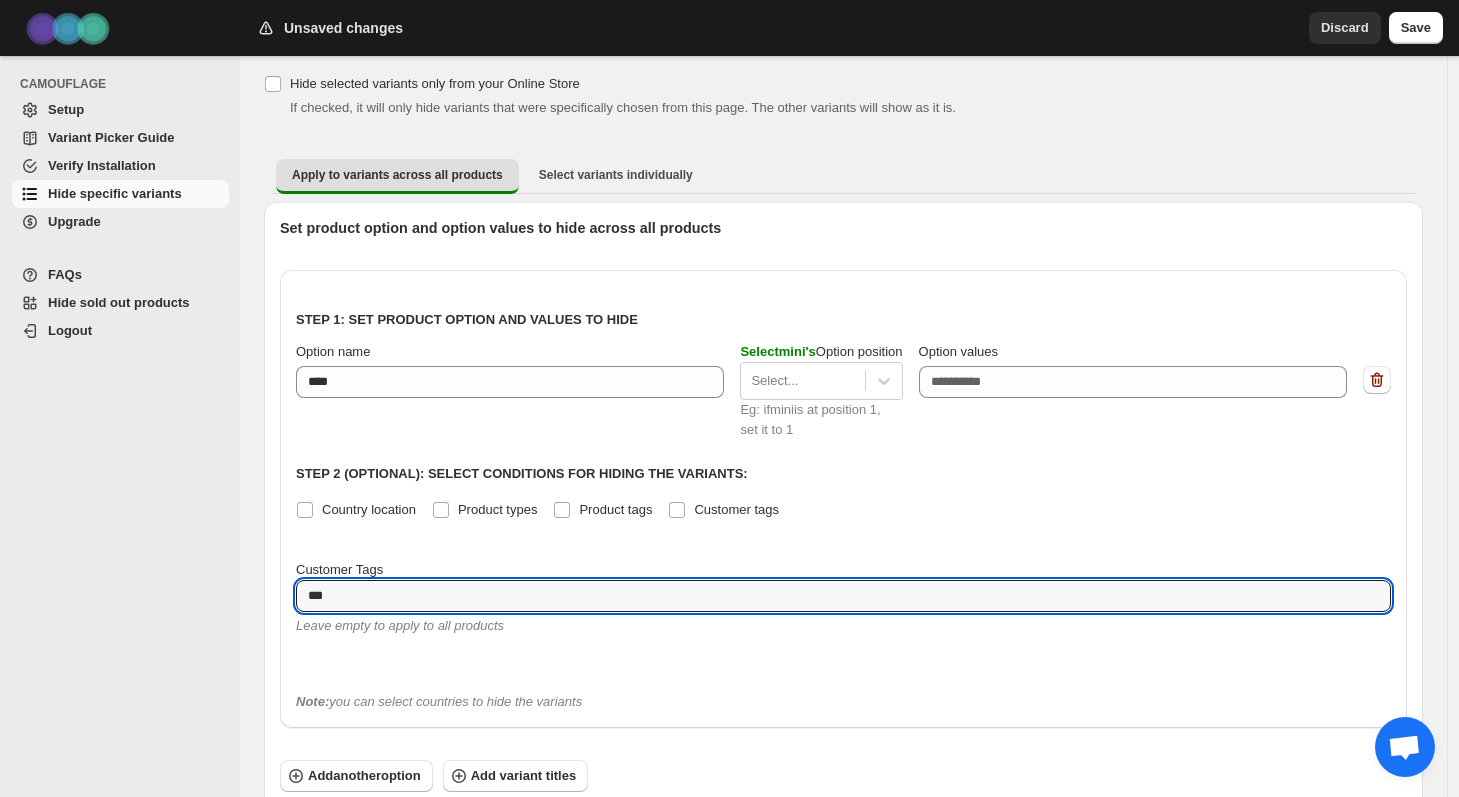 type on "***" 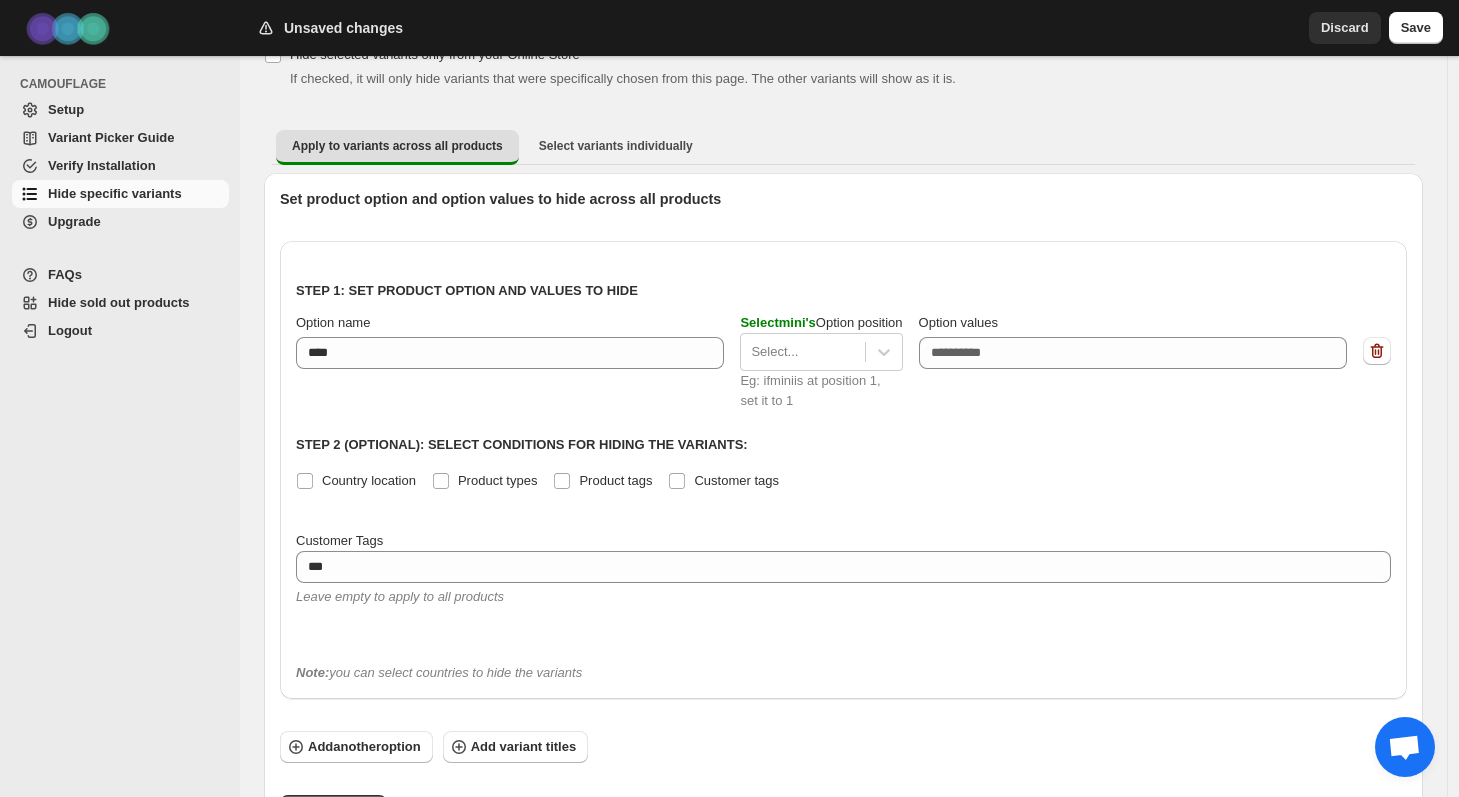 scroll, scrollTop: 90, scrollLeft: 0, axis: vertical 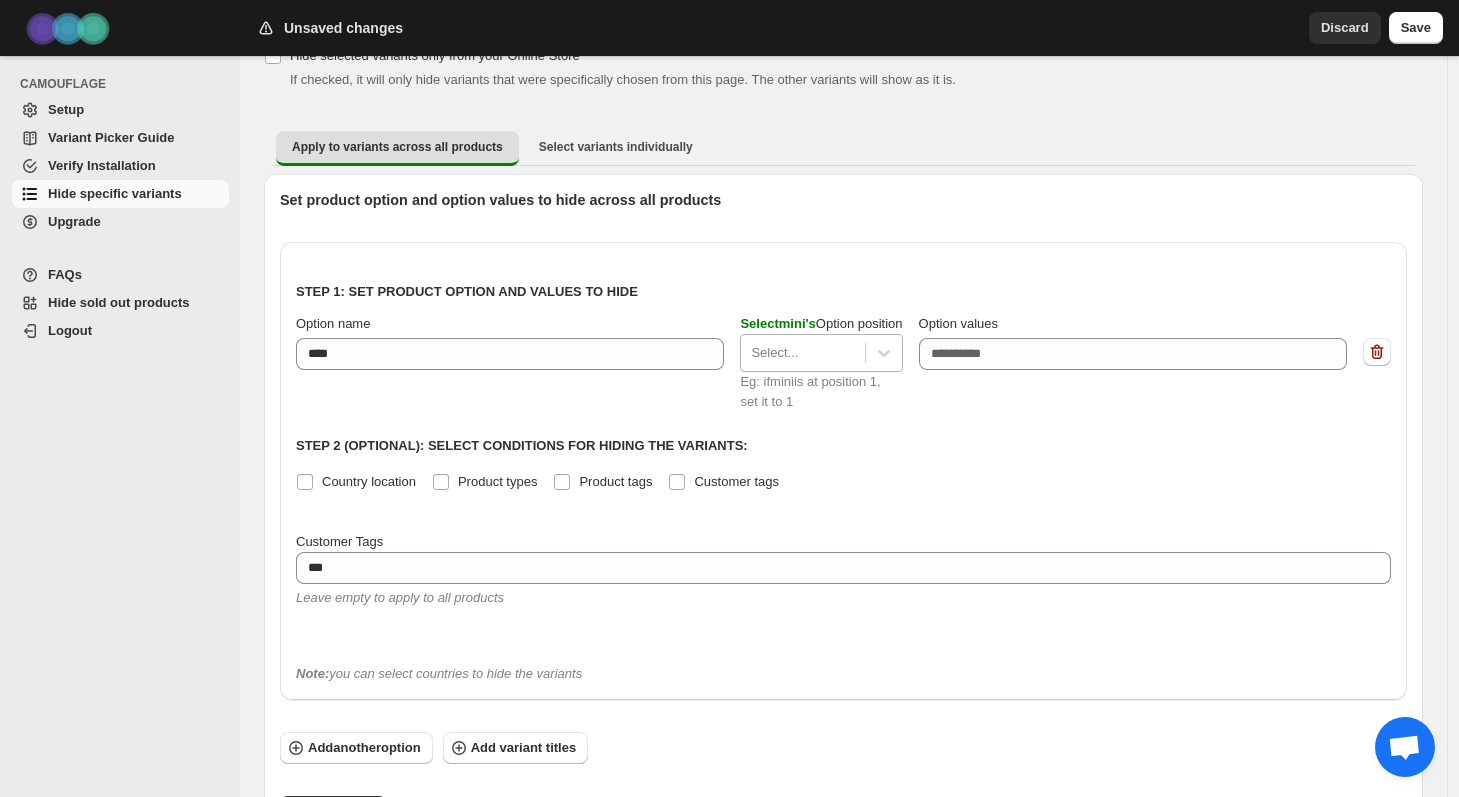 click at bounding box center (802, 353) 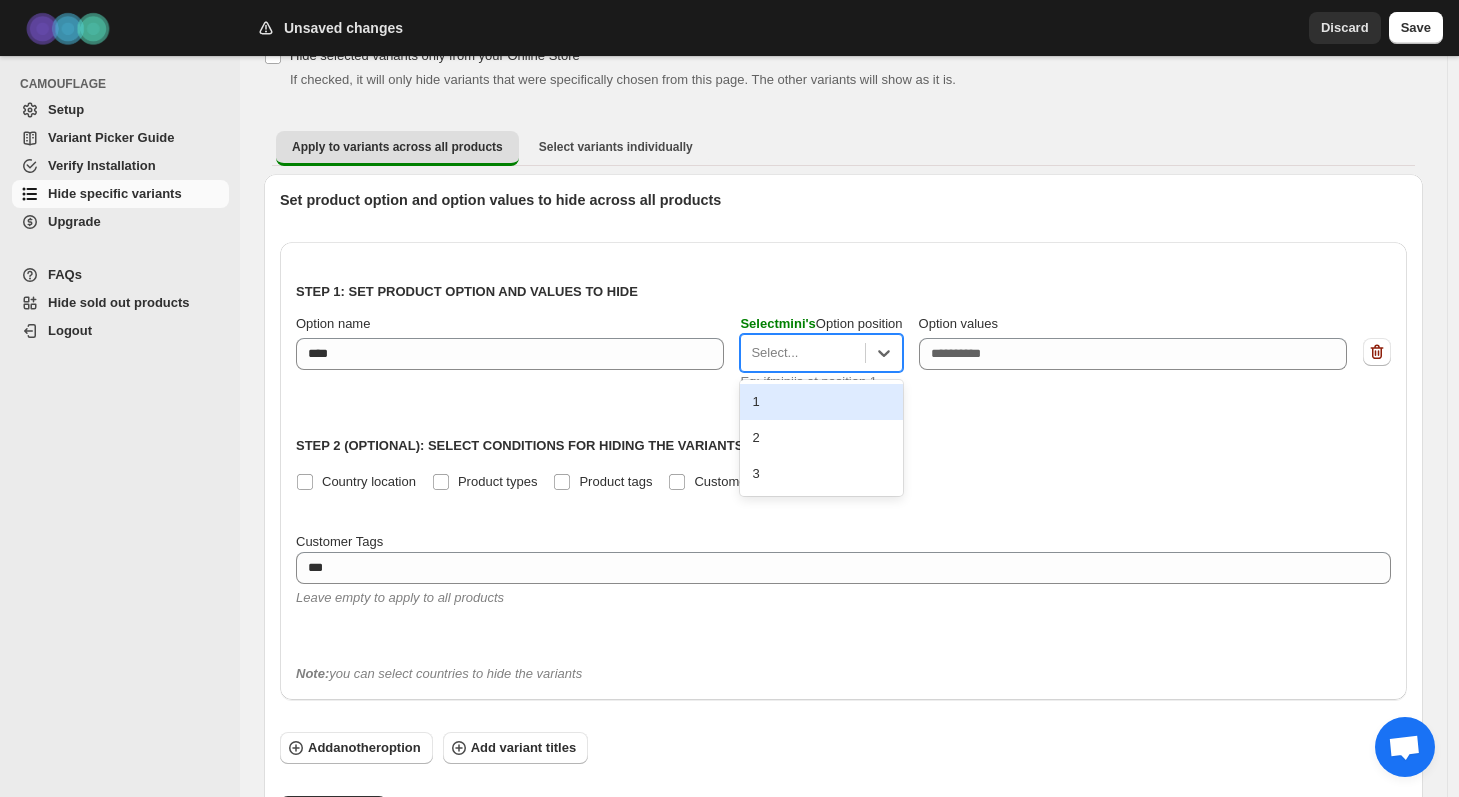 click on "1" at bounding box center [821, 402] 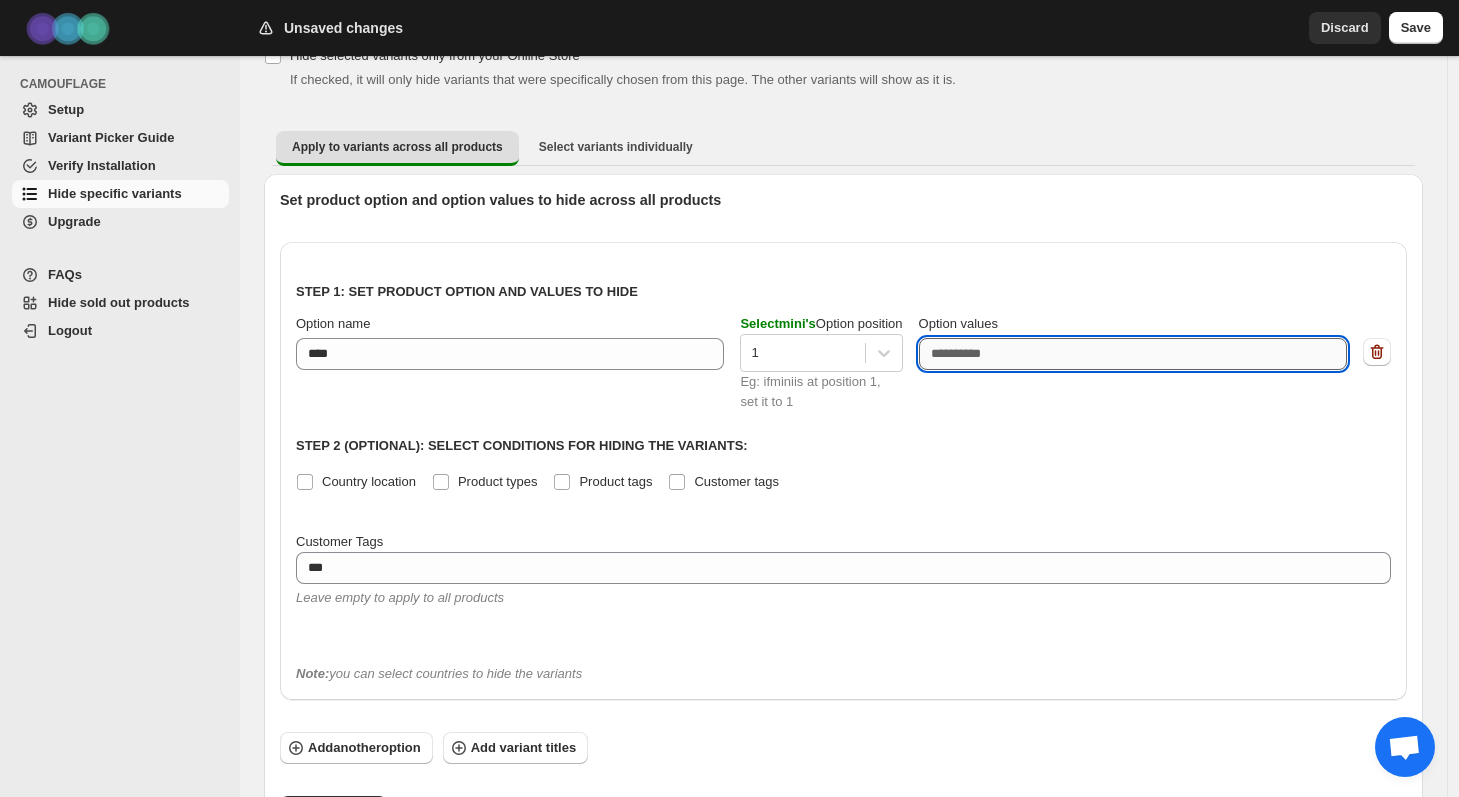 click on "Option values" at bounding box center [1133, 354] 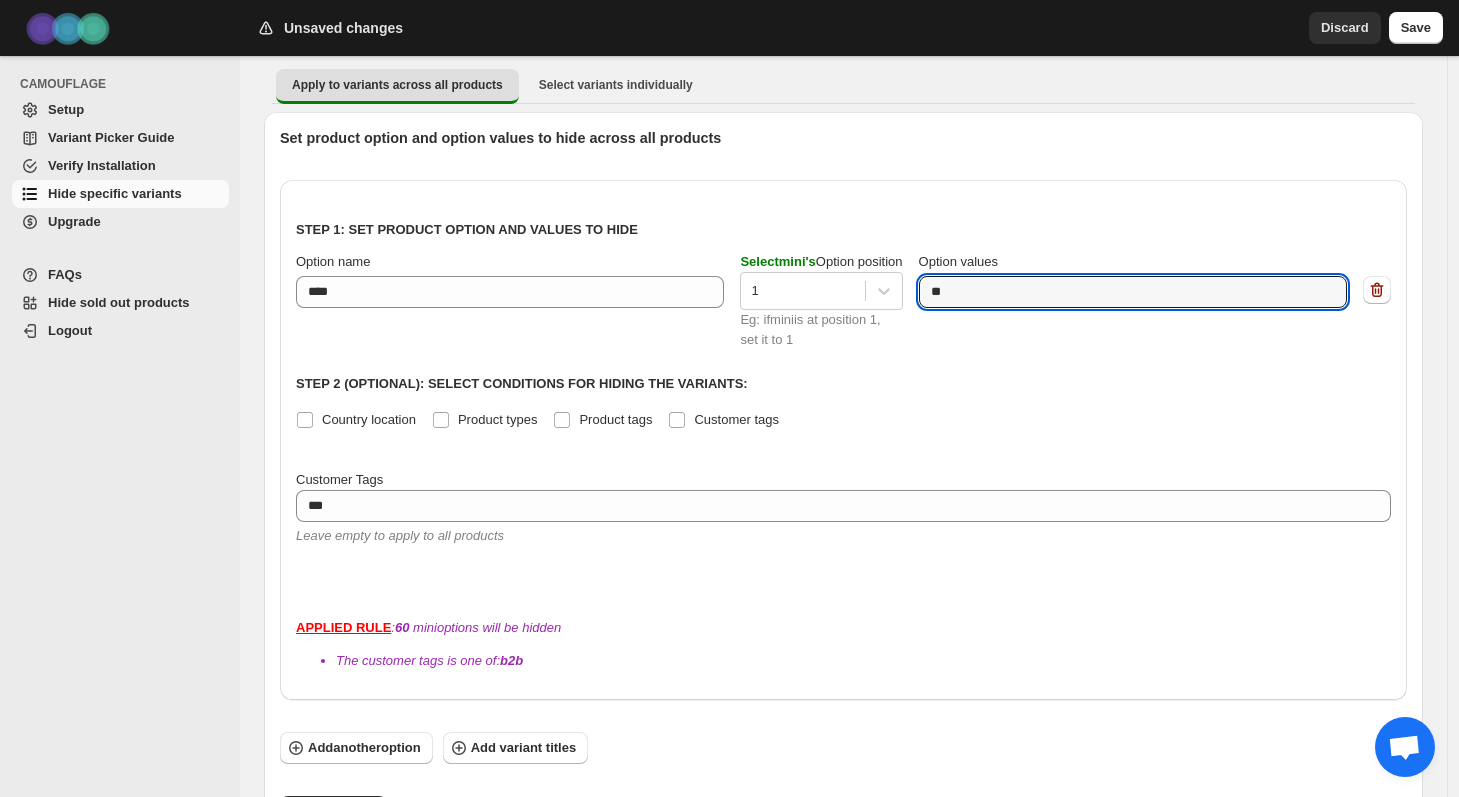 scroll, scrollTop: 42, scrollLeft: 0, axis: vertical 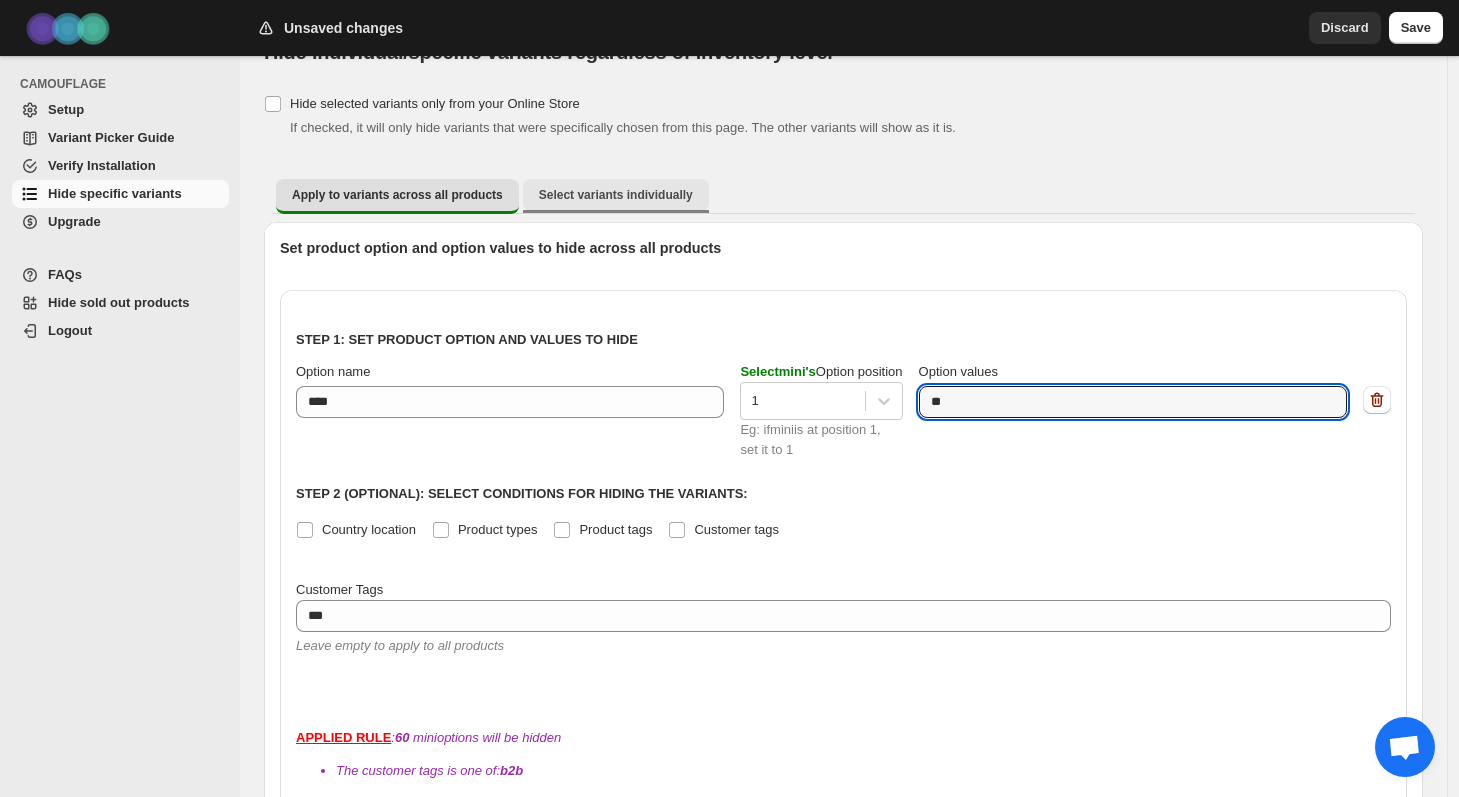 type on "**" 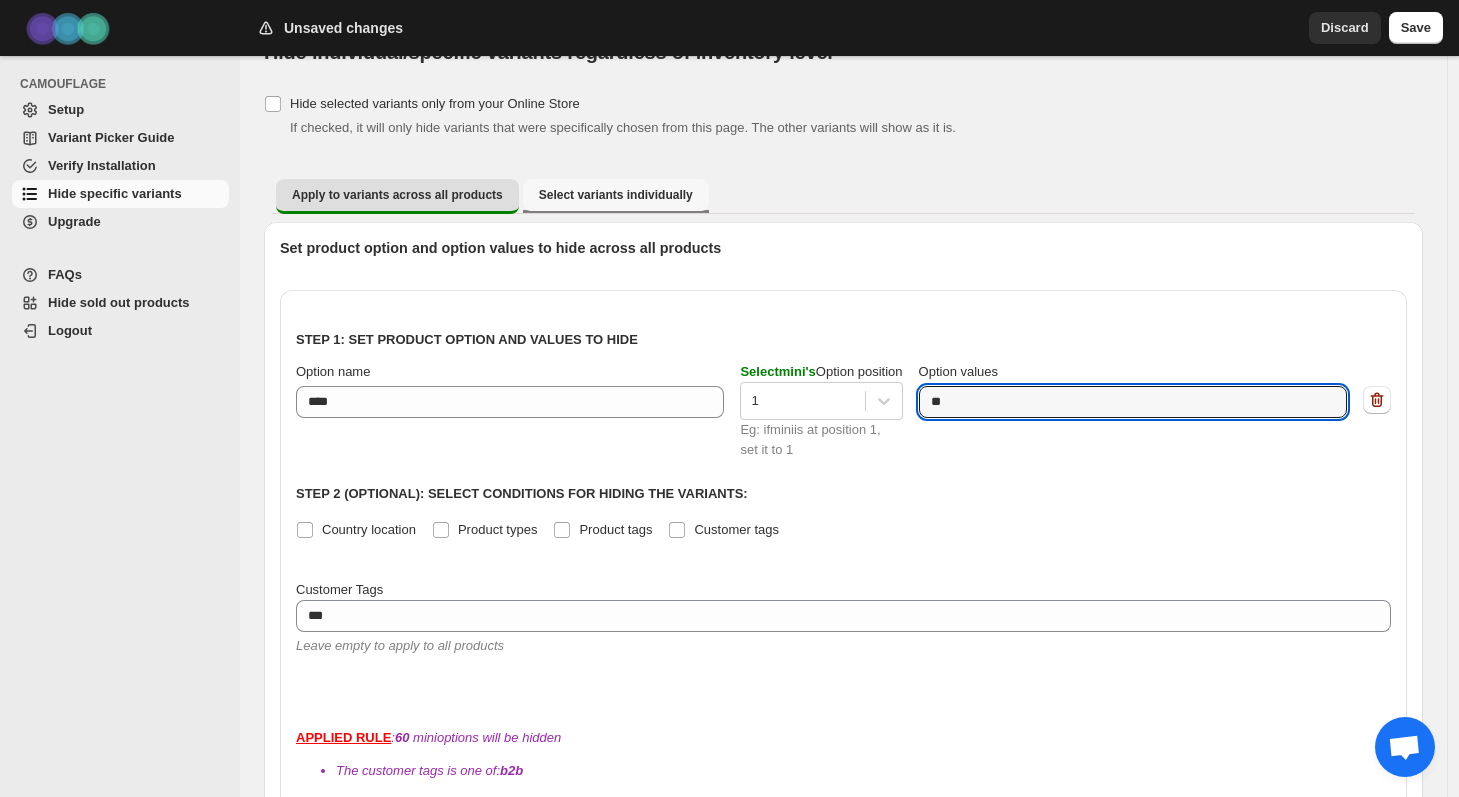 click on "Select variants individually" at bounding box center [616, 195] 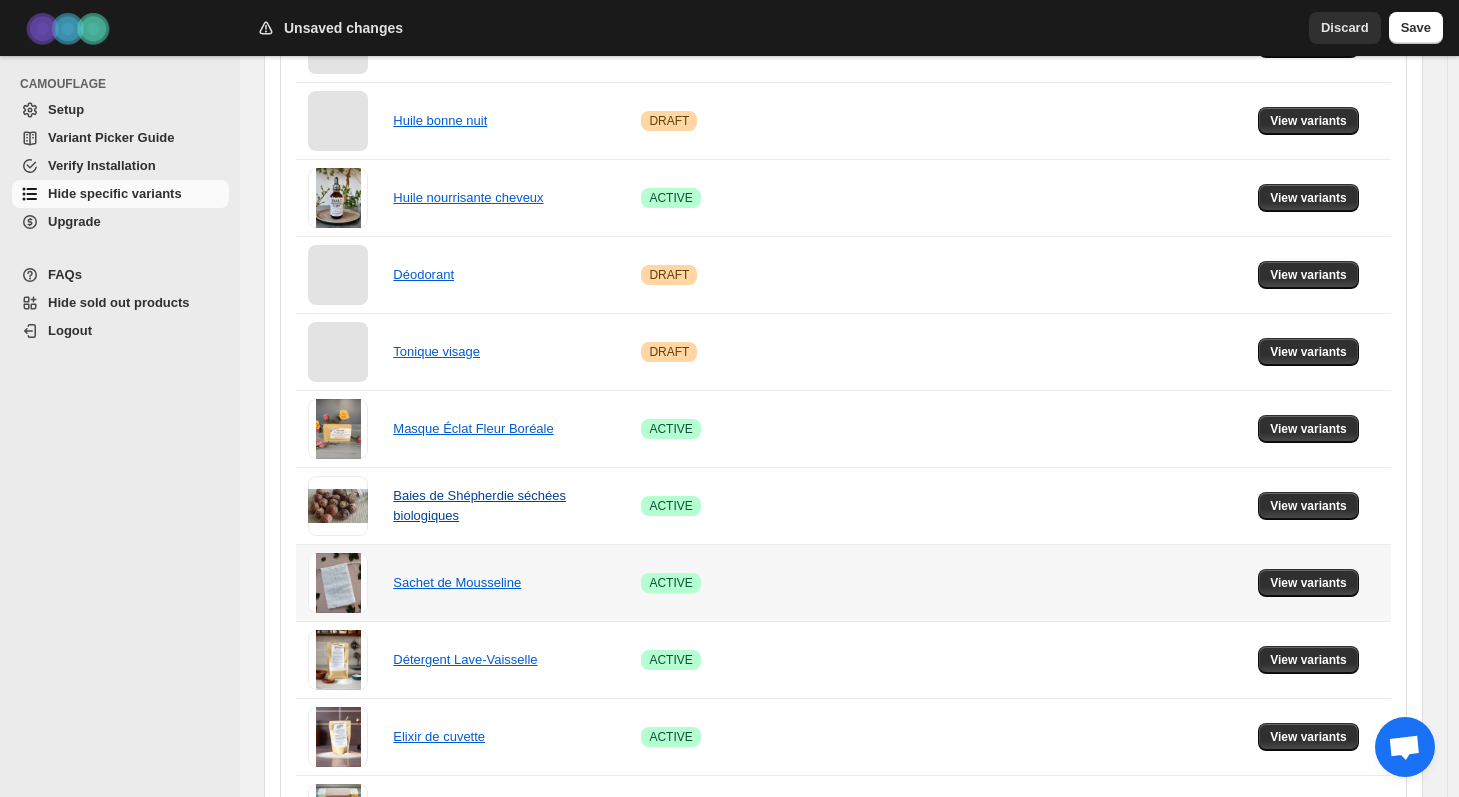 scroll, scrollTop: 1256, scrollLeft: 0, axis: vertical 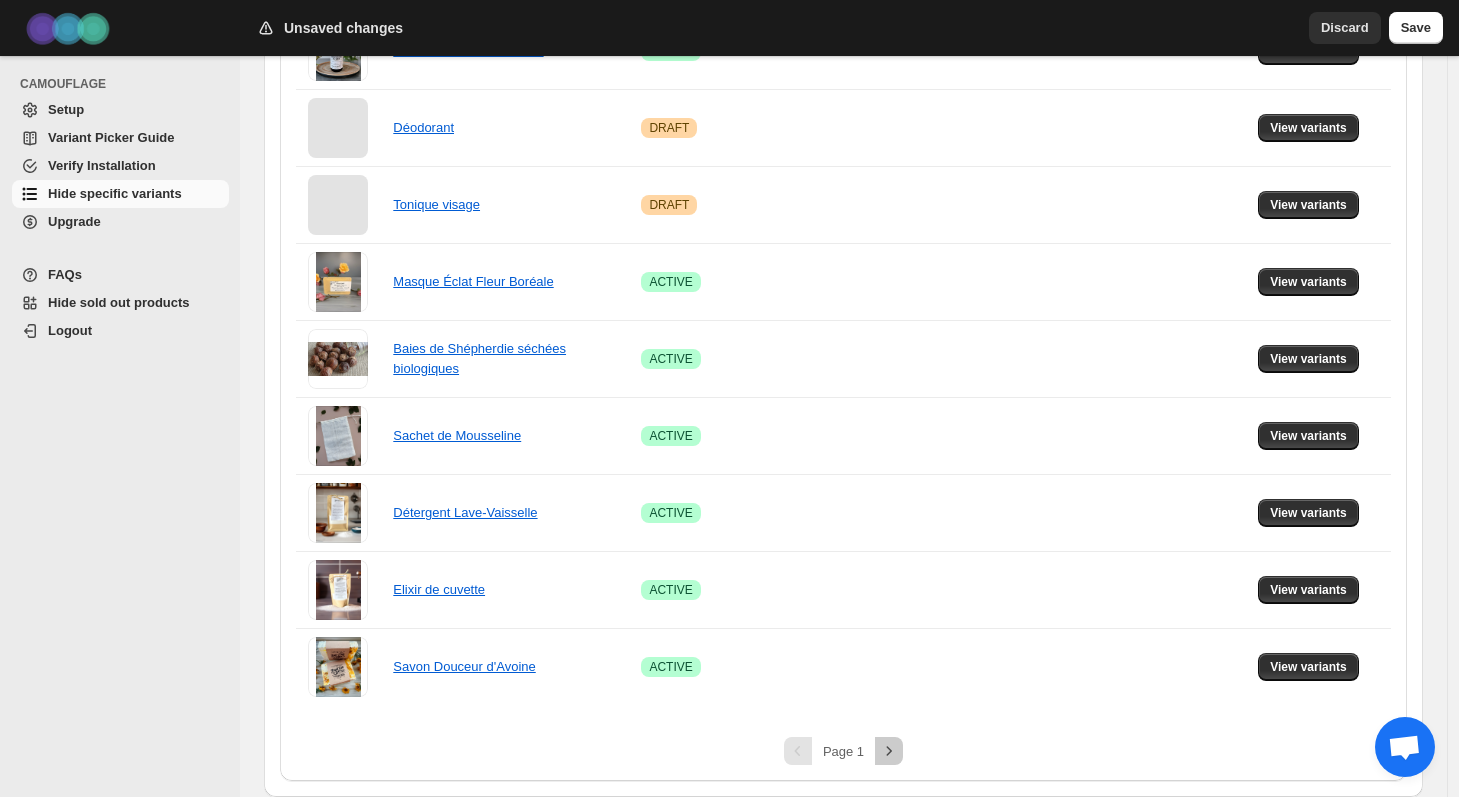 click 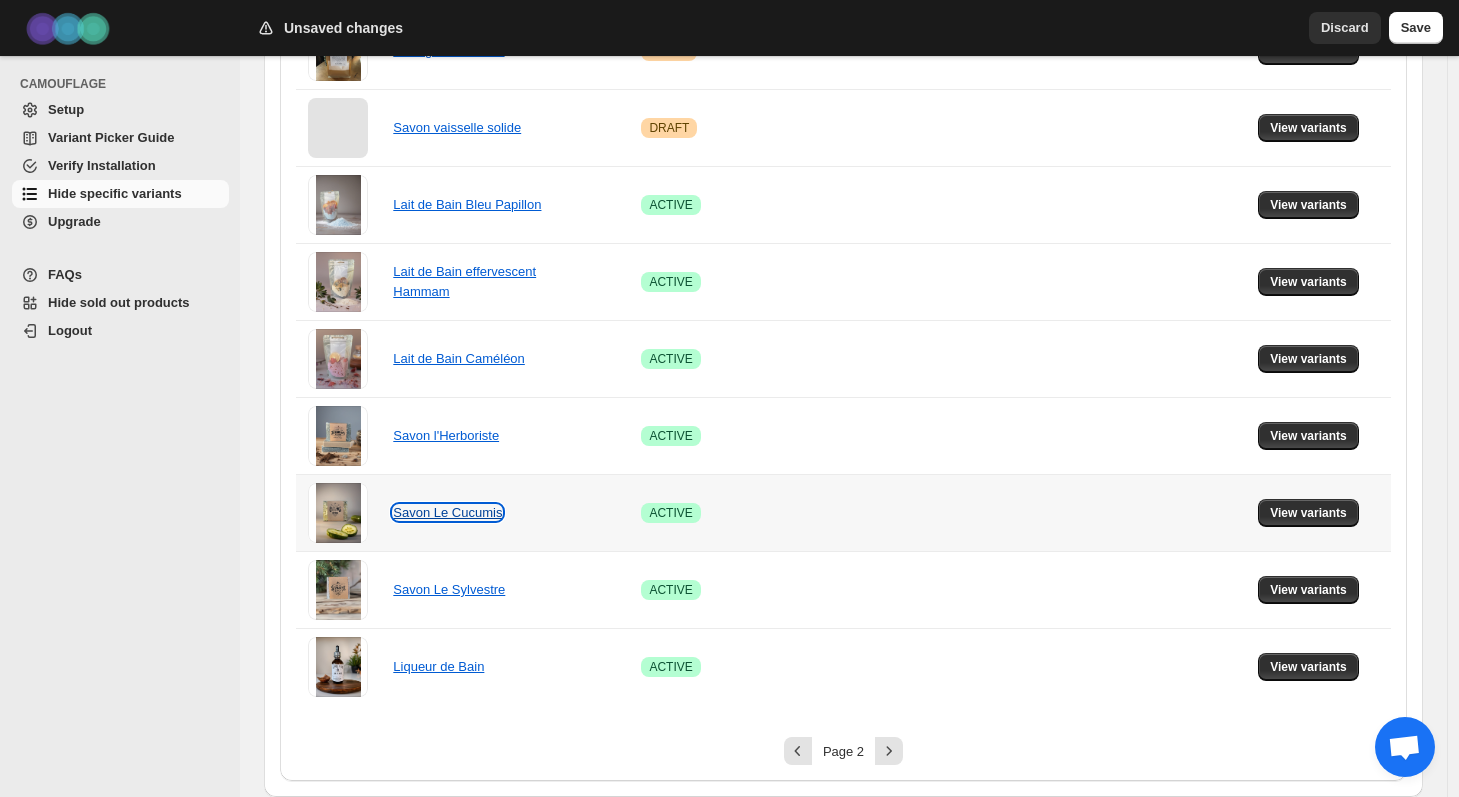 click on "Savon Le Cucumis" at bounding box center [447, 512] 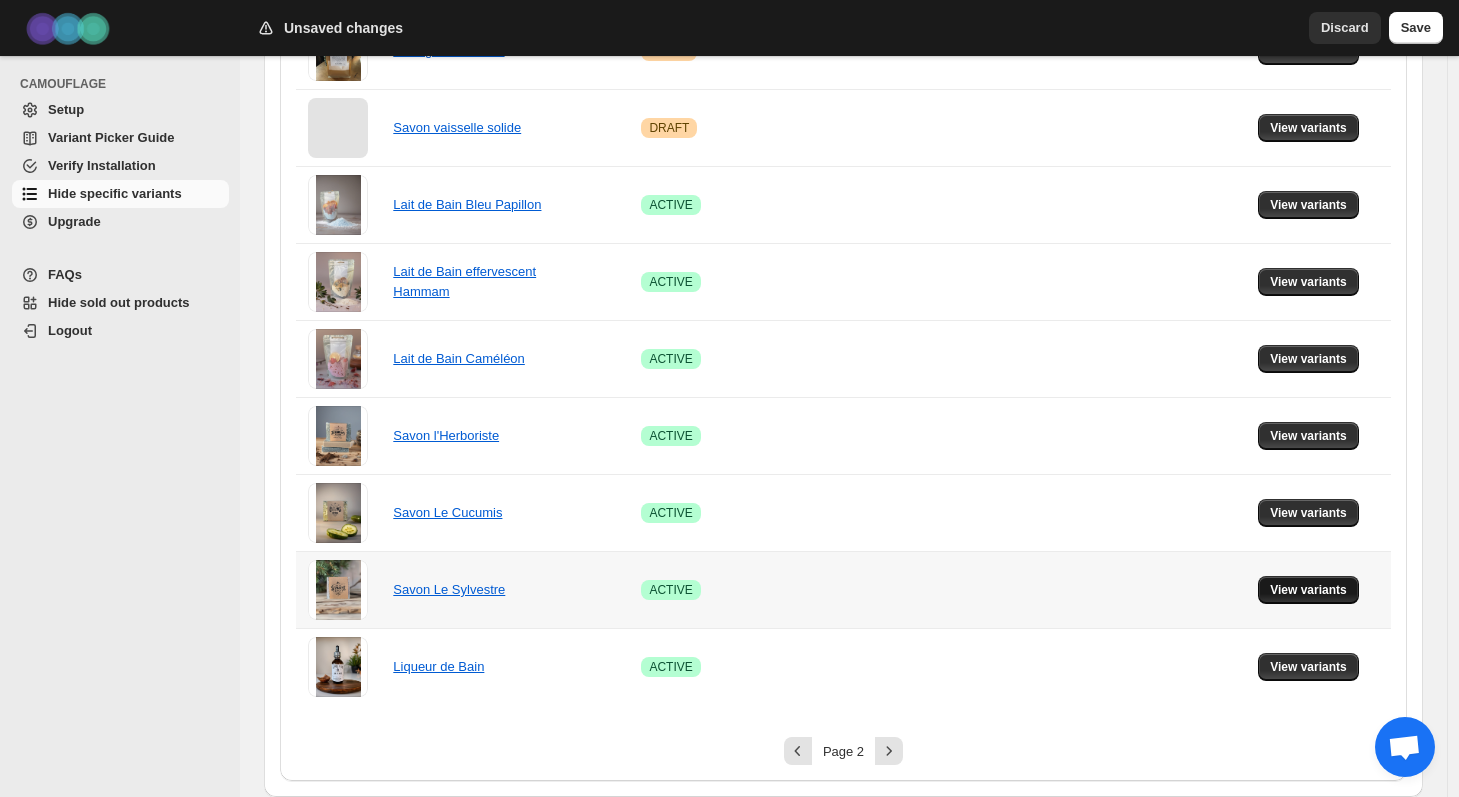 click on "View variants" at bounding box center [1308, 590] 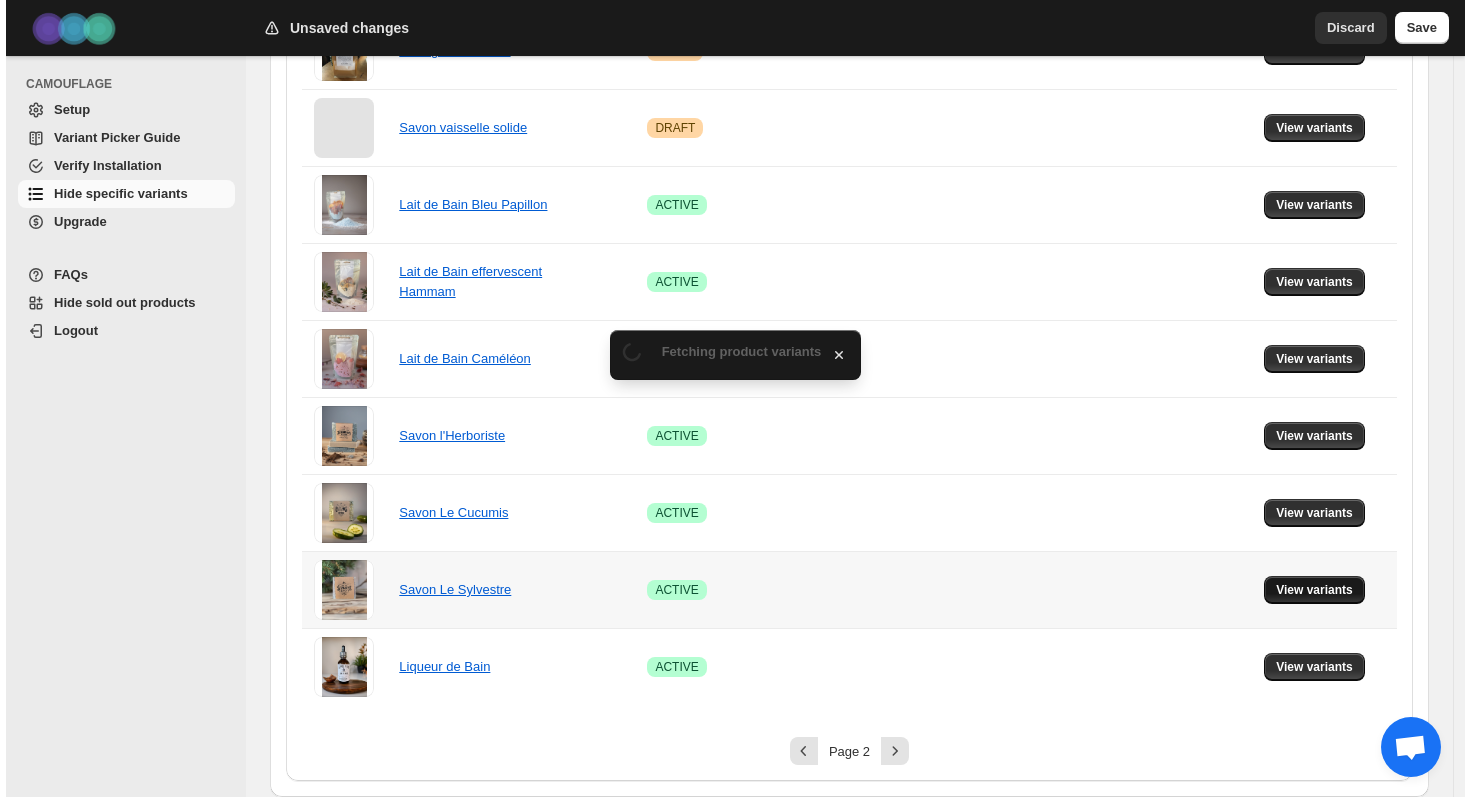 scroll, scrollTop: 0, scrollLeft: 0, axis: both 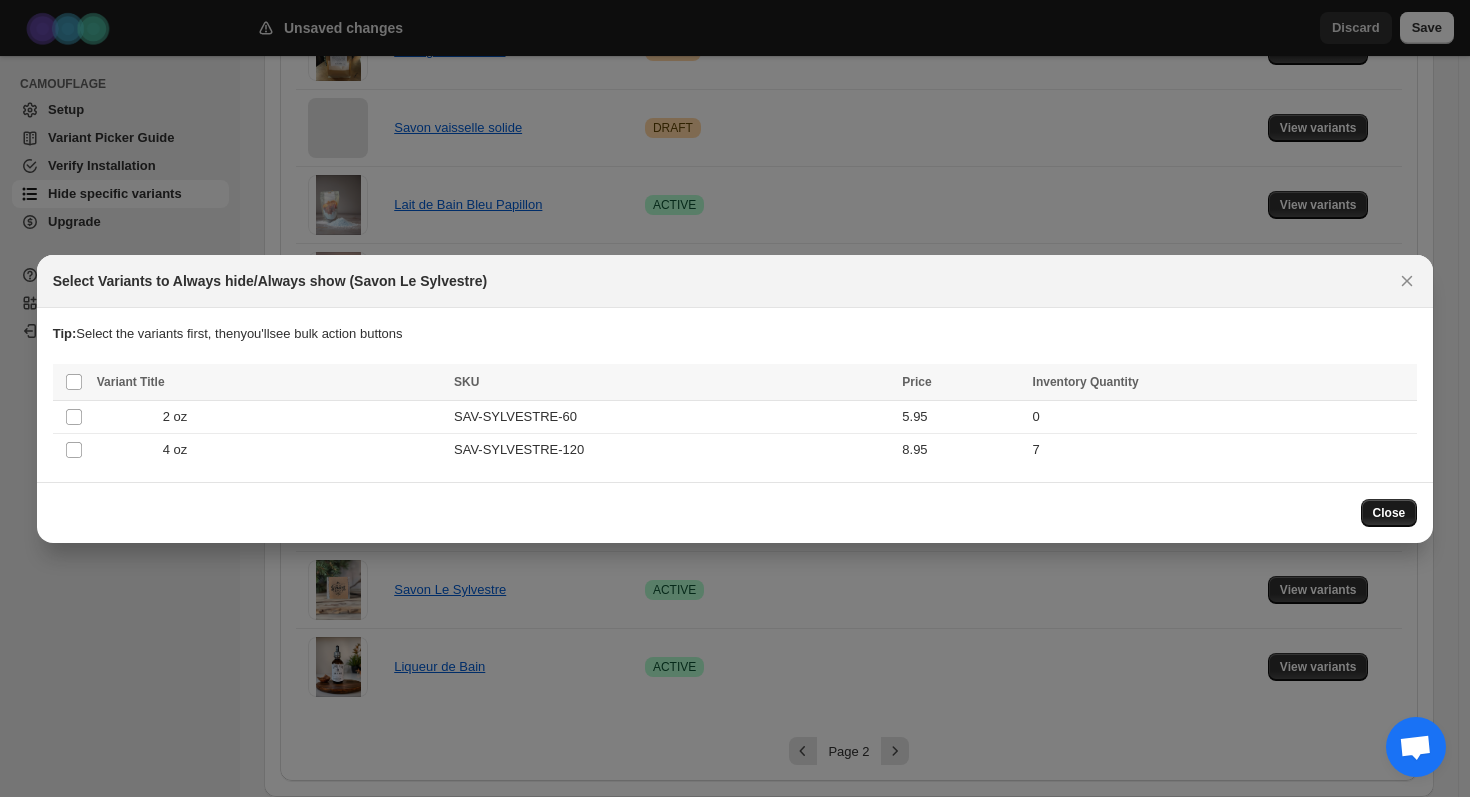 click on "Close" at bounding box center (1389, 513) 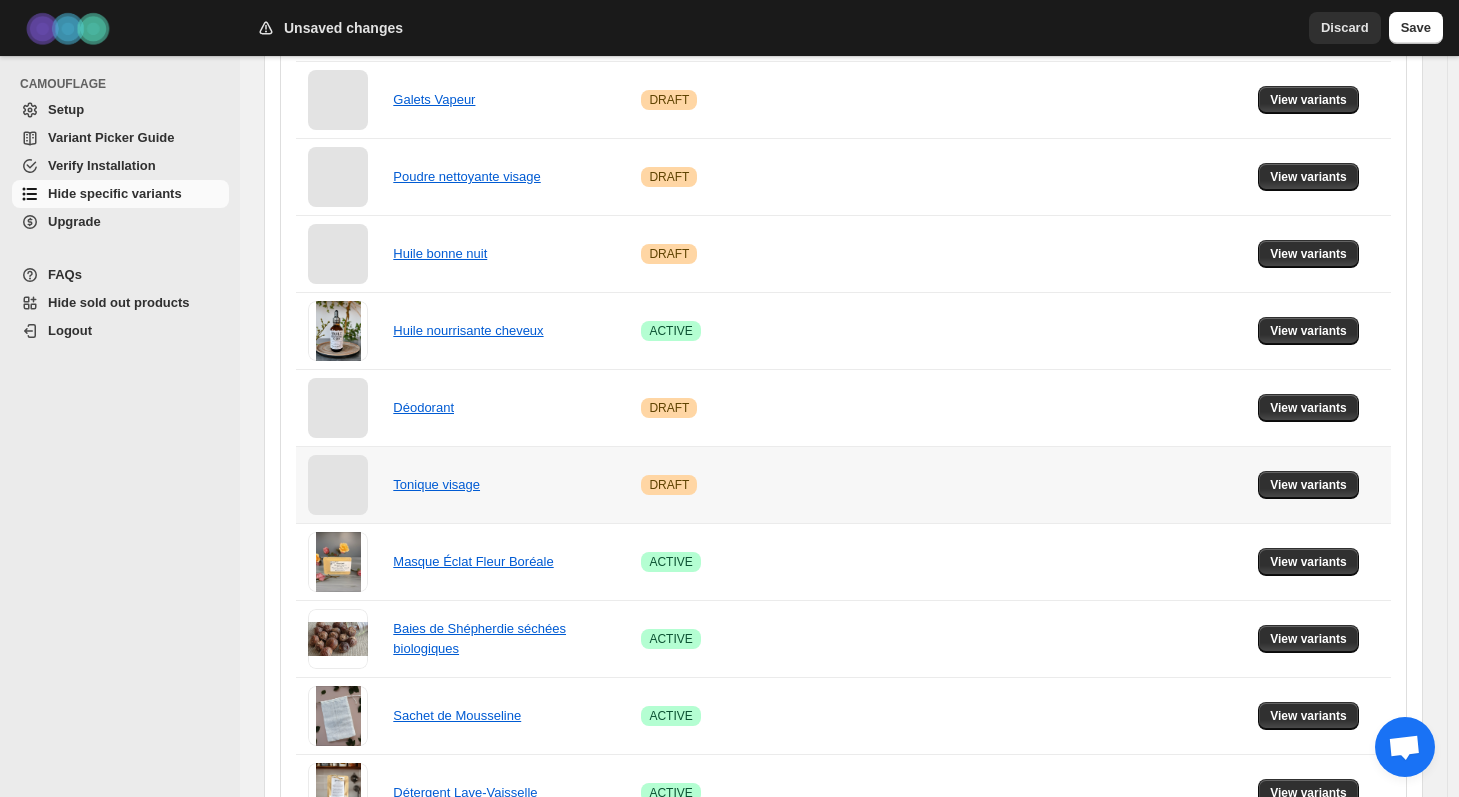 scroll, scrollTop: 1256, scrollLeft: 0, axis: vertical 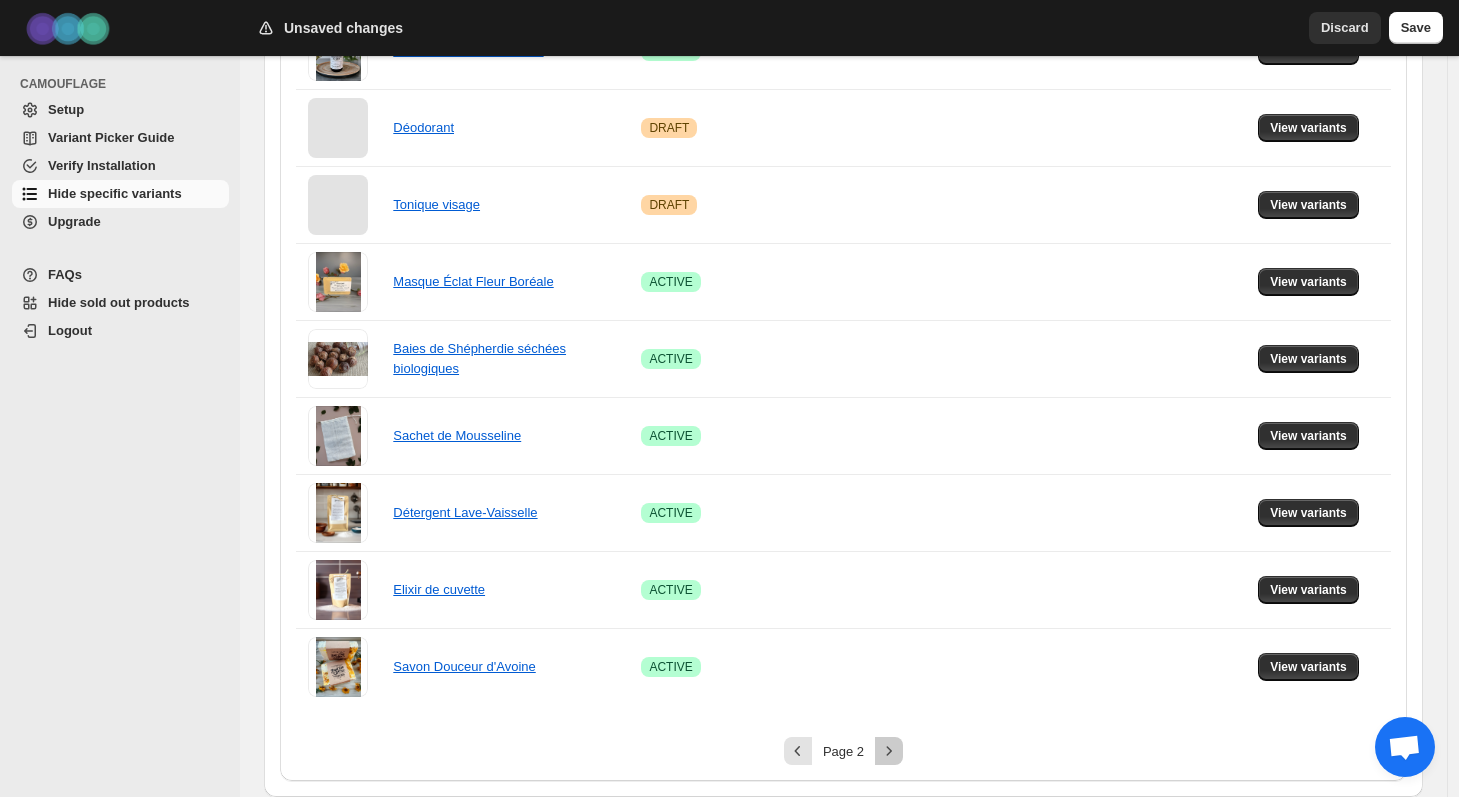 click 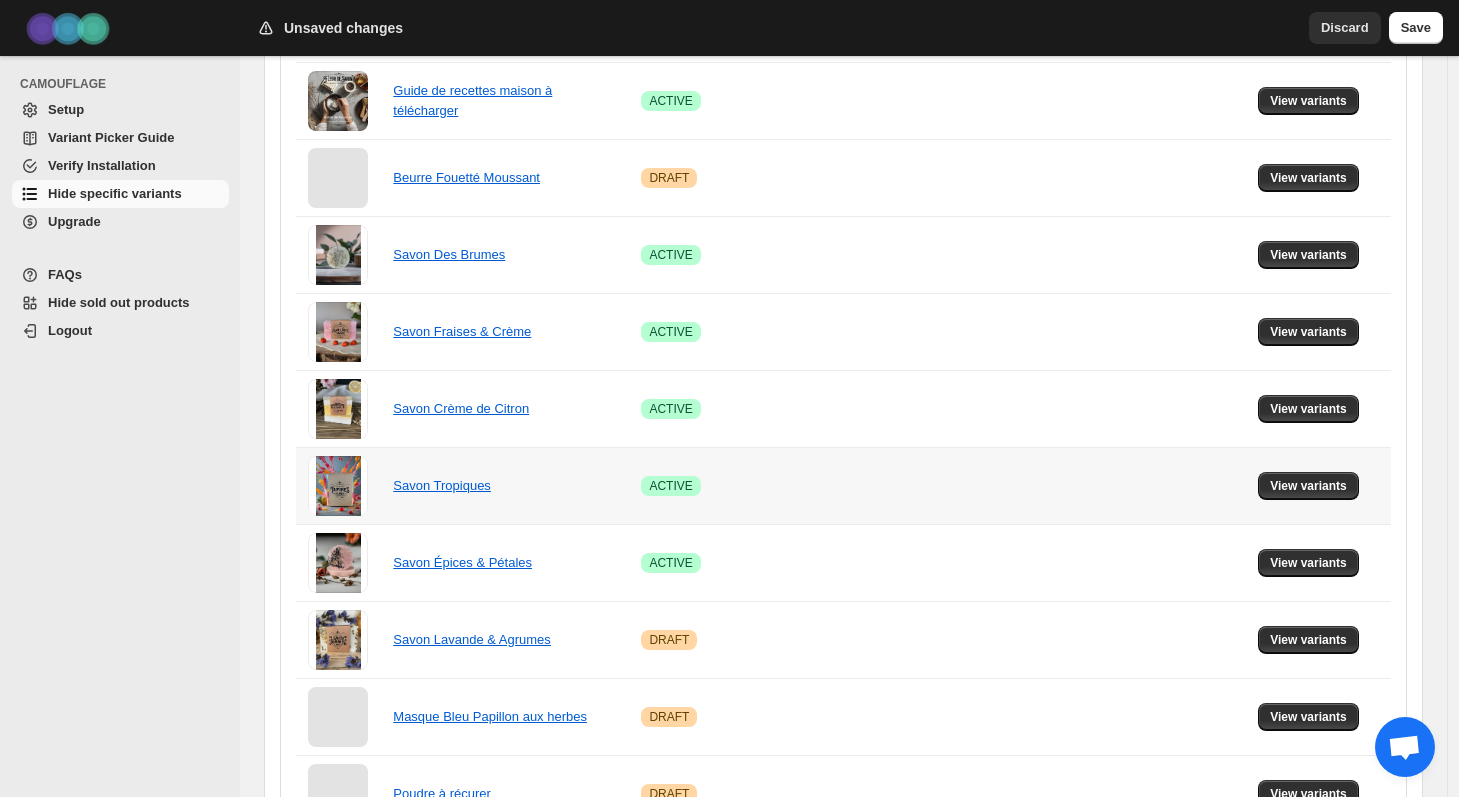scroll, scrollTop: 431, scrollLeft: 0, axis: vertical 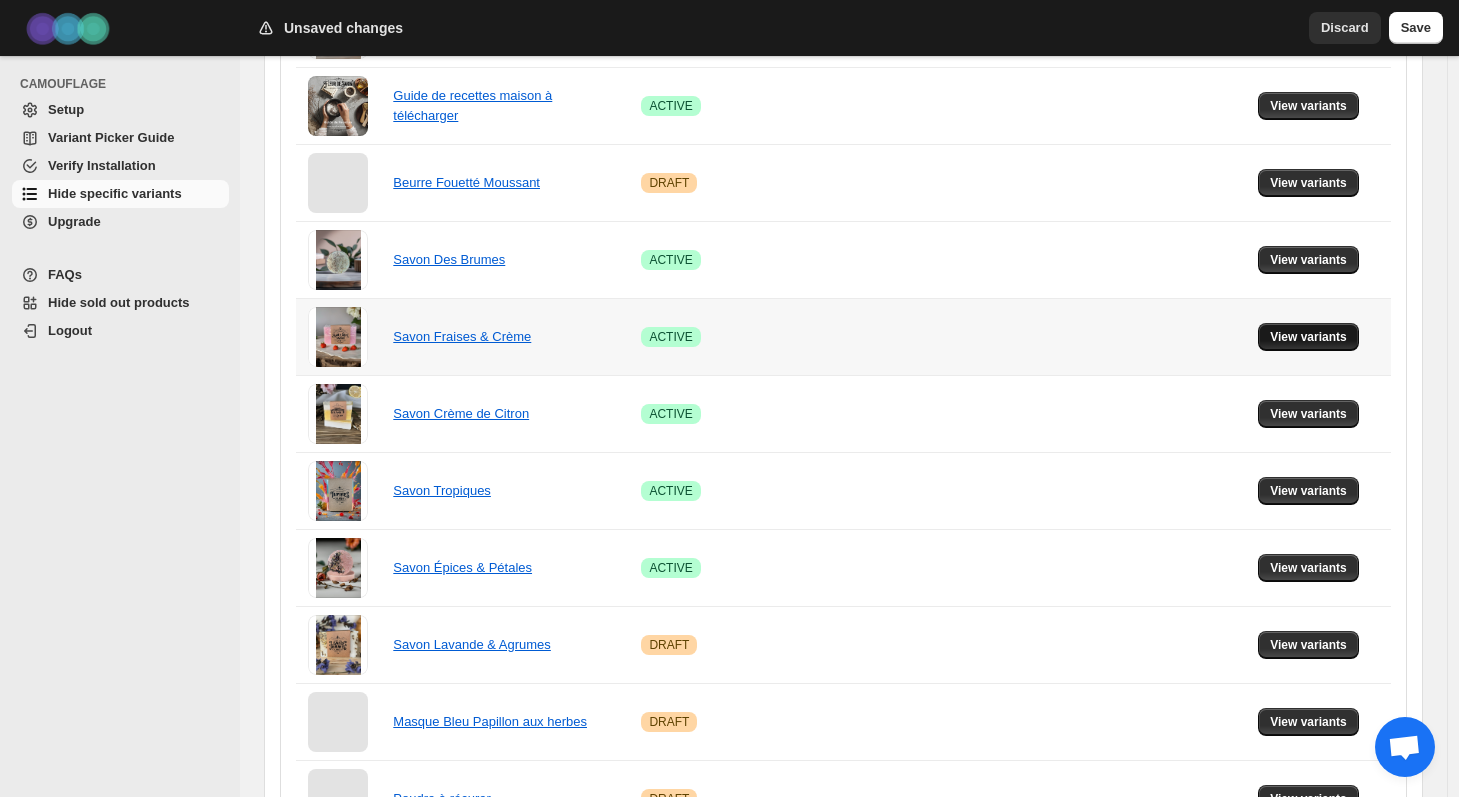 click on "View variants" at bounding box center (1308, 337) 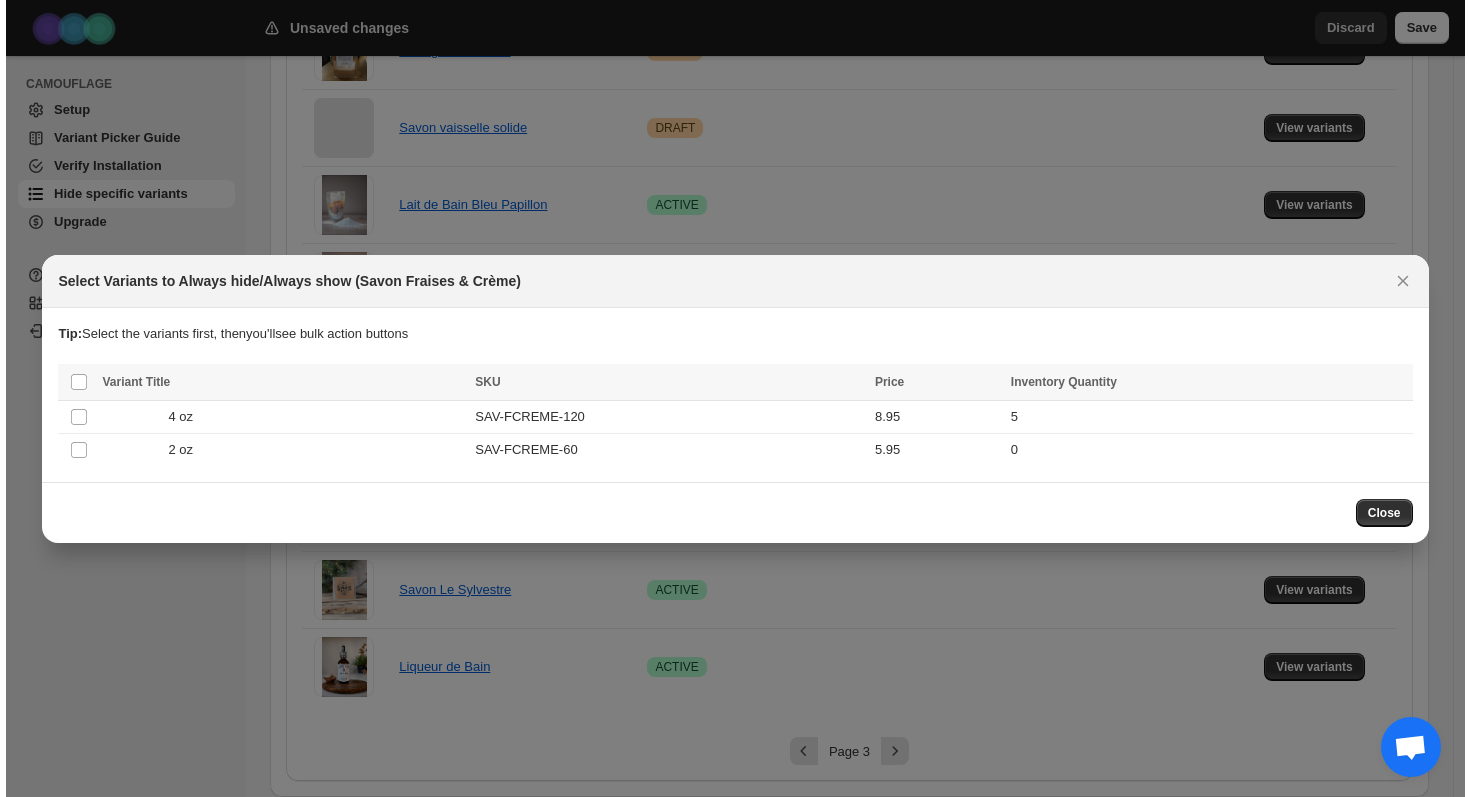 scroll, scrollTop: 0, scrollLeft: 0, axis: both 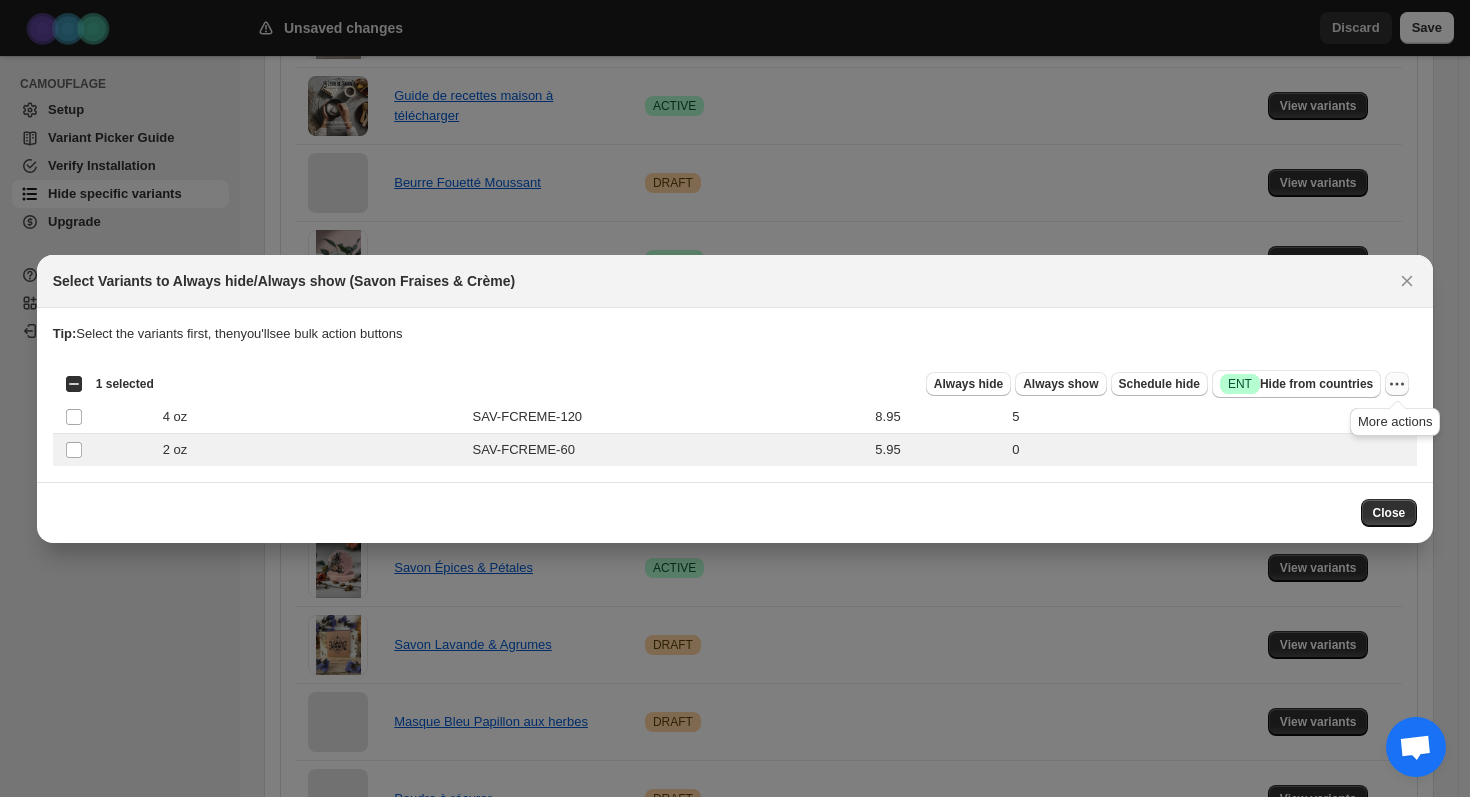 click 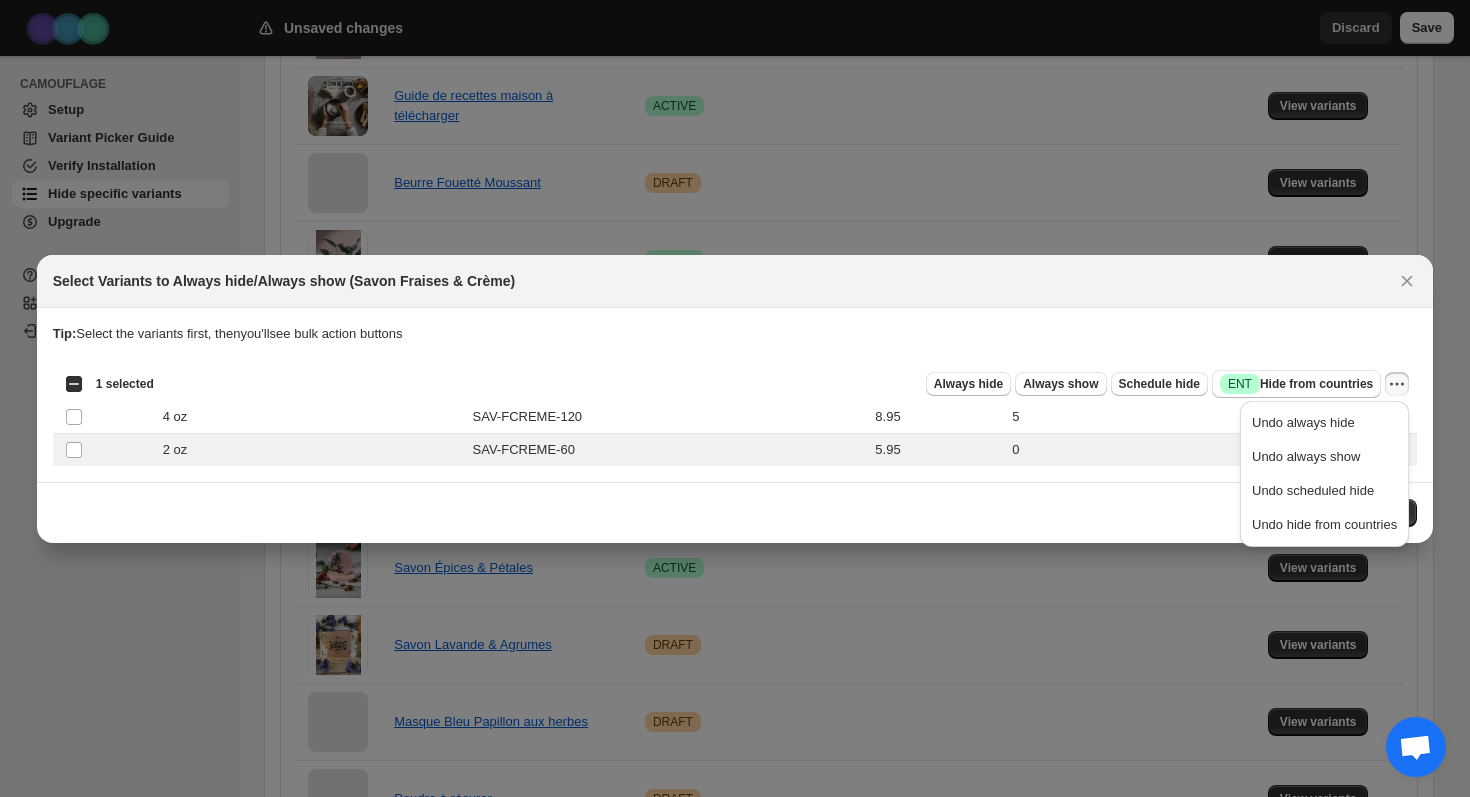 click on "Close" at bounding box center [735, 513] 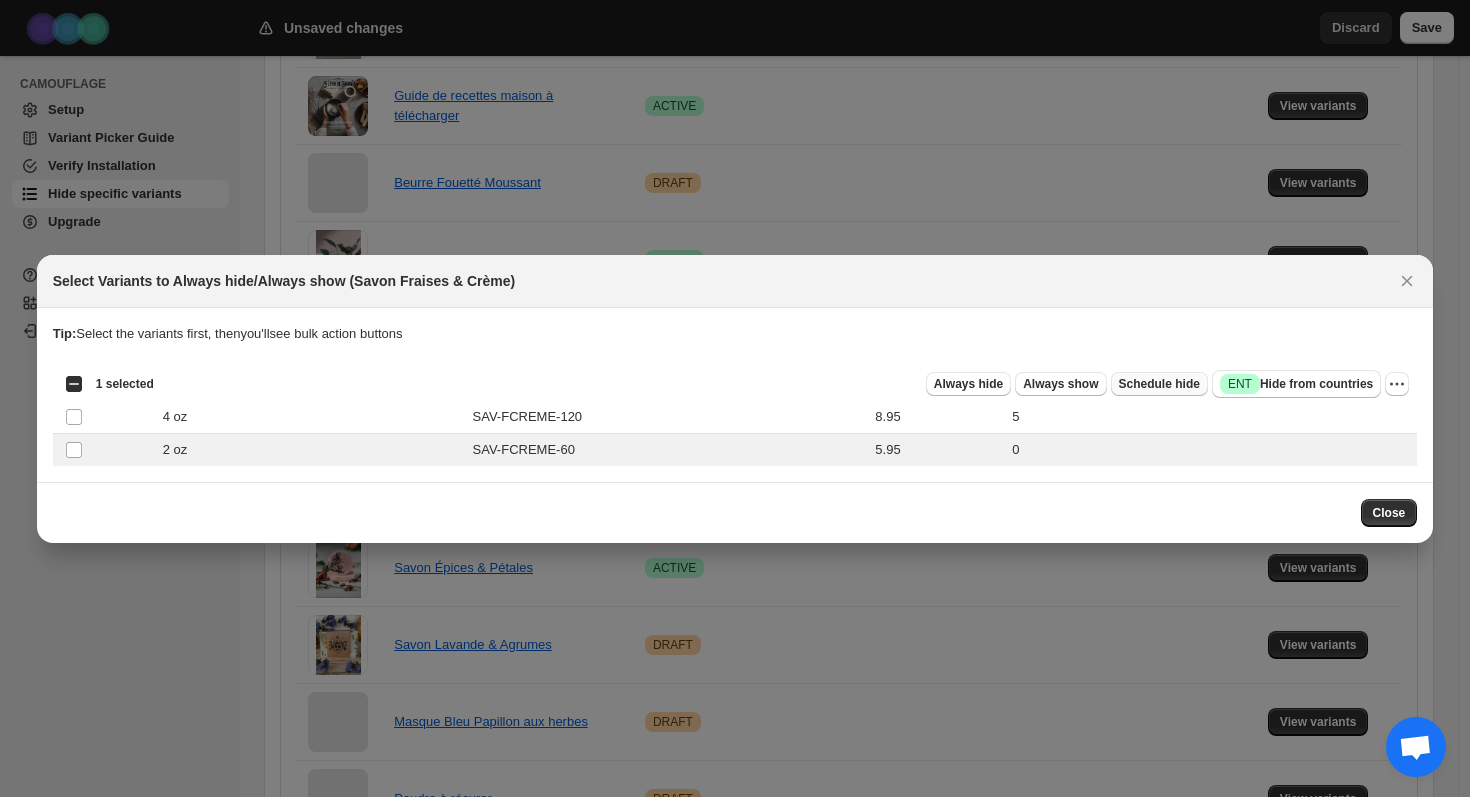 click on "Schedule hide" at bounding box center (1159, 384) 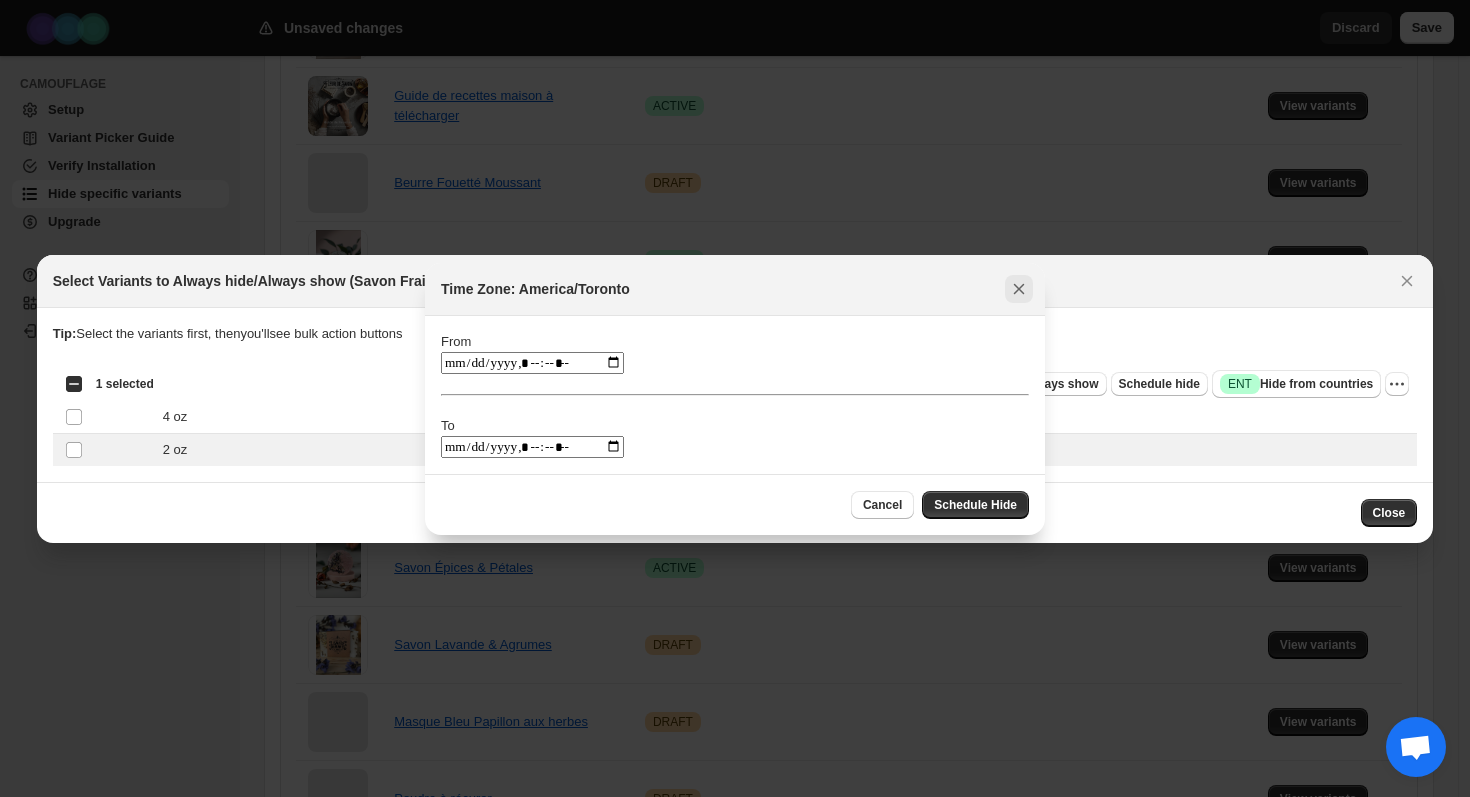 click 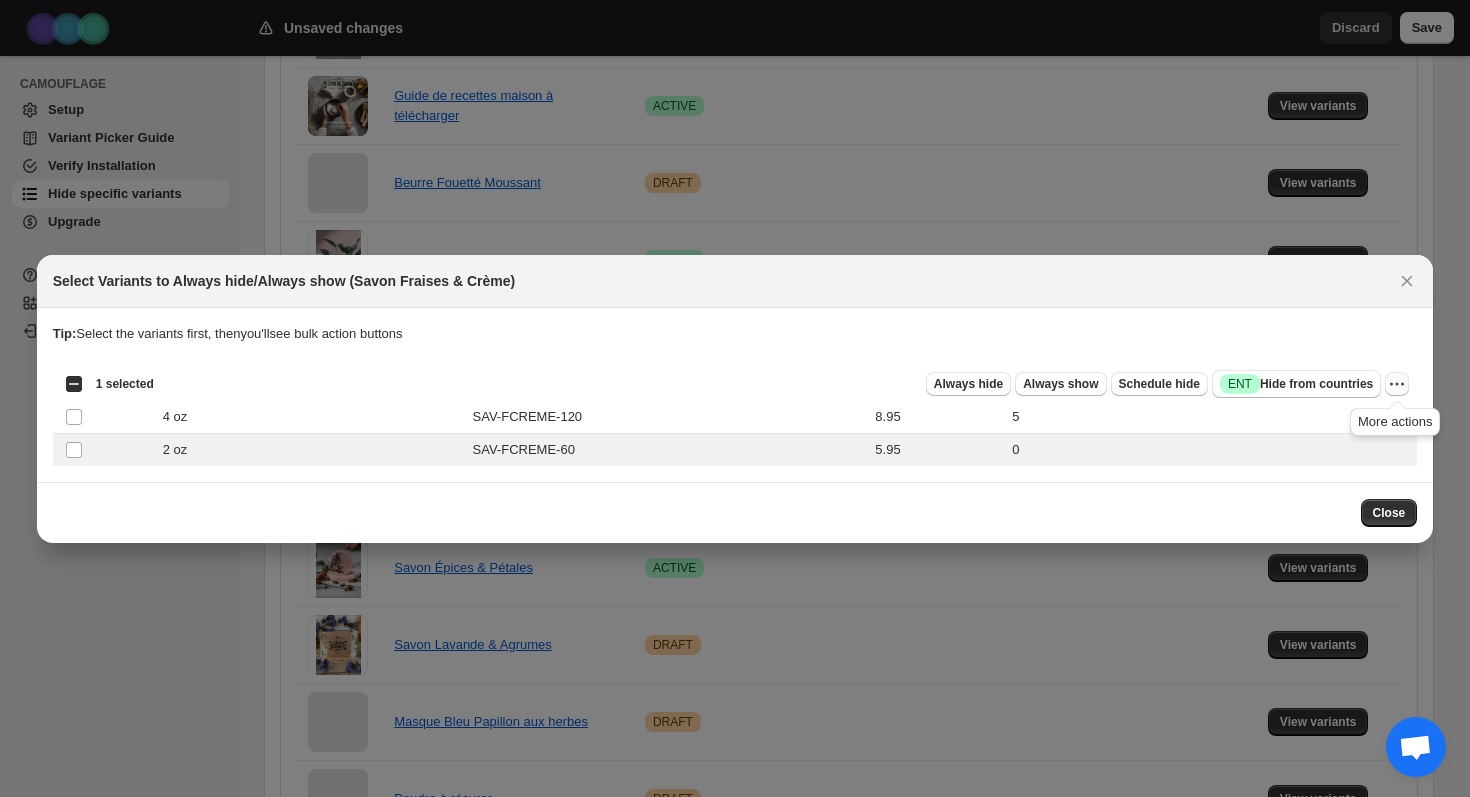 click at bounding box center [1397, 384] 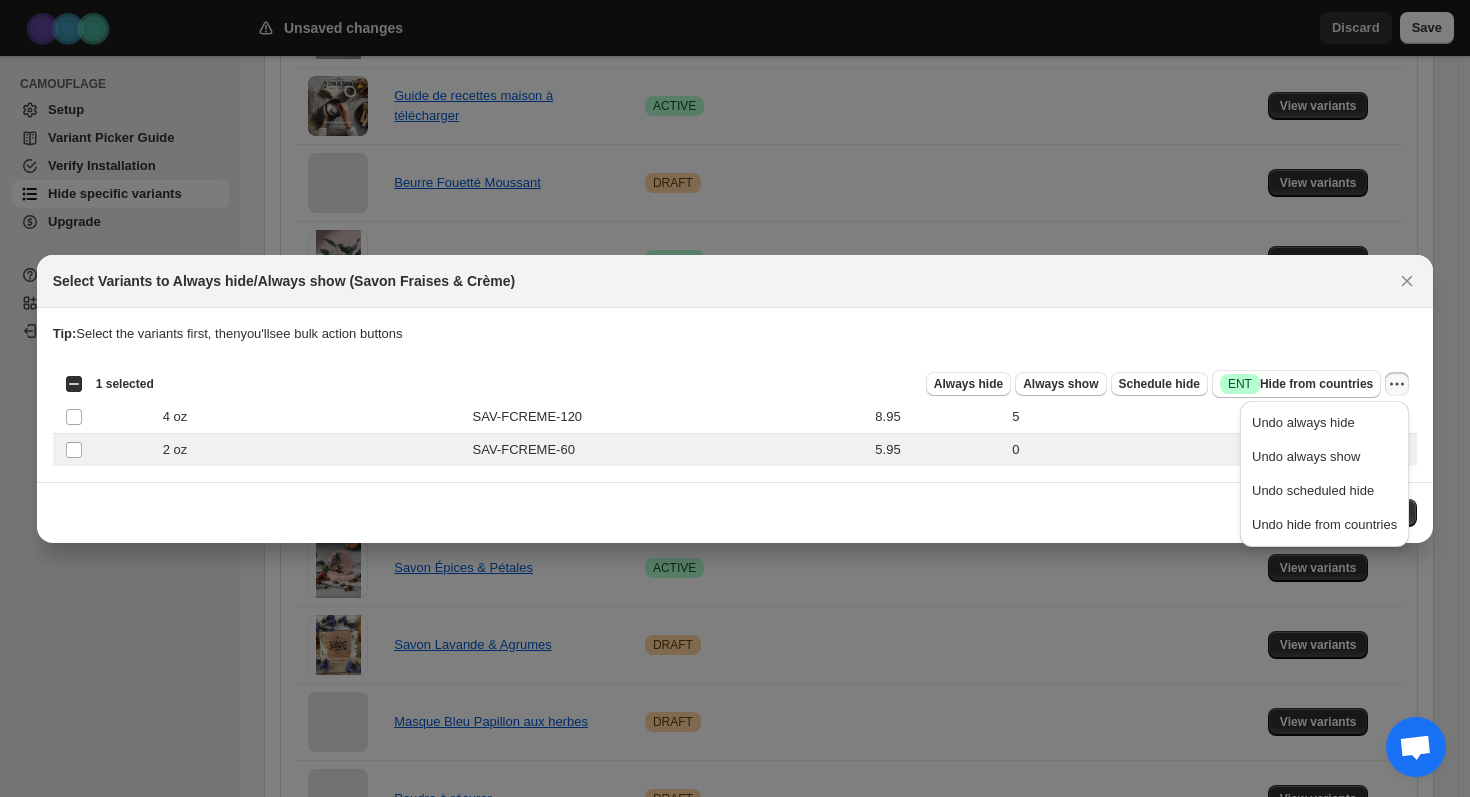 drag, startPoint x: 951, startPoint y: 500, endPoint x: 962, endPoint y: 457, distance: 44.38468 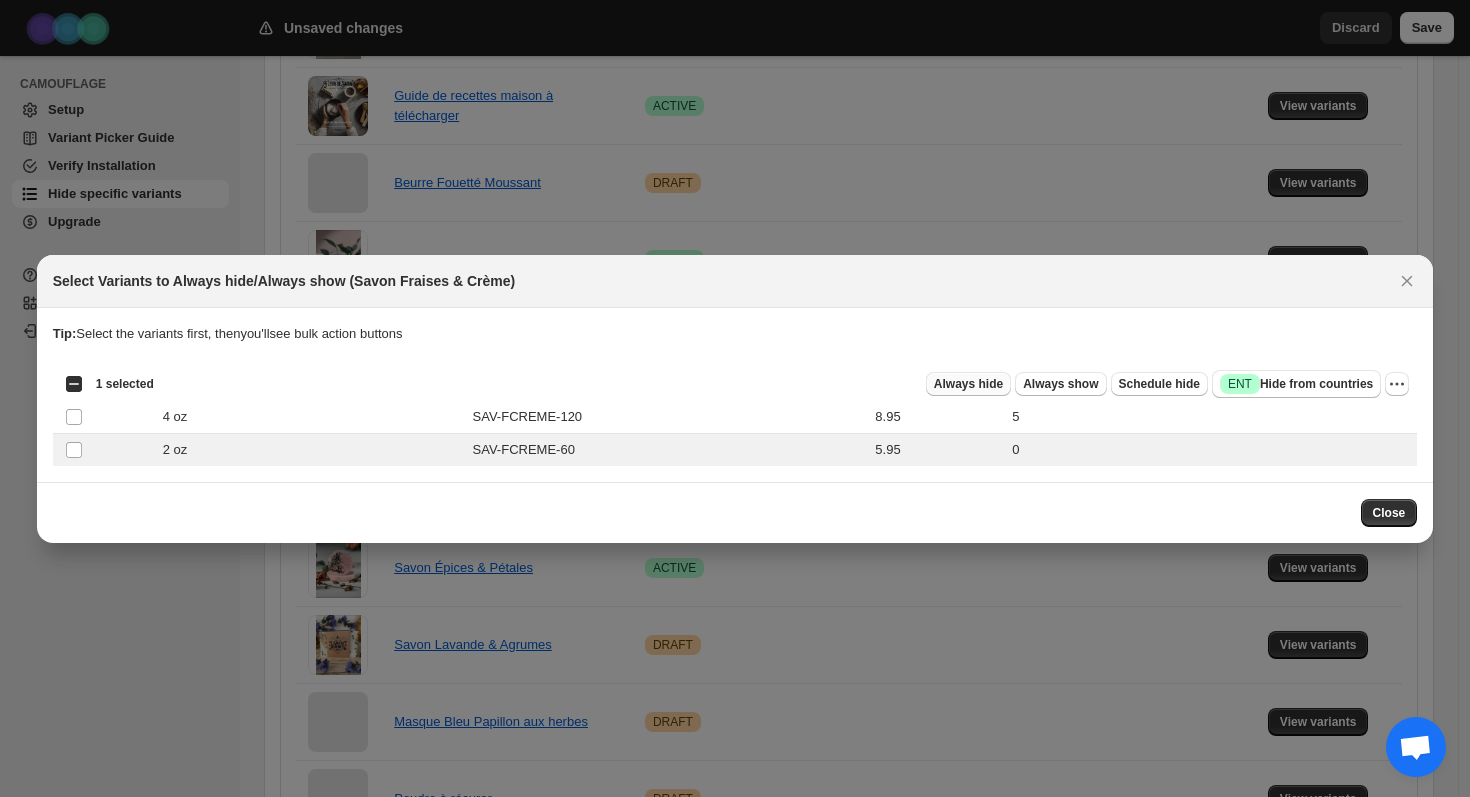 click on "Always hide" at bounding box center (968, 384) 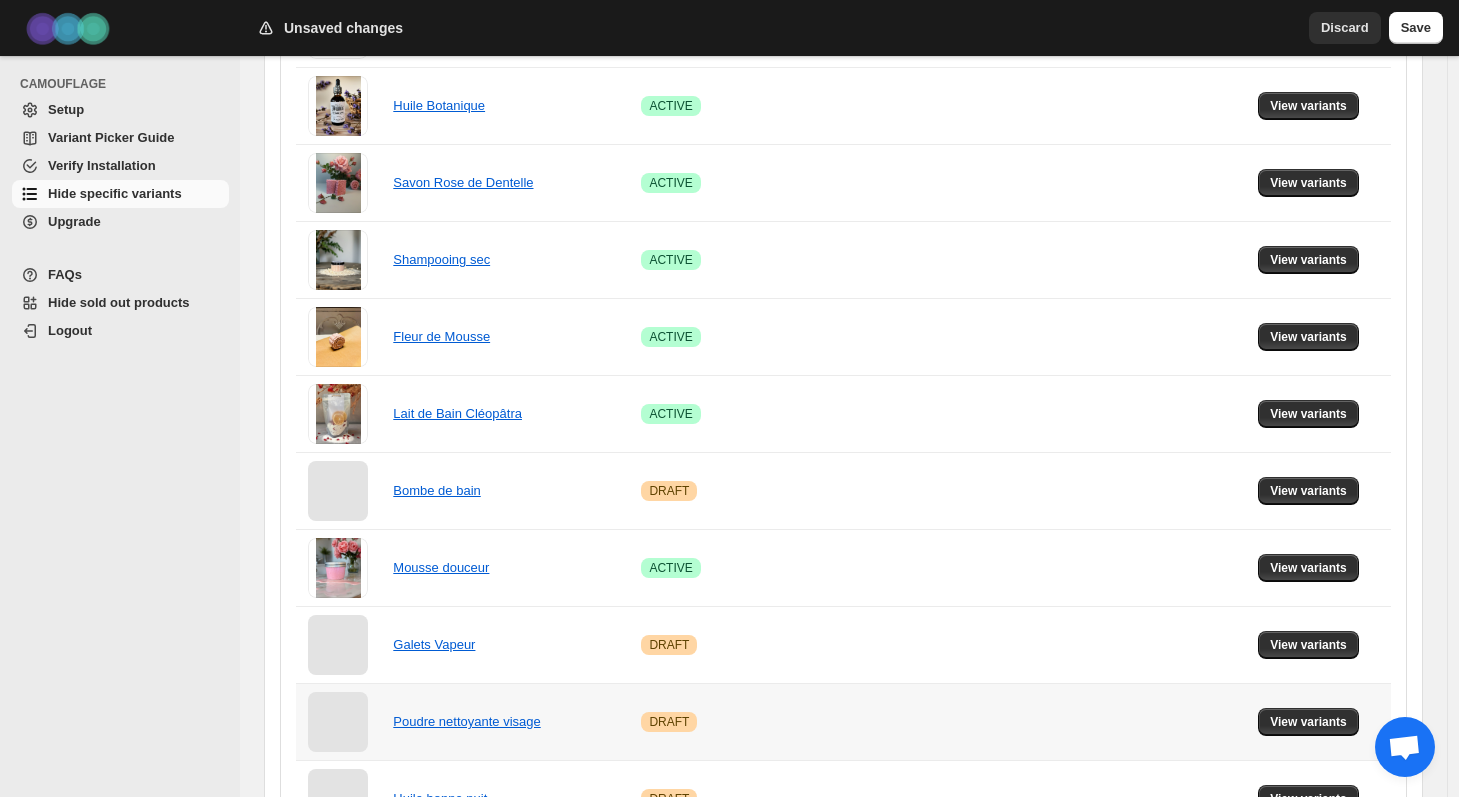 scroll, scrollTop: 1256, scrollLeft: 0, axis: vertical 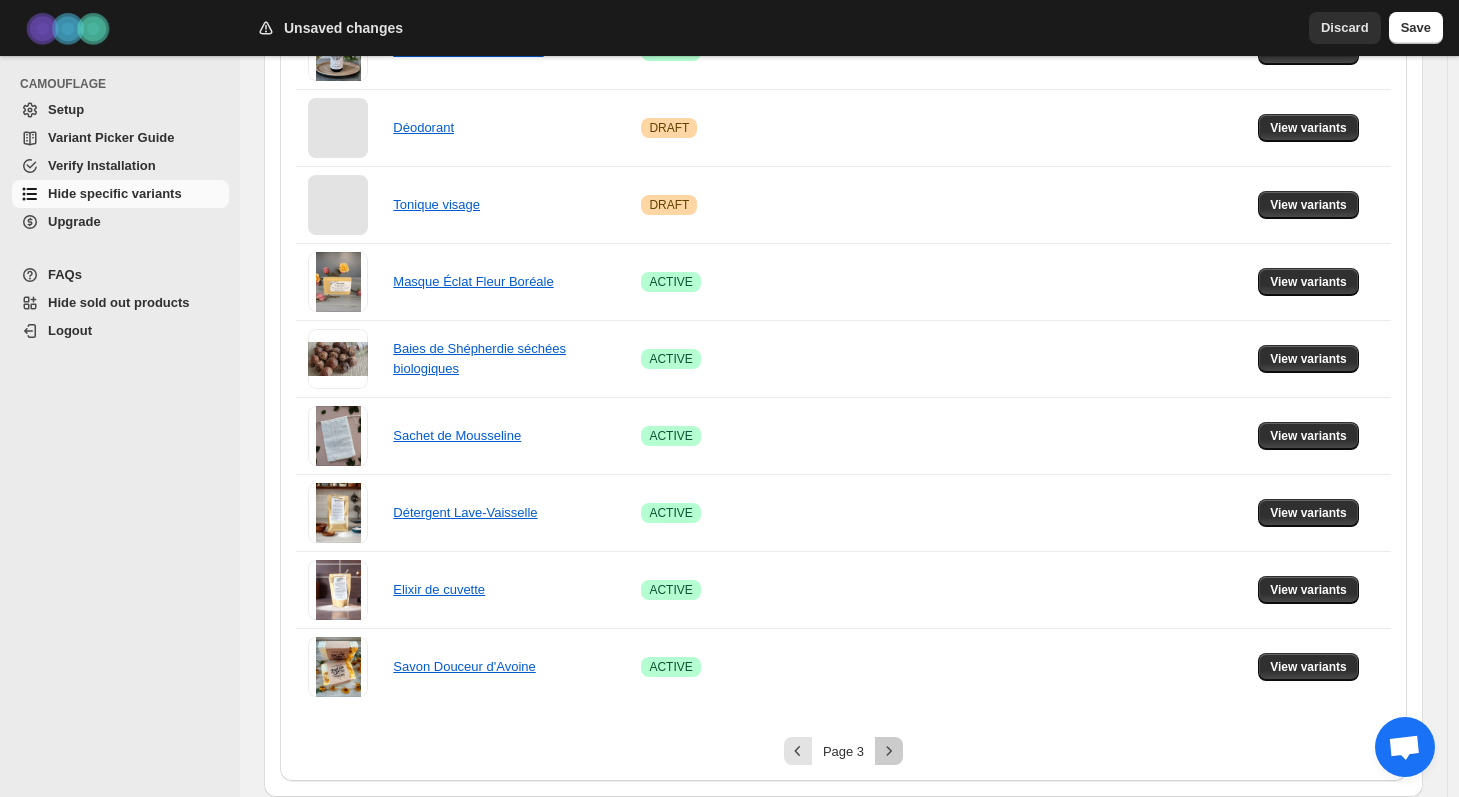 click 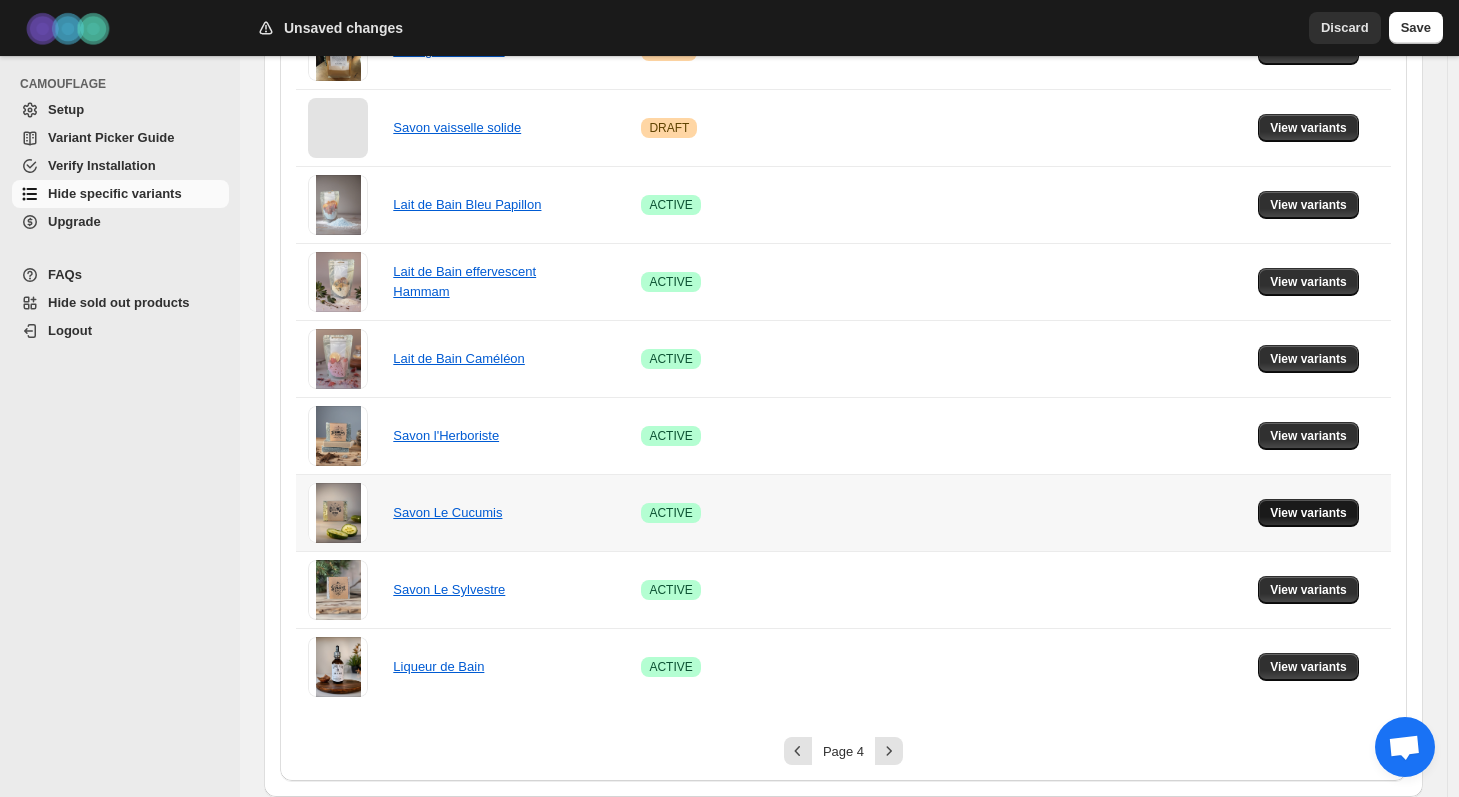 click on "View variants" at bounding box center (1308, 513) 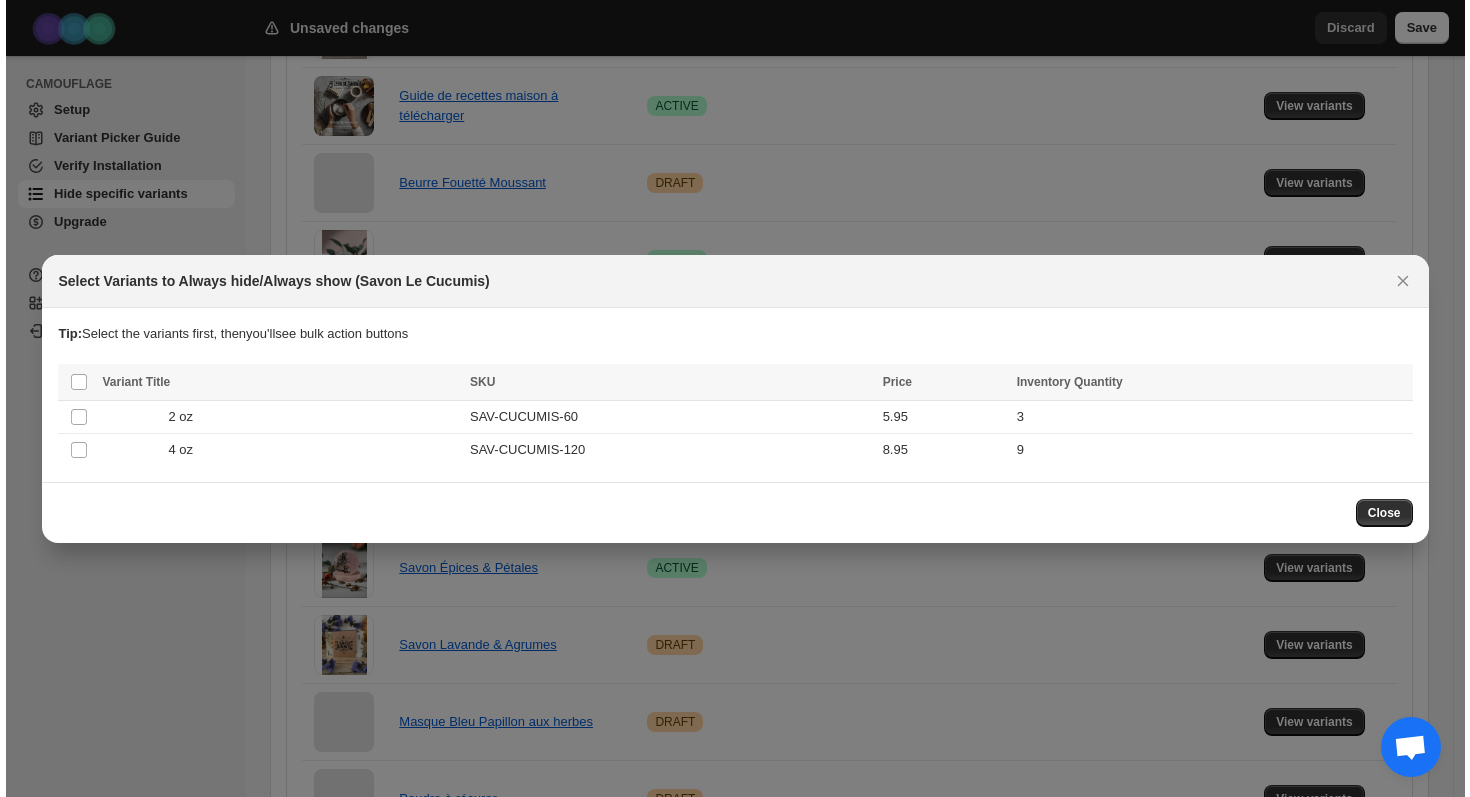 scroll, scrollTop: 0, scrollLeft: 0, axis: both 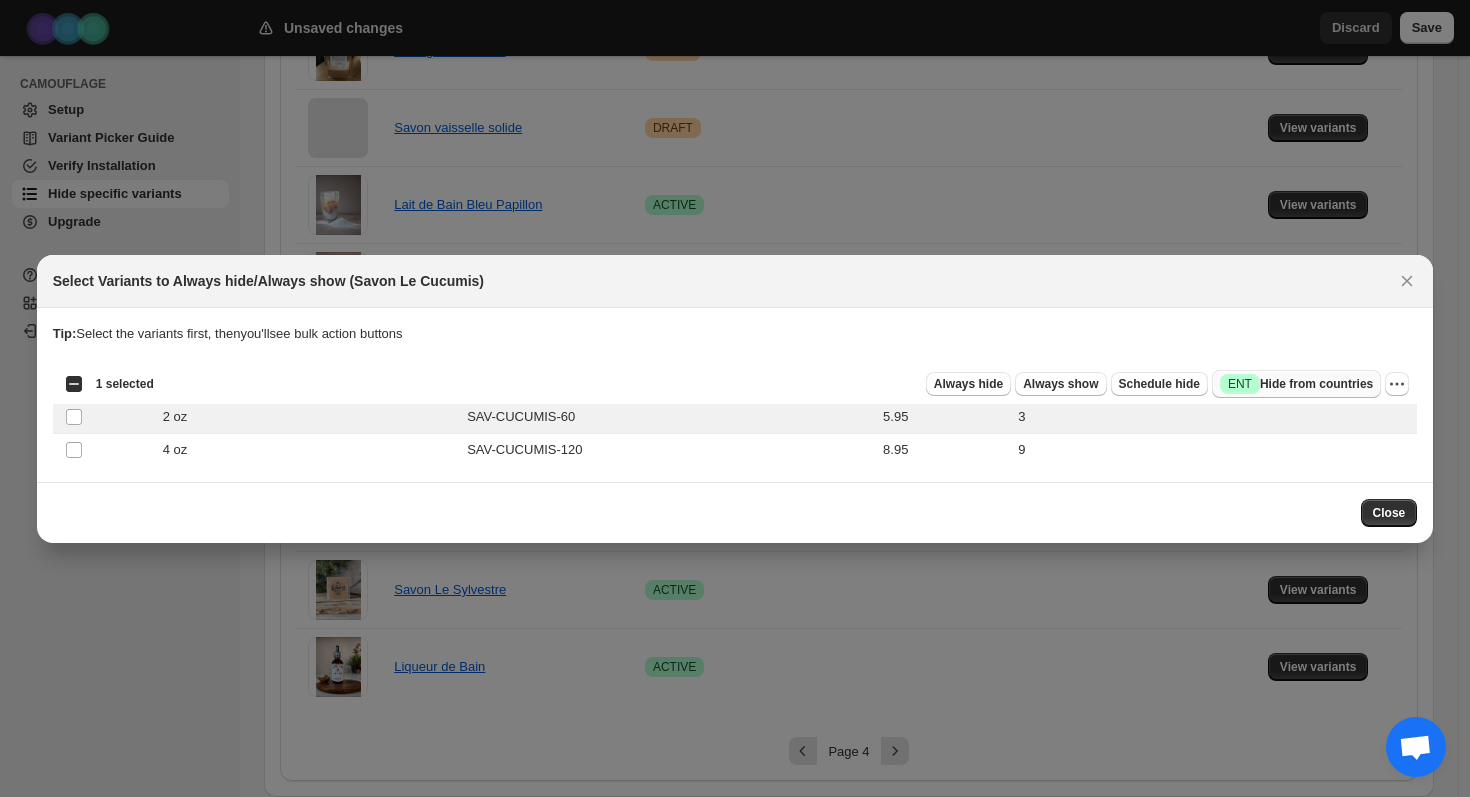 click on "Success ENT  Hide from countries" at bounding box center [1296, 384] 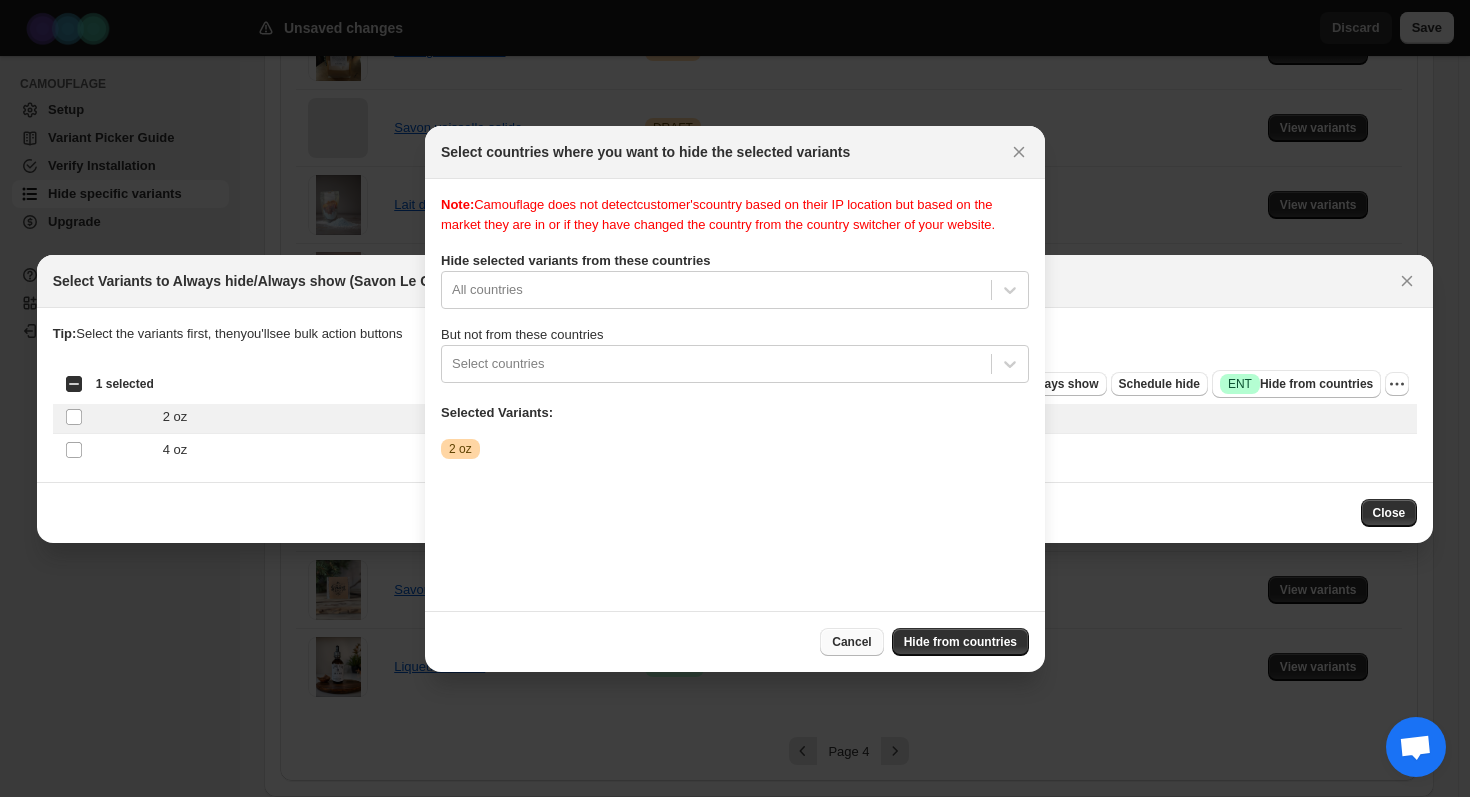 click on "Cancel" at bounding box center (851, 642) 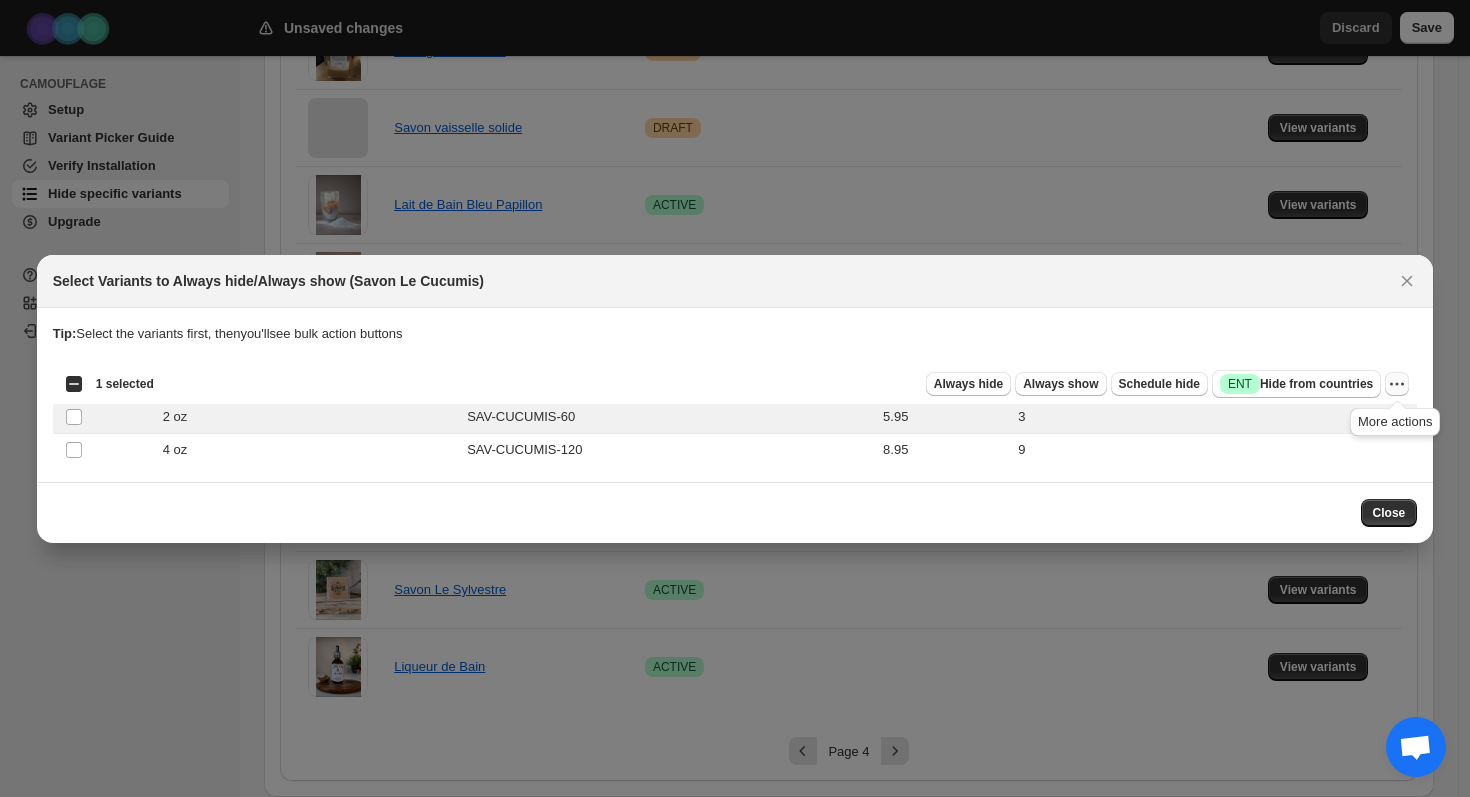 click 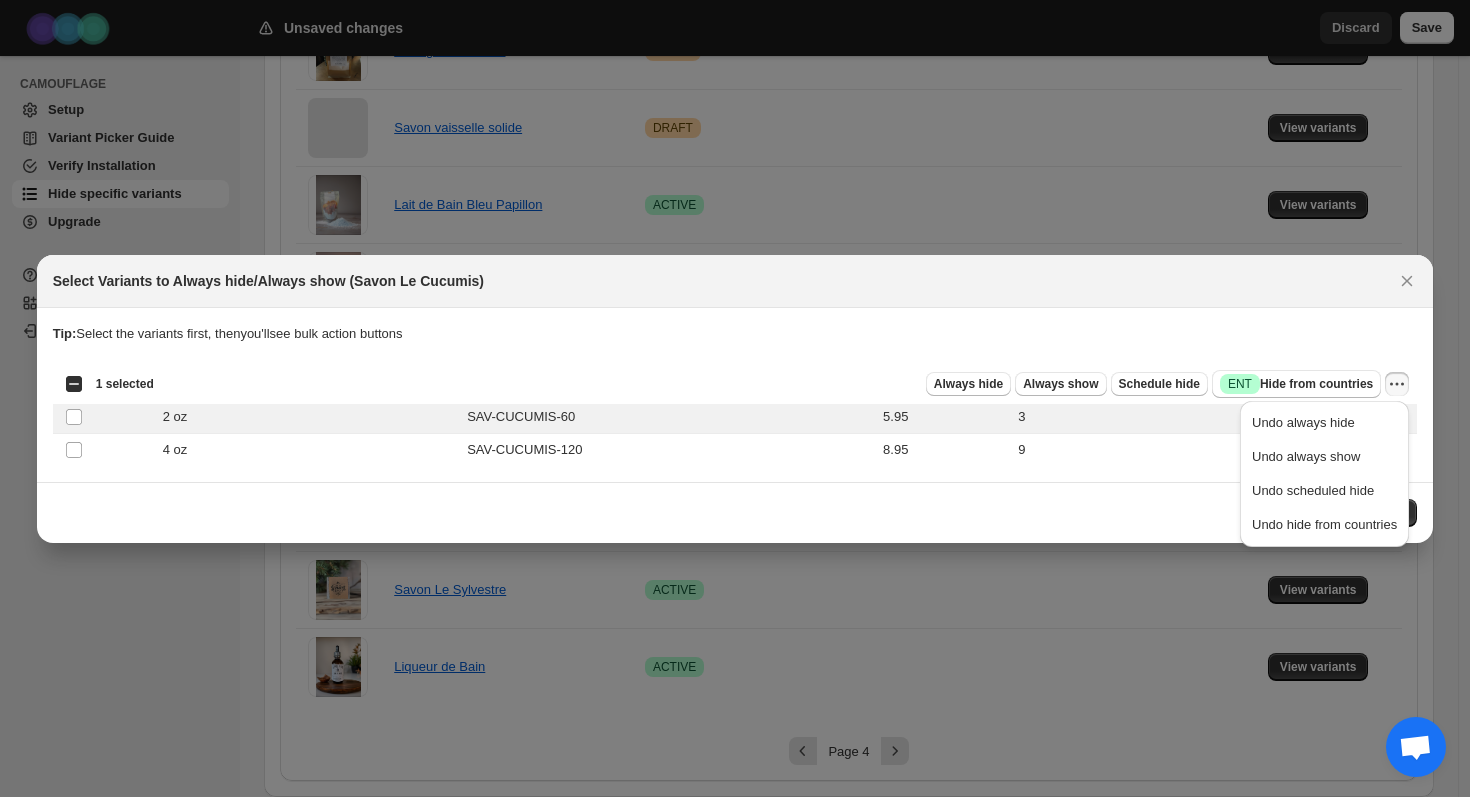 click on "Close" at bounding box center (735, 513) 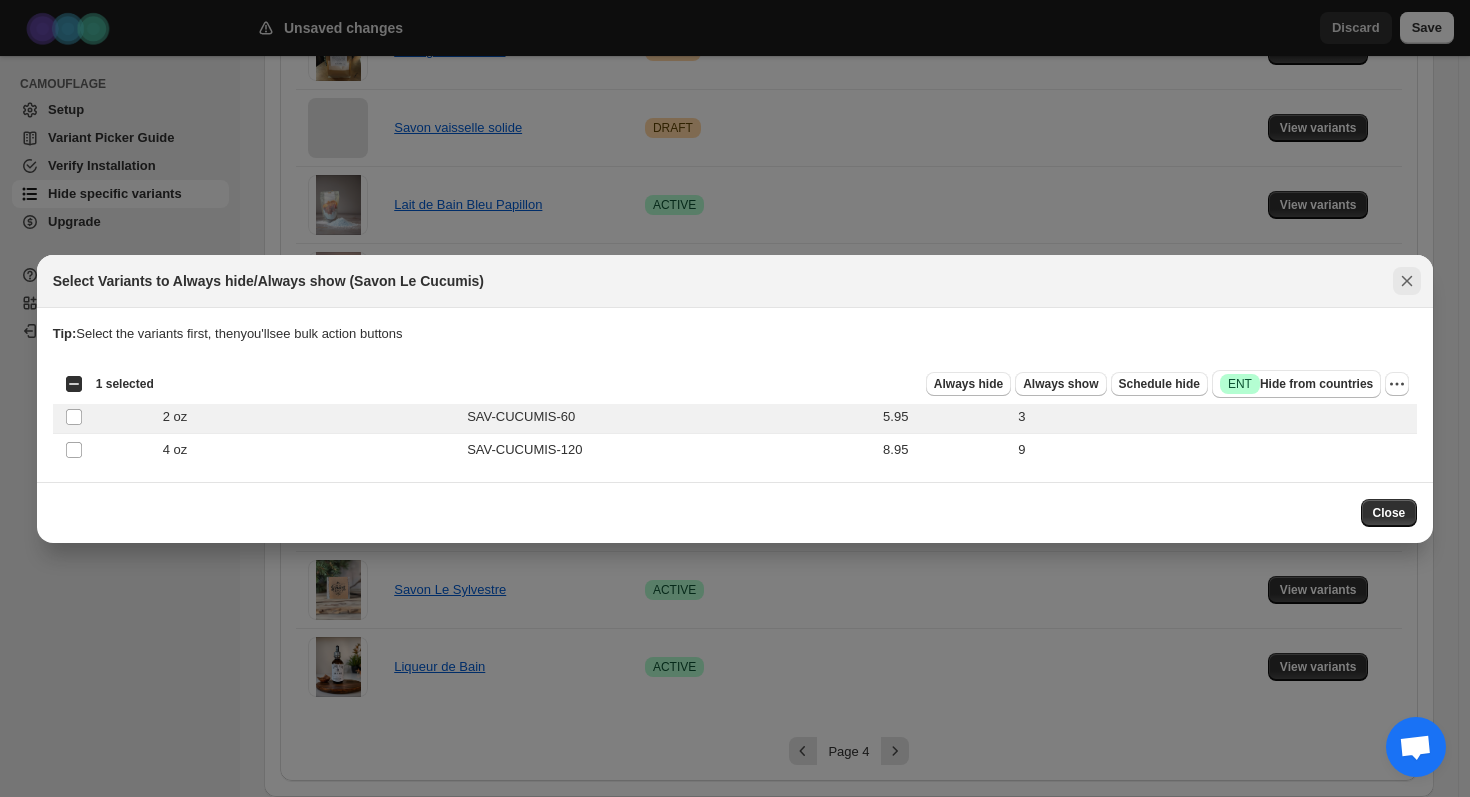click 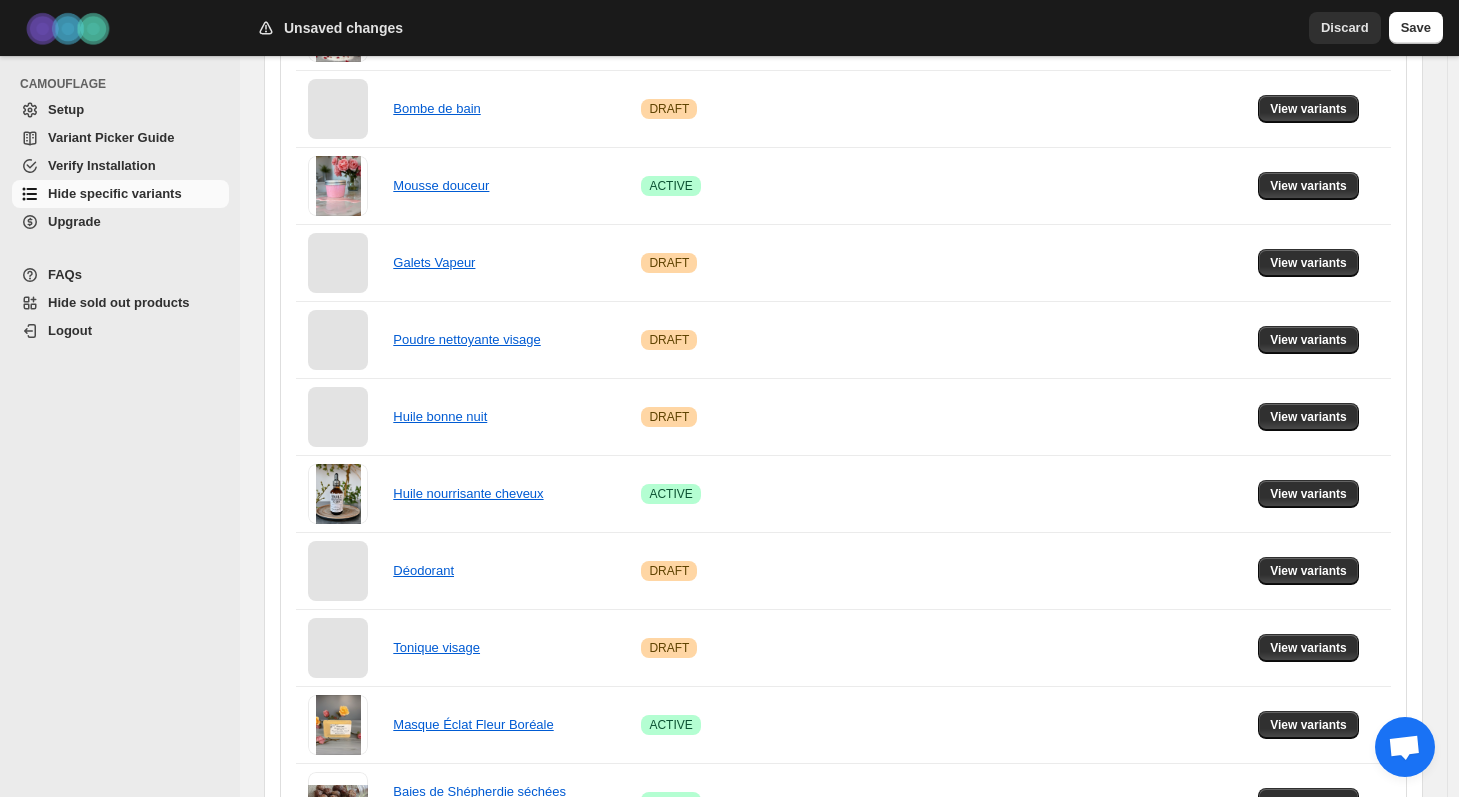 scroll, scrollTop: 0, scrollLeft: 0, axis: both 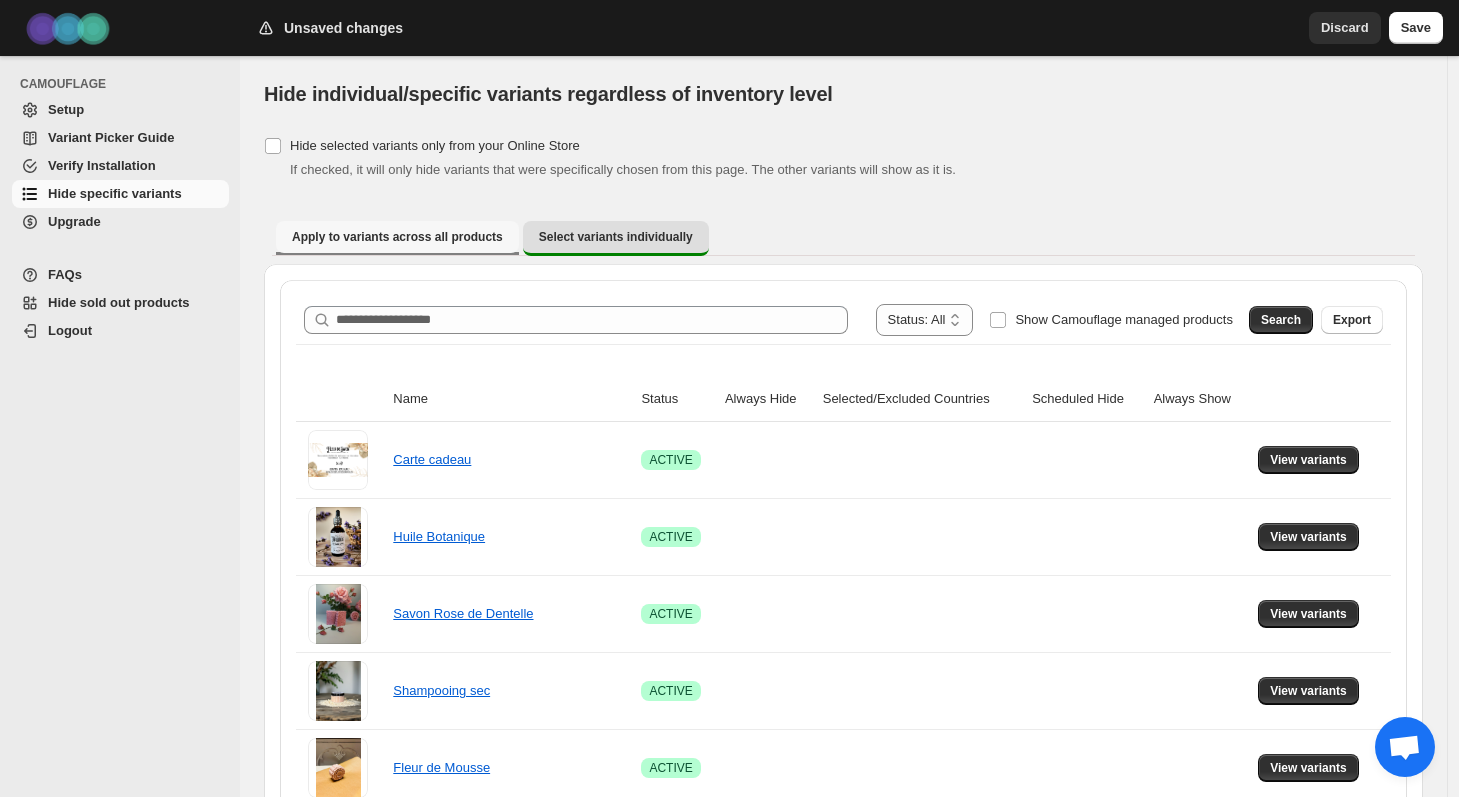 click on "Apply to variants across all products" at bounding box center [397, 237] 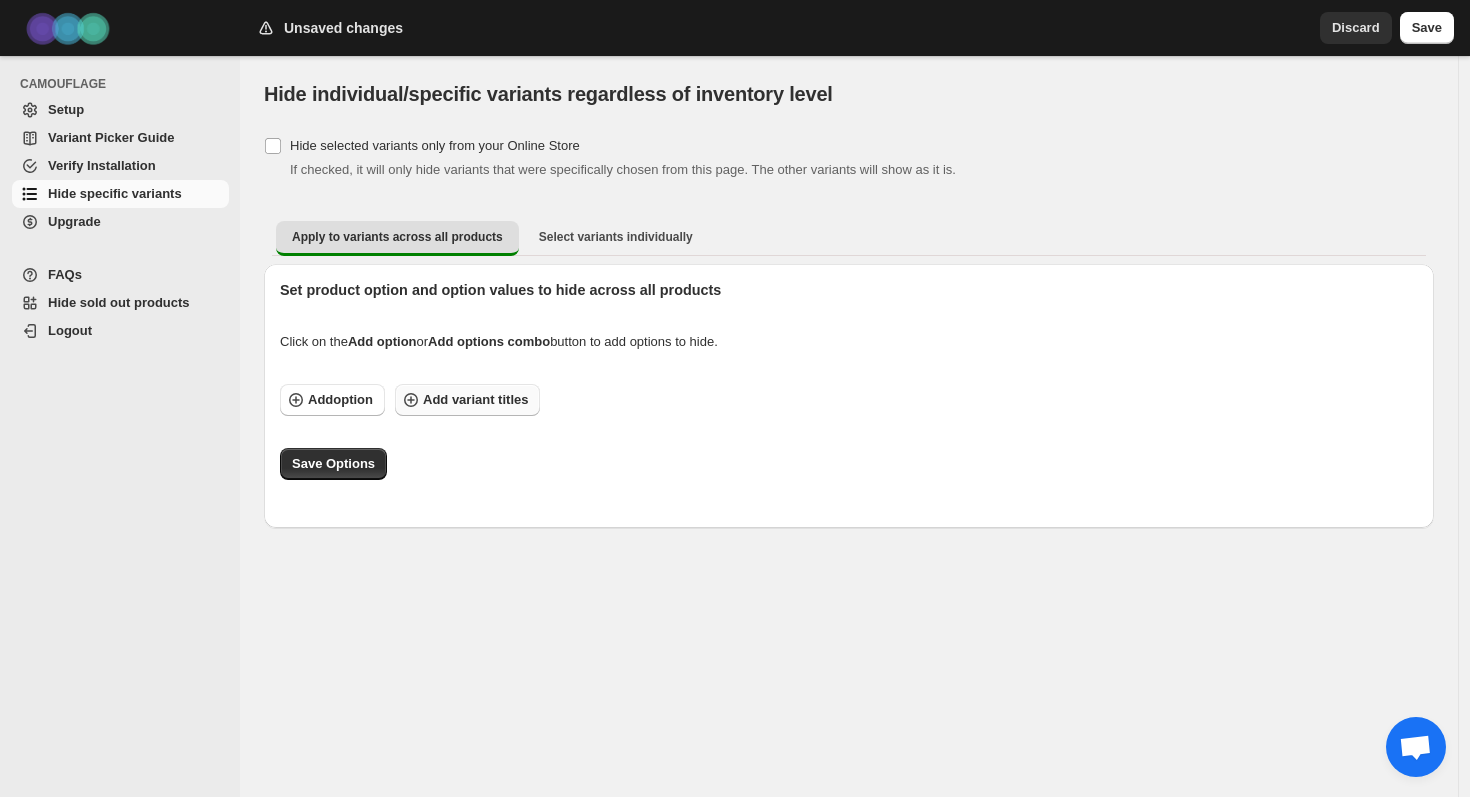 click on "Add variant titles" at bounding box center [475, 400] 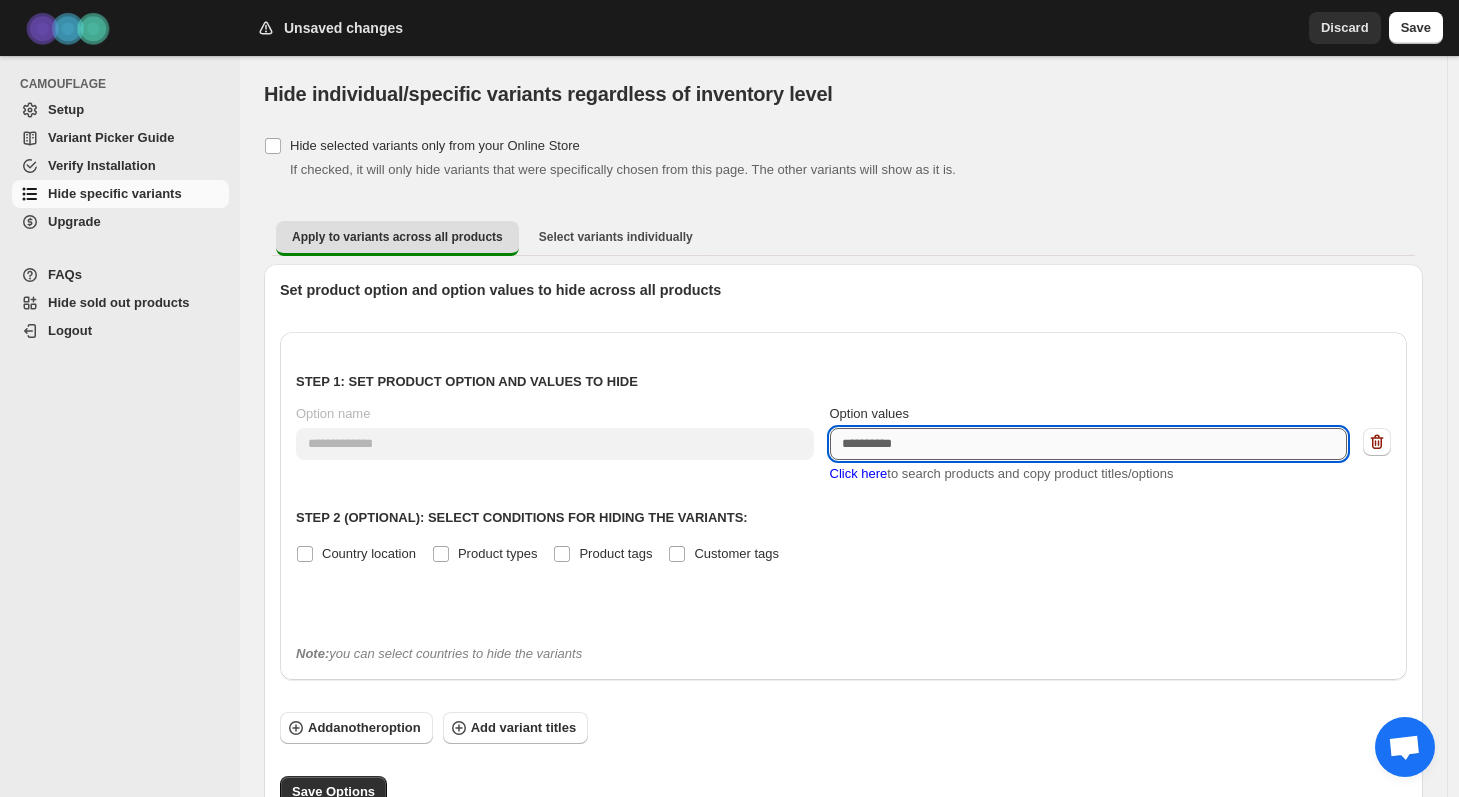 click on "Option values" at bounding box center [1089, 444] 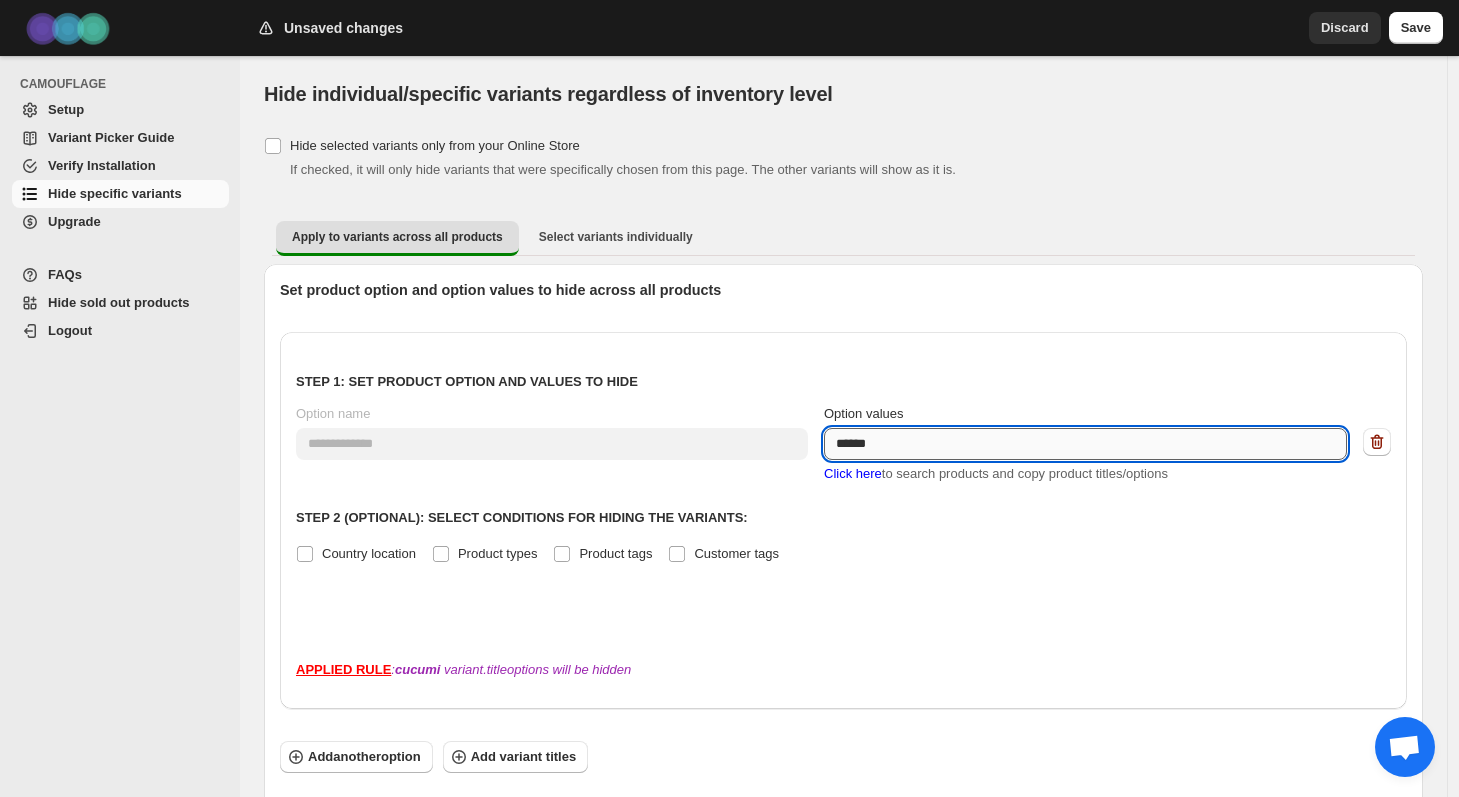 type on "*******" 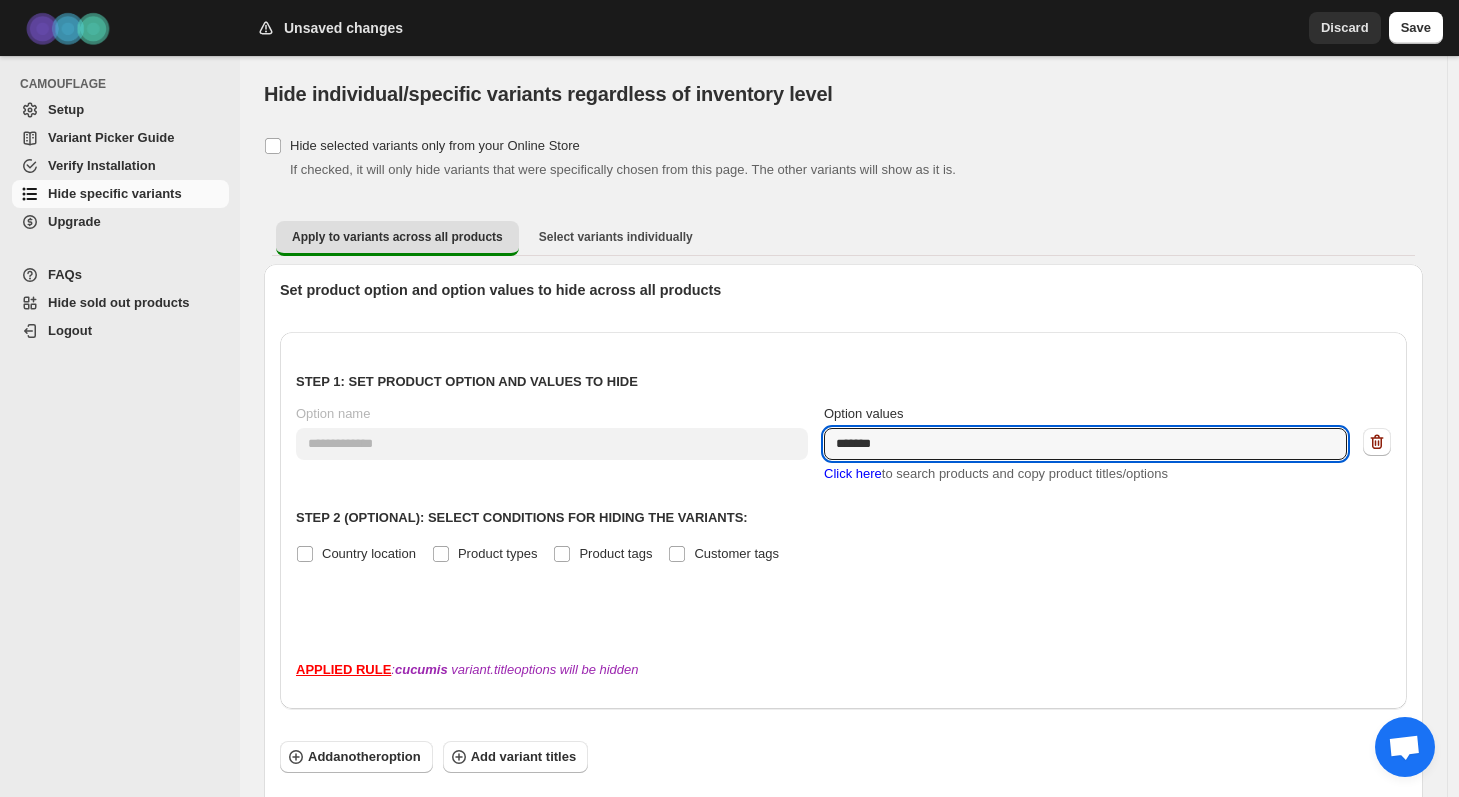 drag, startPoint x: 927, startPoint y: 438, endPoint x: 795, endPoint y: 421, distance: 133.0902 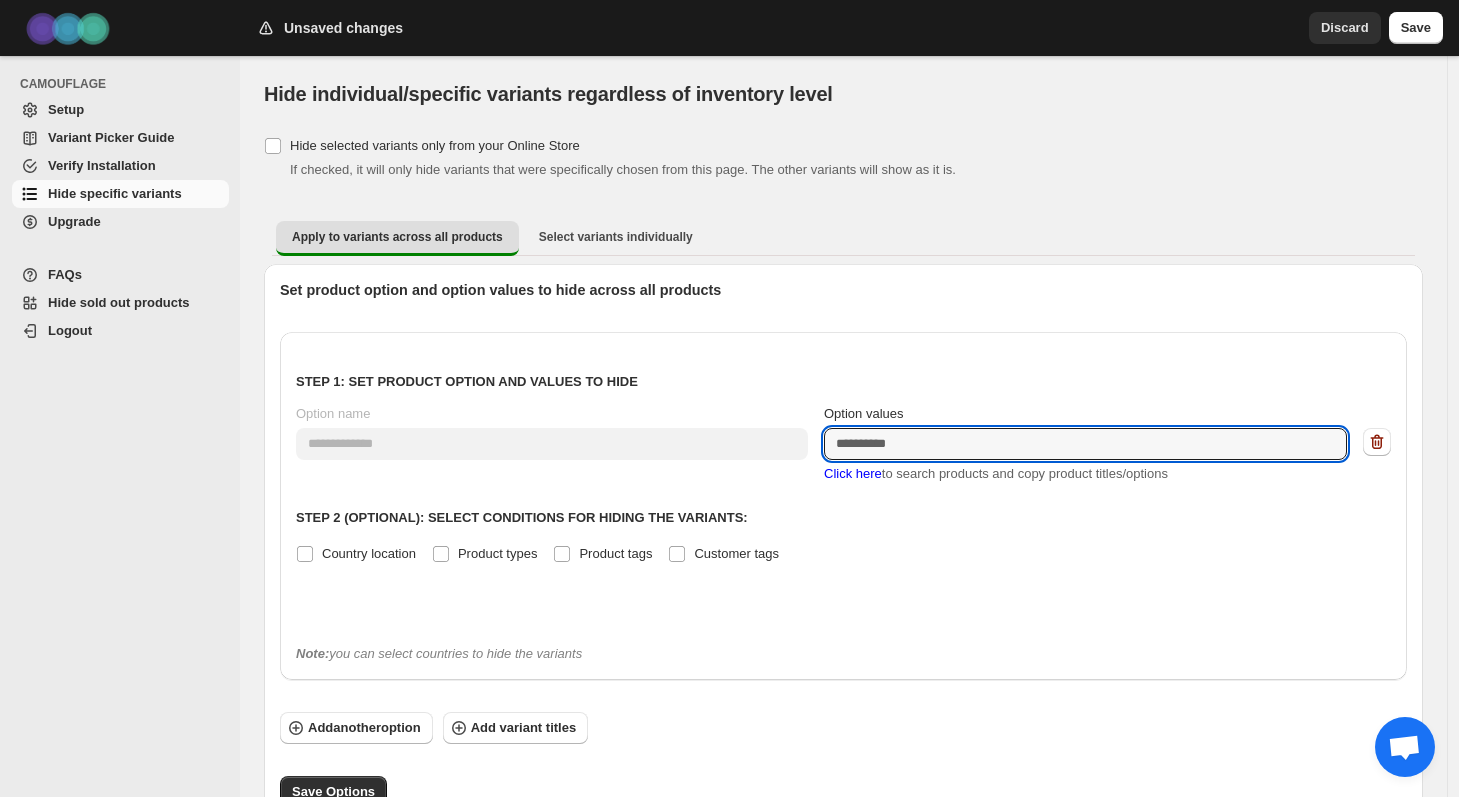 click on "Click here" at bounding box center (853, 473) 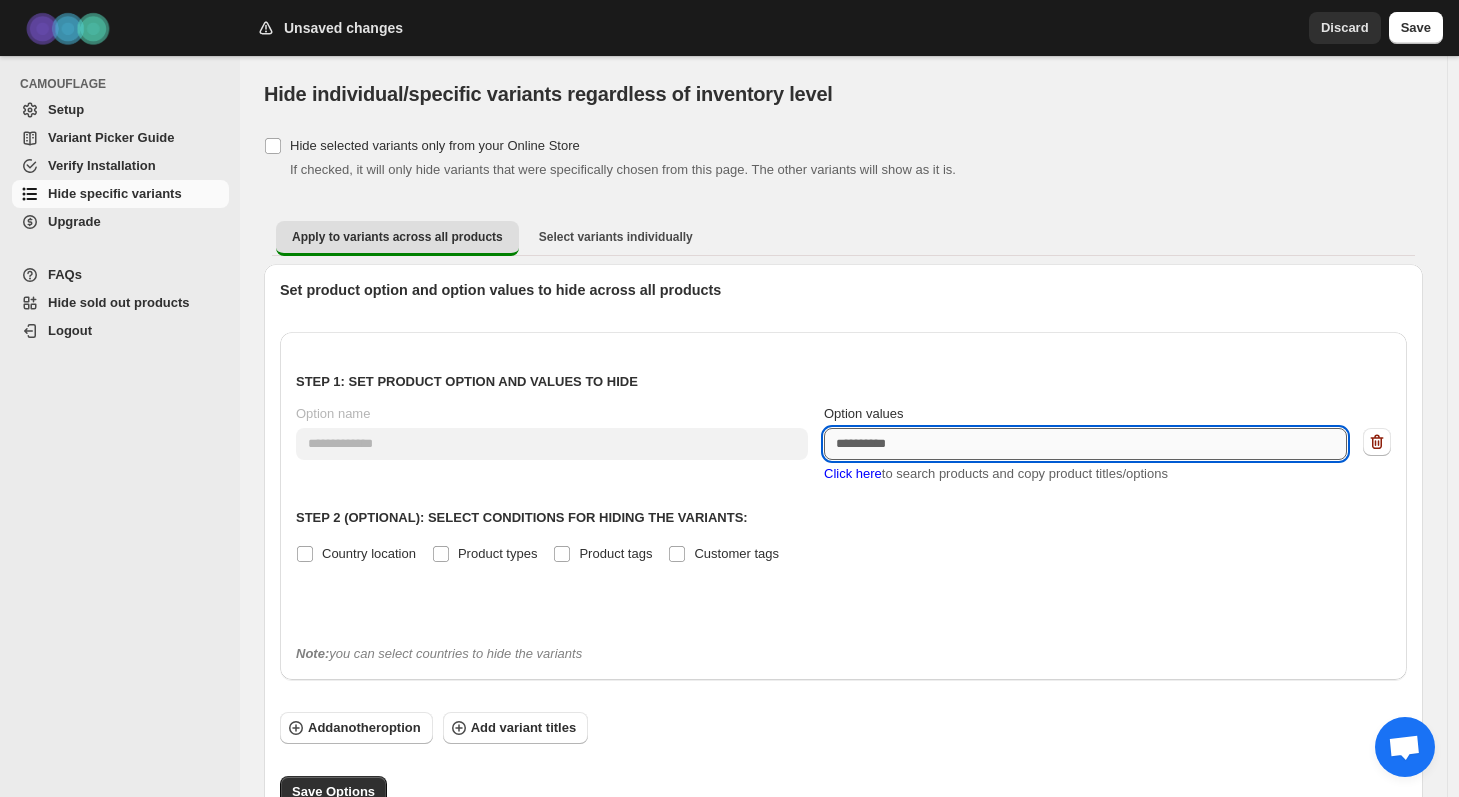 click on "Option values" at bounding box center (1085, 444) 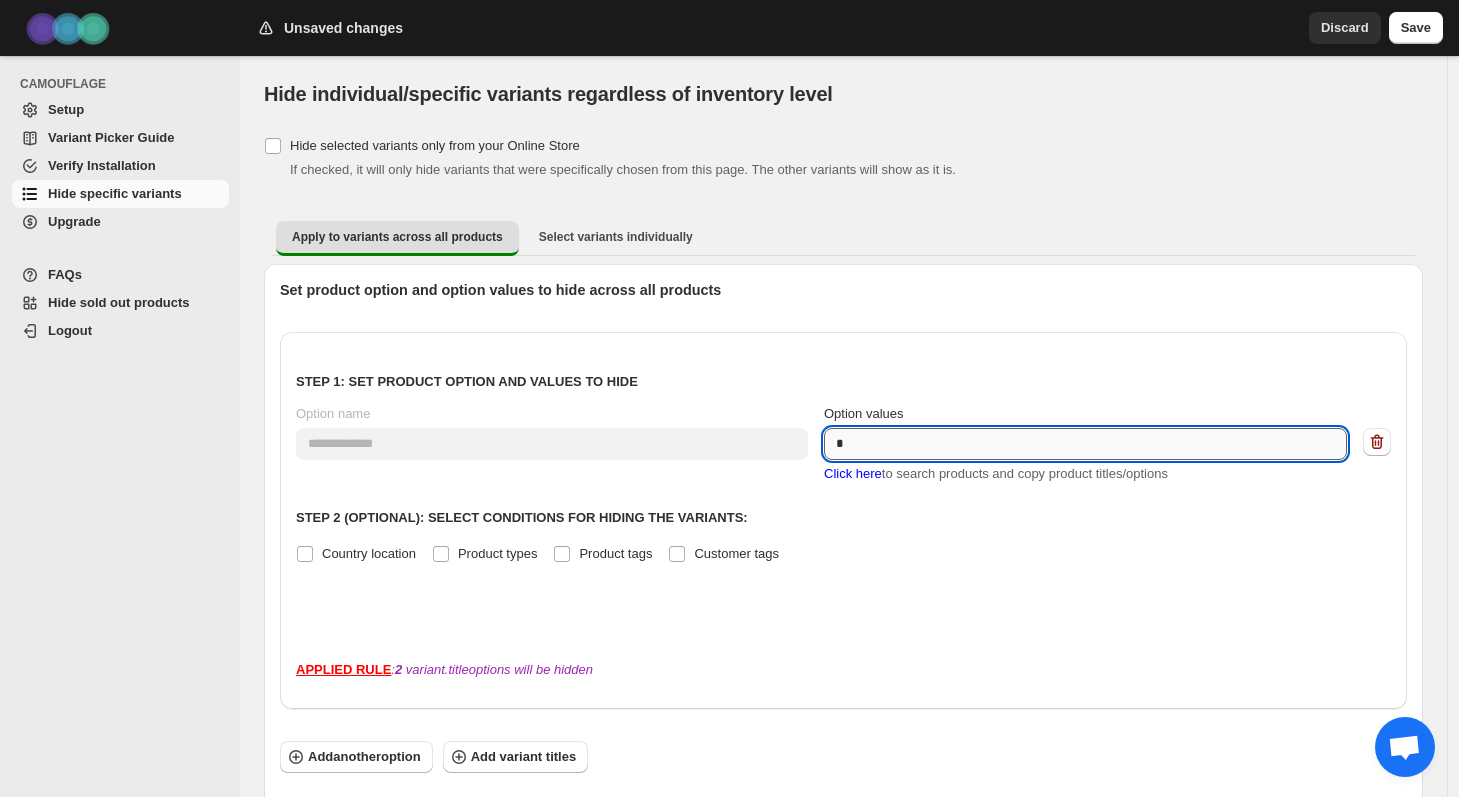click on "*" at bounding box center (1085, 444) 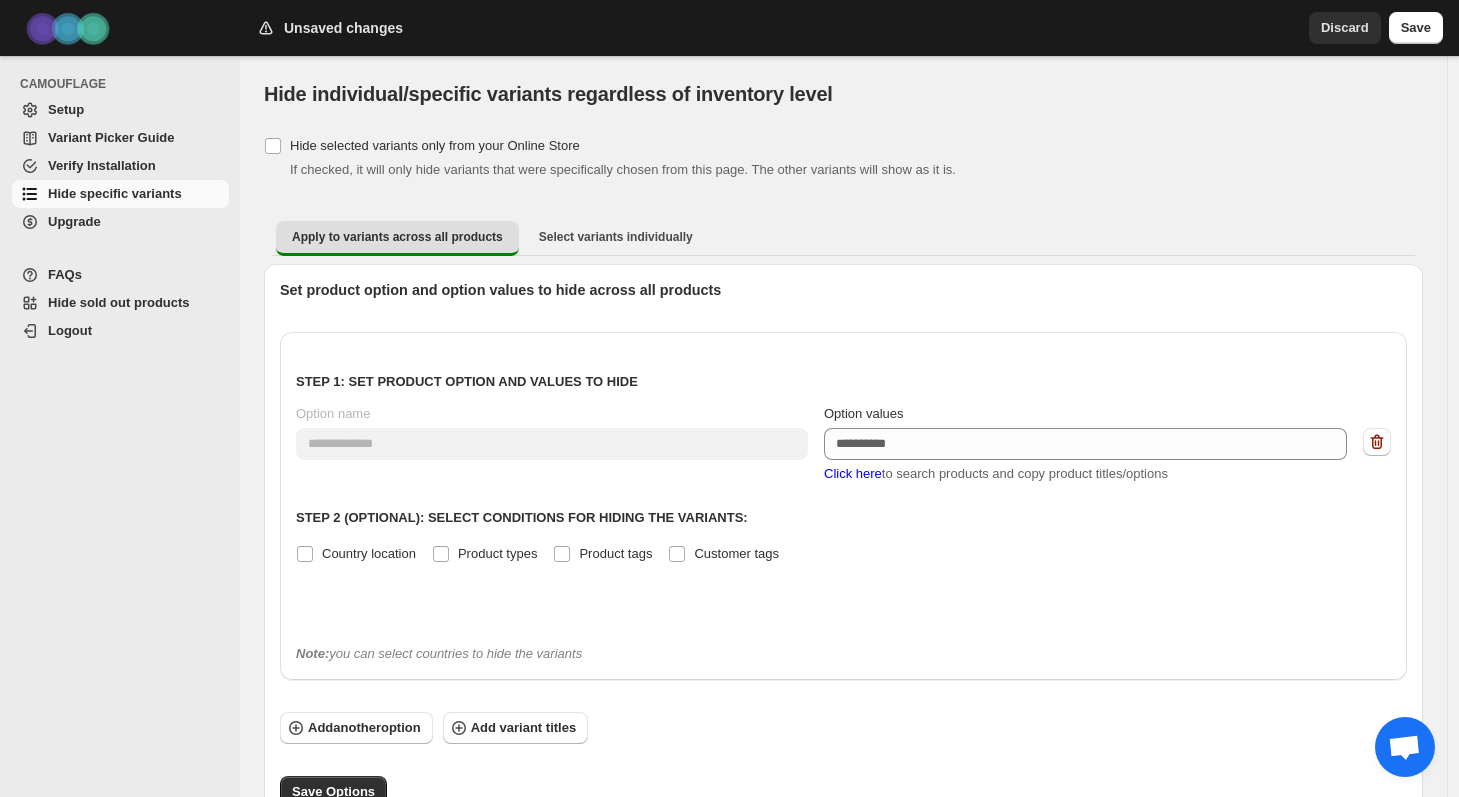 click on "Click here" at bounding box center [853, 473] 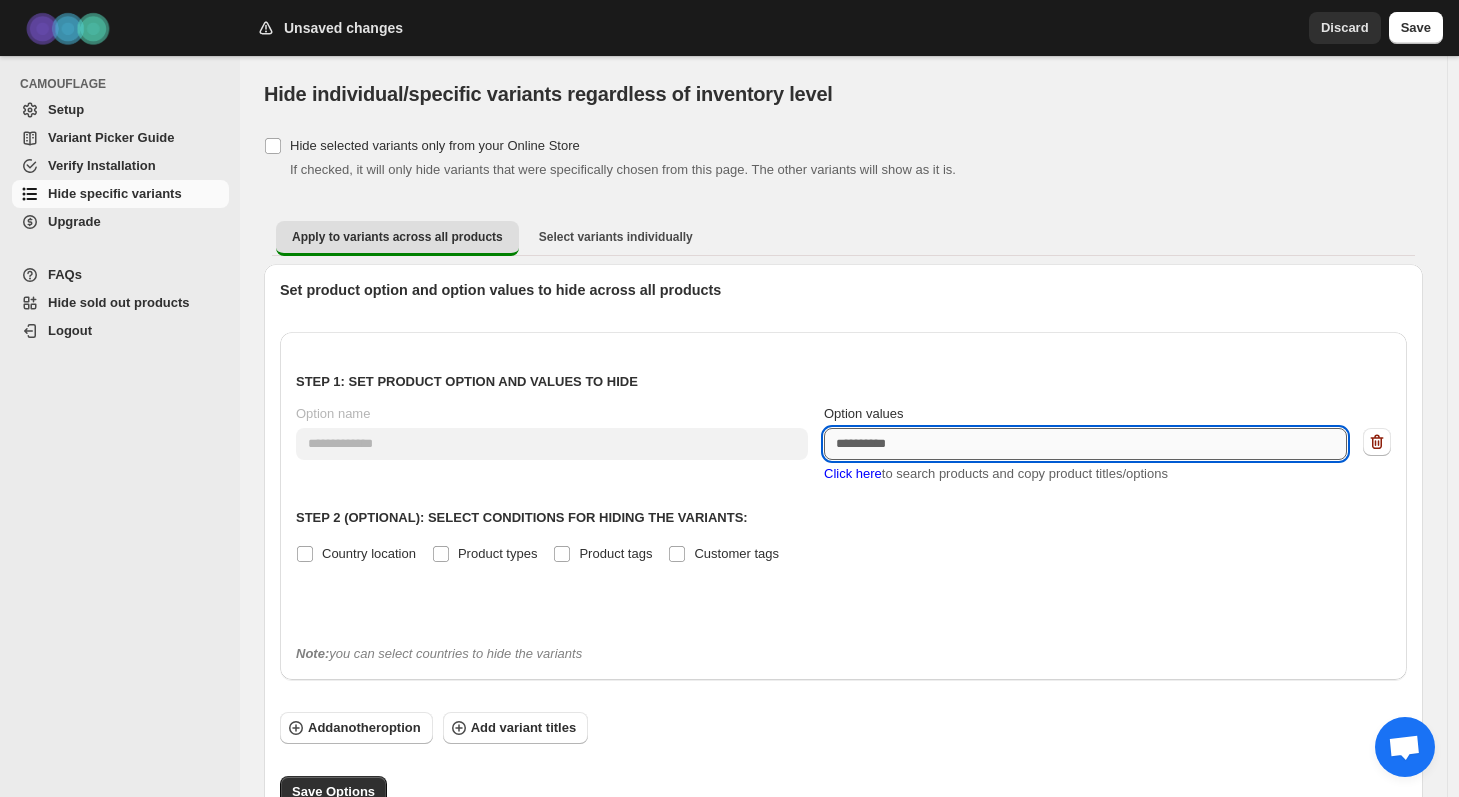 click on "Option values" at bounding box center [1085, 444] 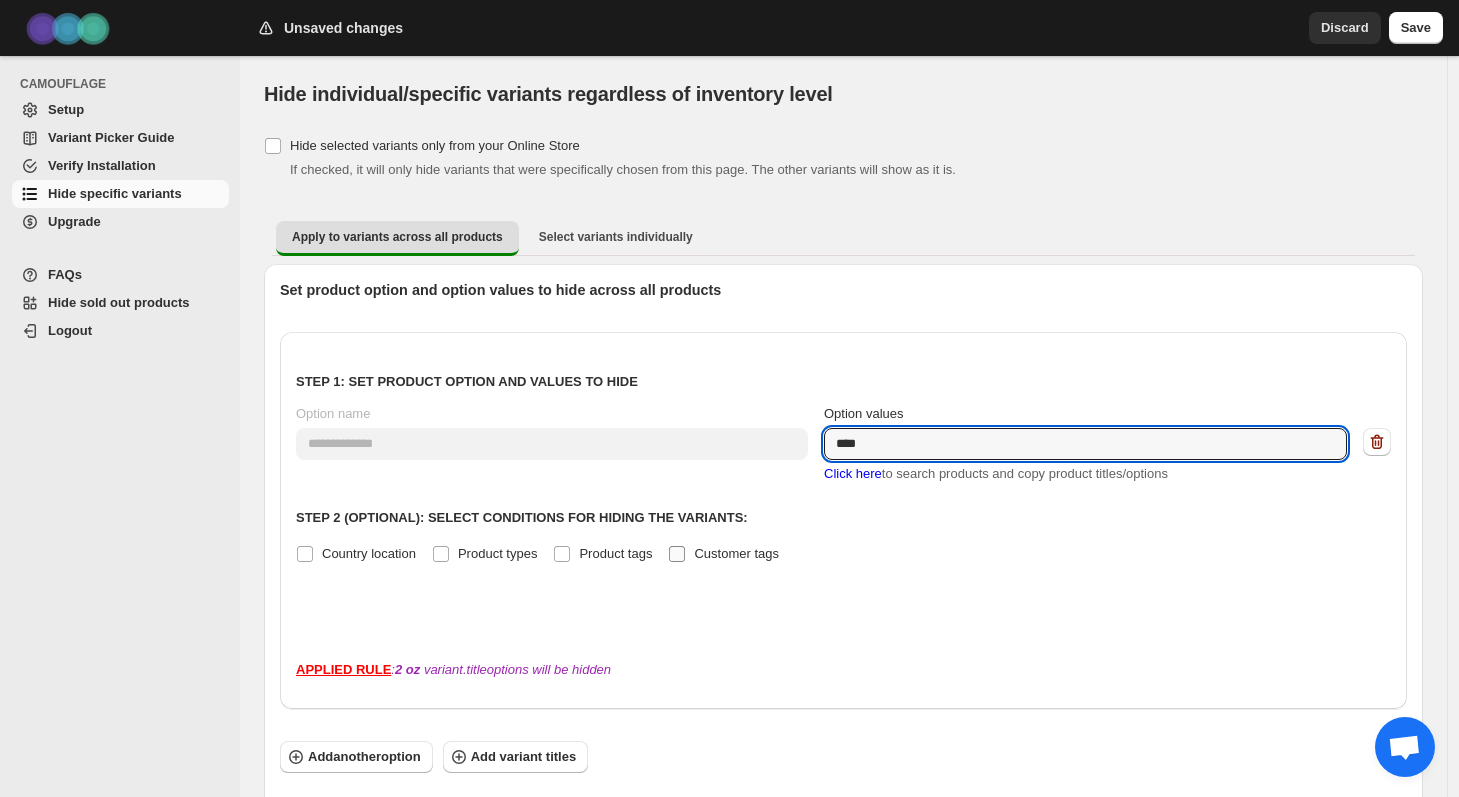 type on "****" 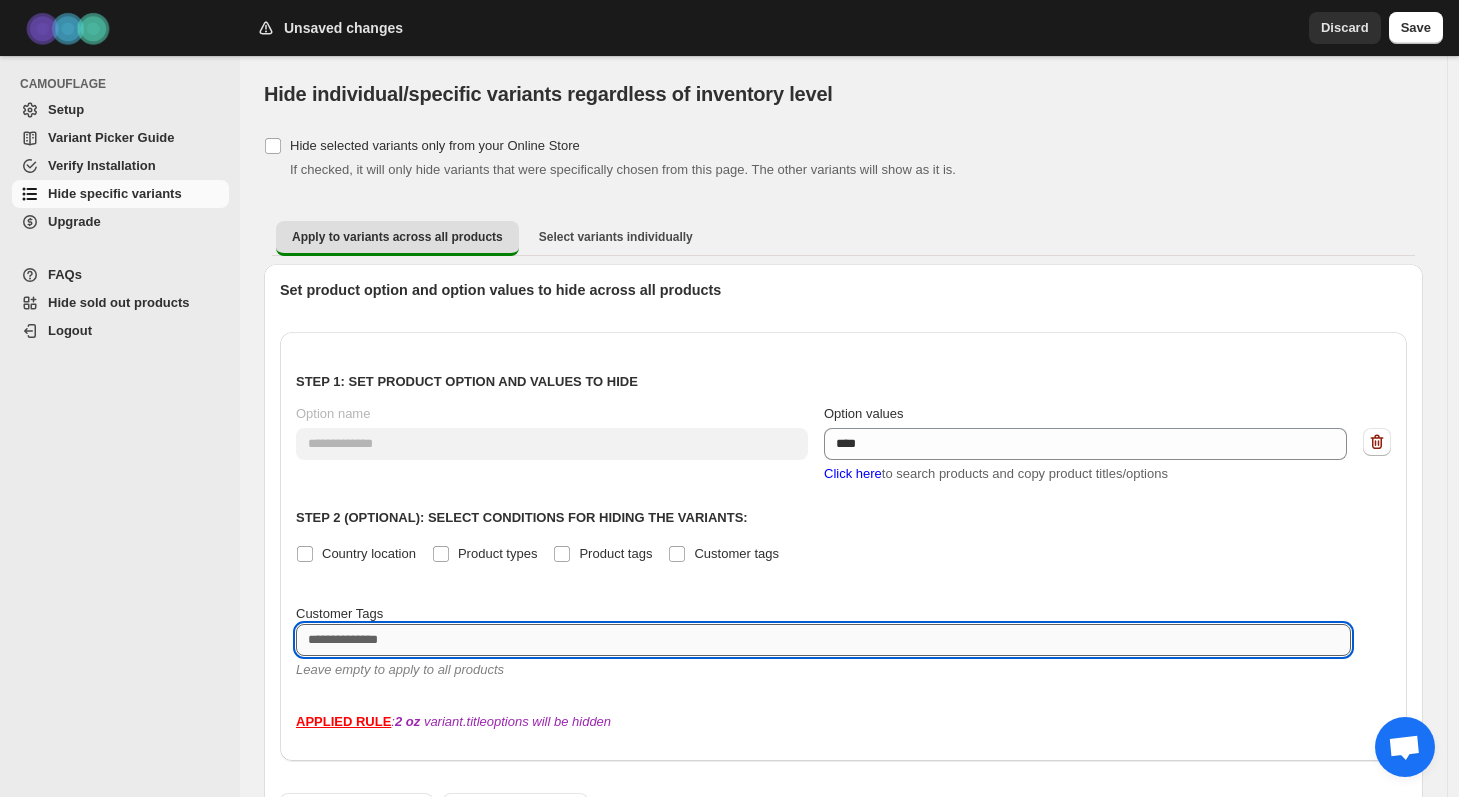 click at bounding box center [823, 640] 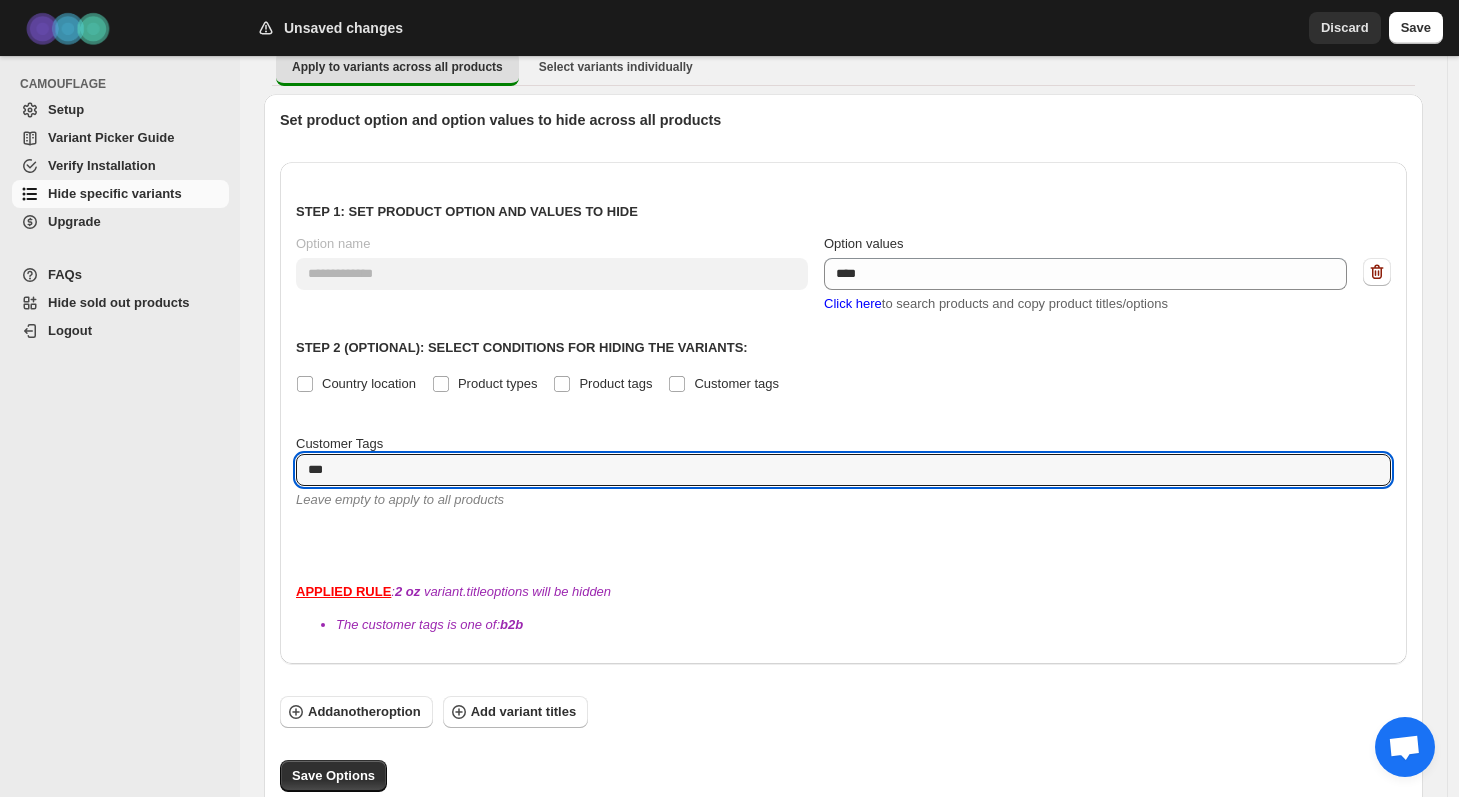 scroll, scrollTop: 173, scrollLeft: 0, axis: vertical 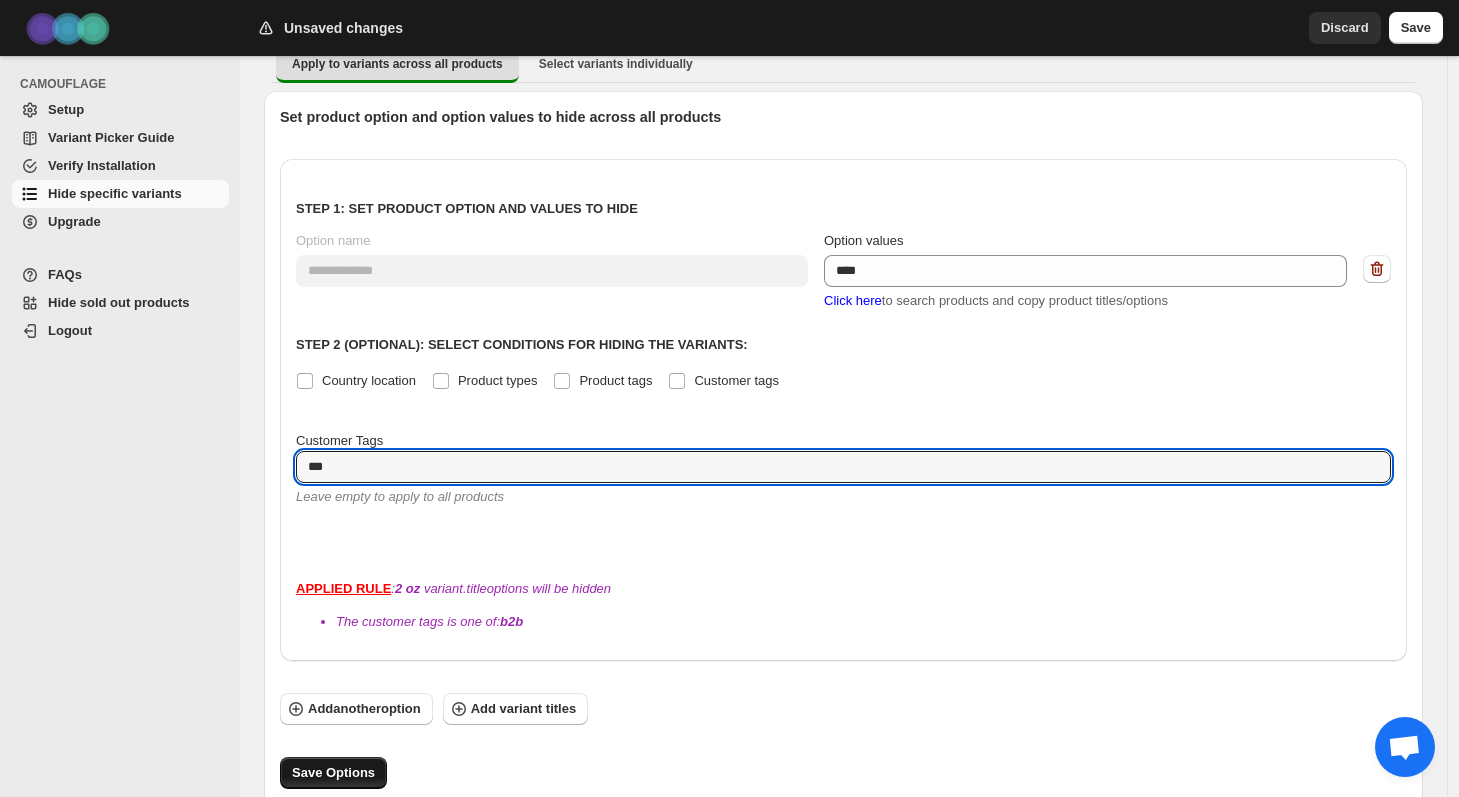 type on "***" 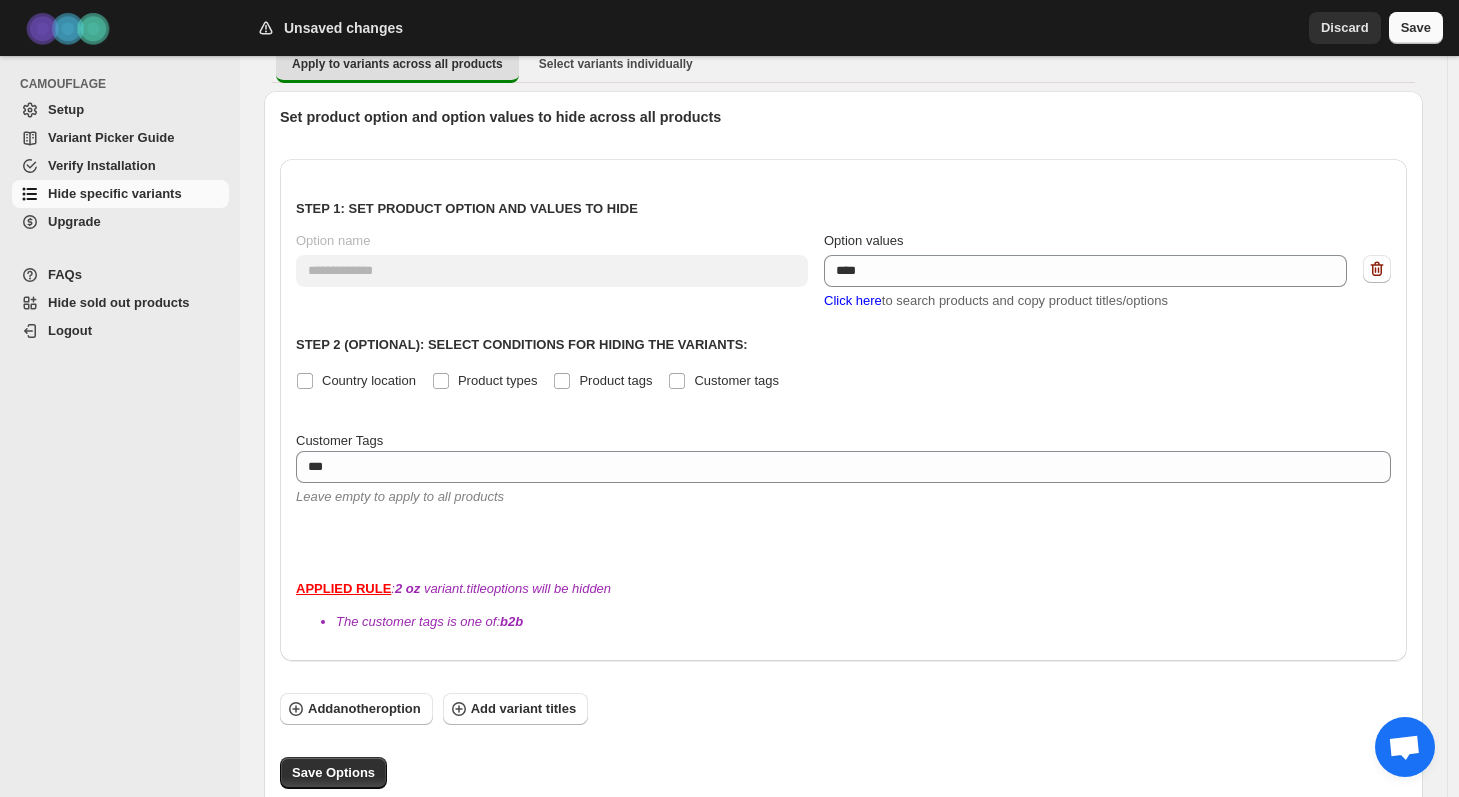 click on "Save" at bounding box center (1416, 28) 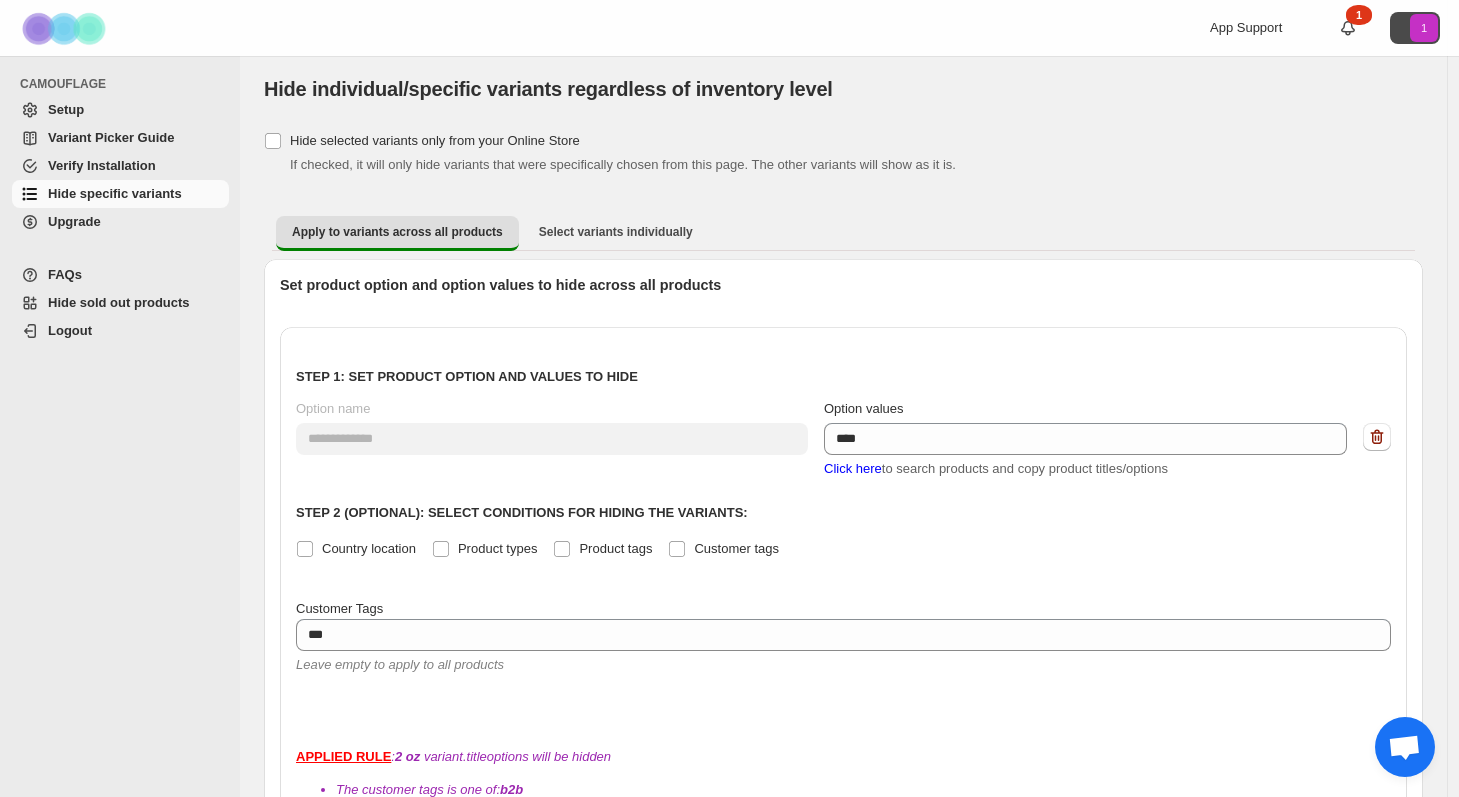 scroll, scrollTop: 0, scrollLeft: 0, axis: both 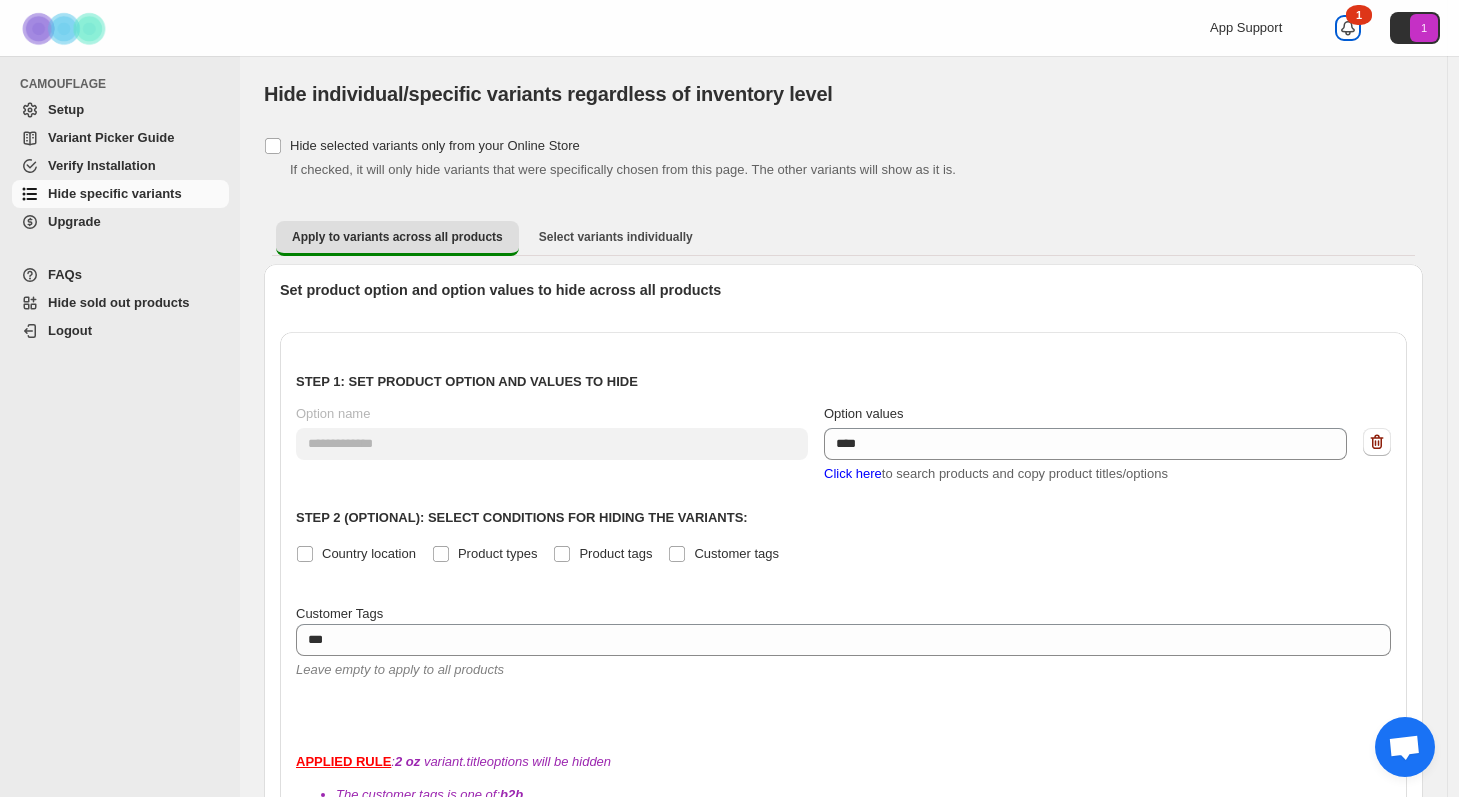 click on "1" at bounding box center [1359, 15] 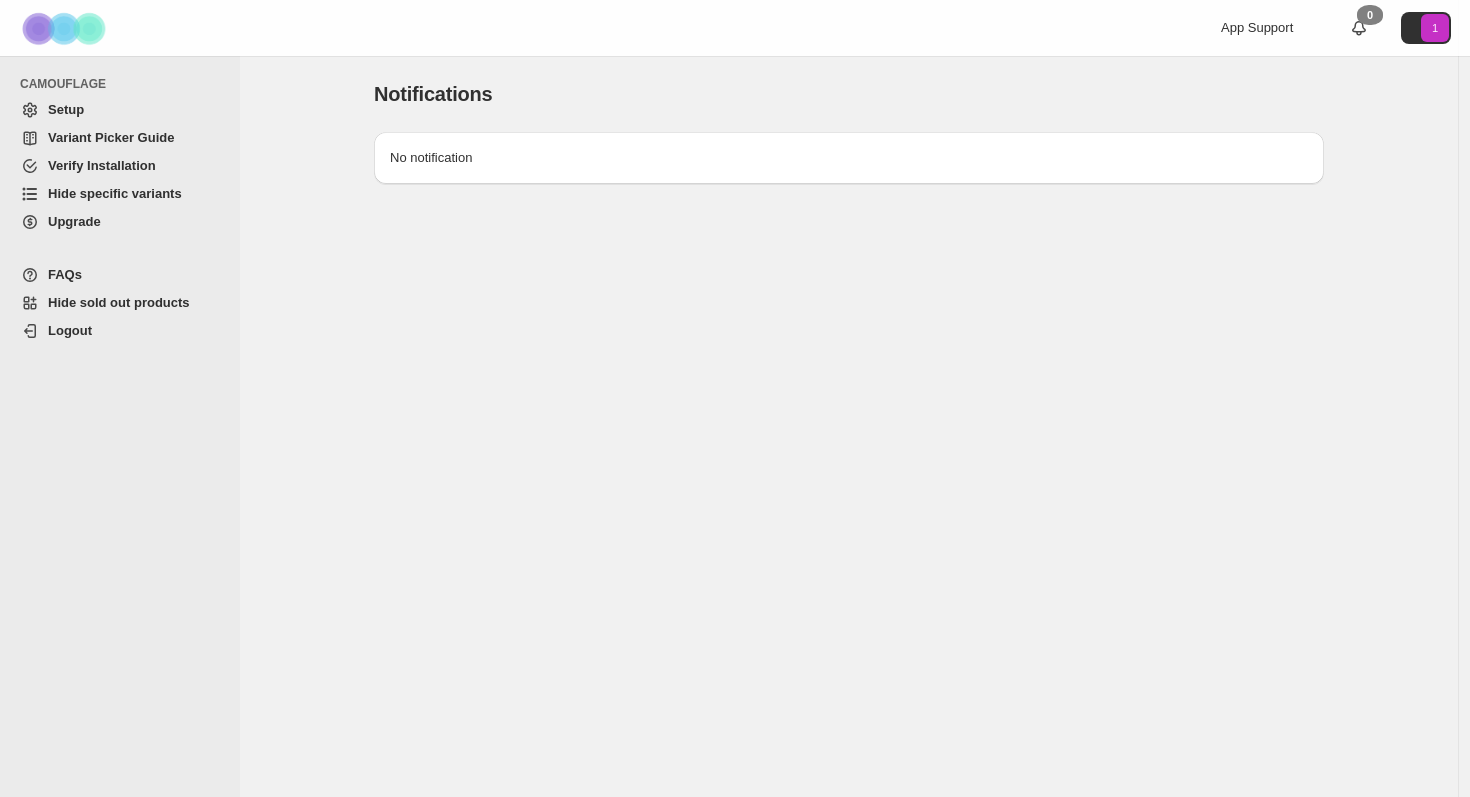 scroll, scrollTop: 0, scrollLeft: 0, axis: both 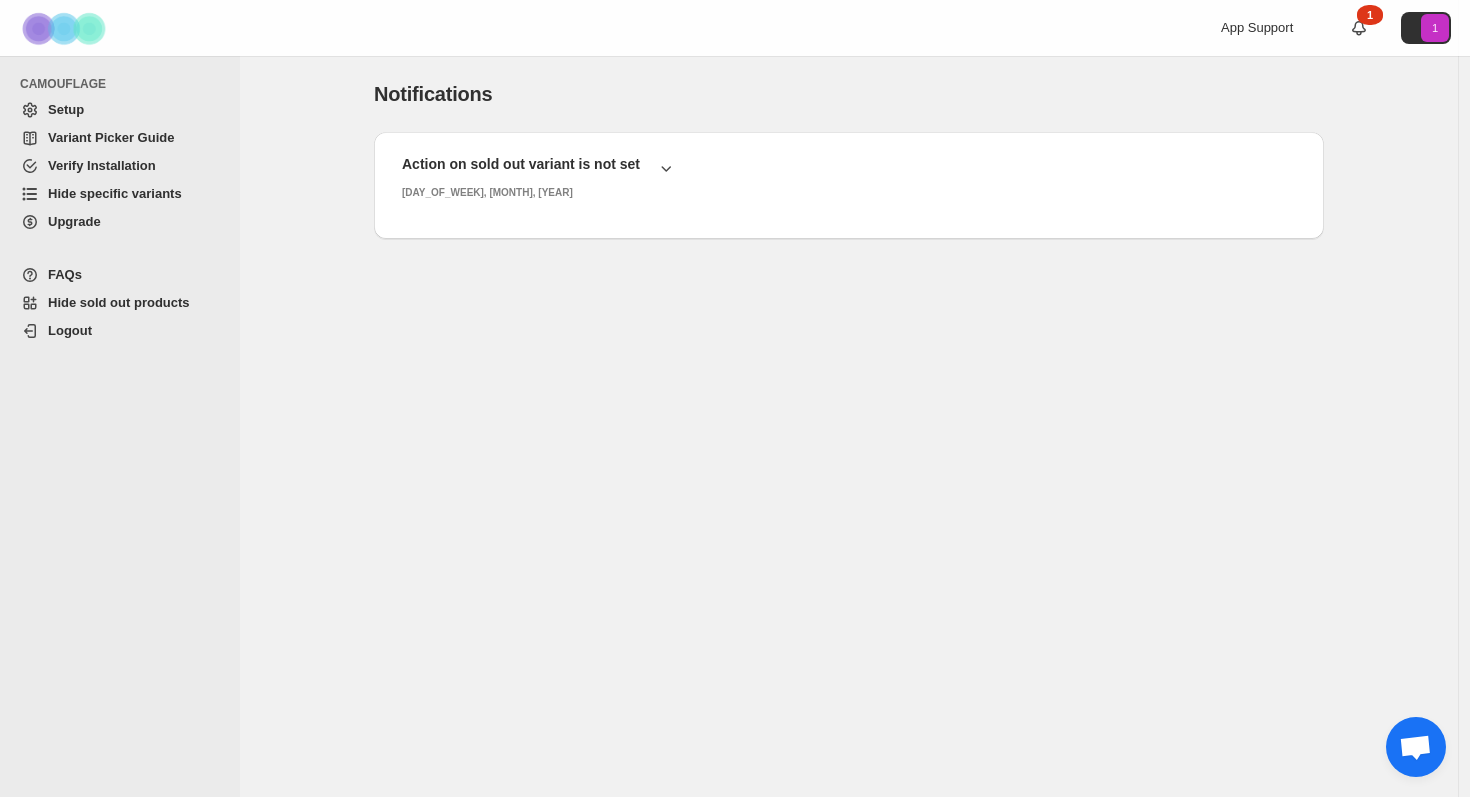click on "Hide specific variants" at bounding box center (115, 193) 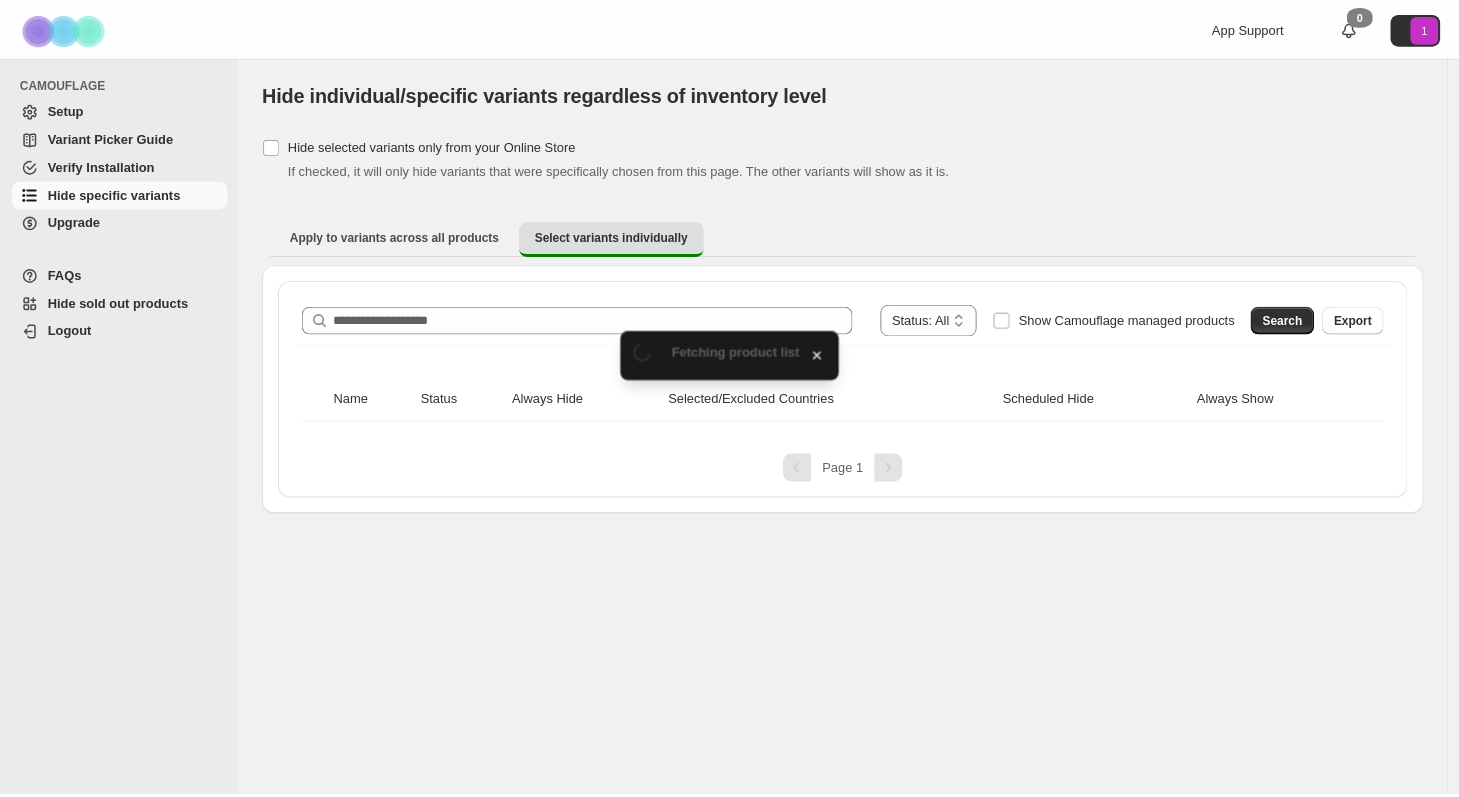 scroll, scrollTop: 0, scrollLeft: 0, axis: both 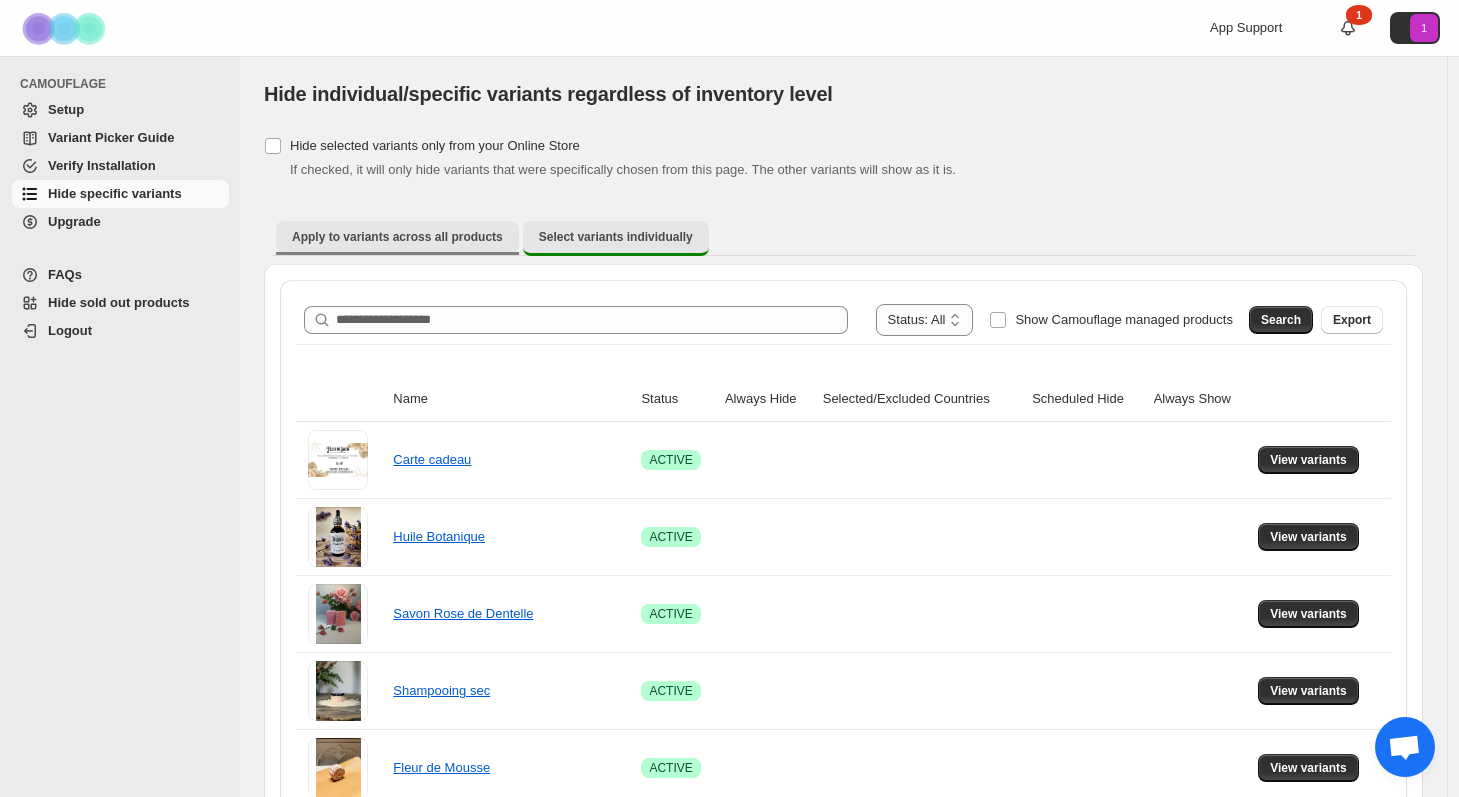click on "Apply to variants across all products" at bounding box center [397, 237] 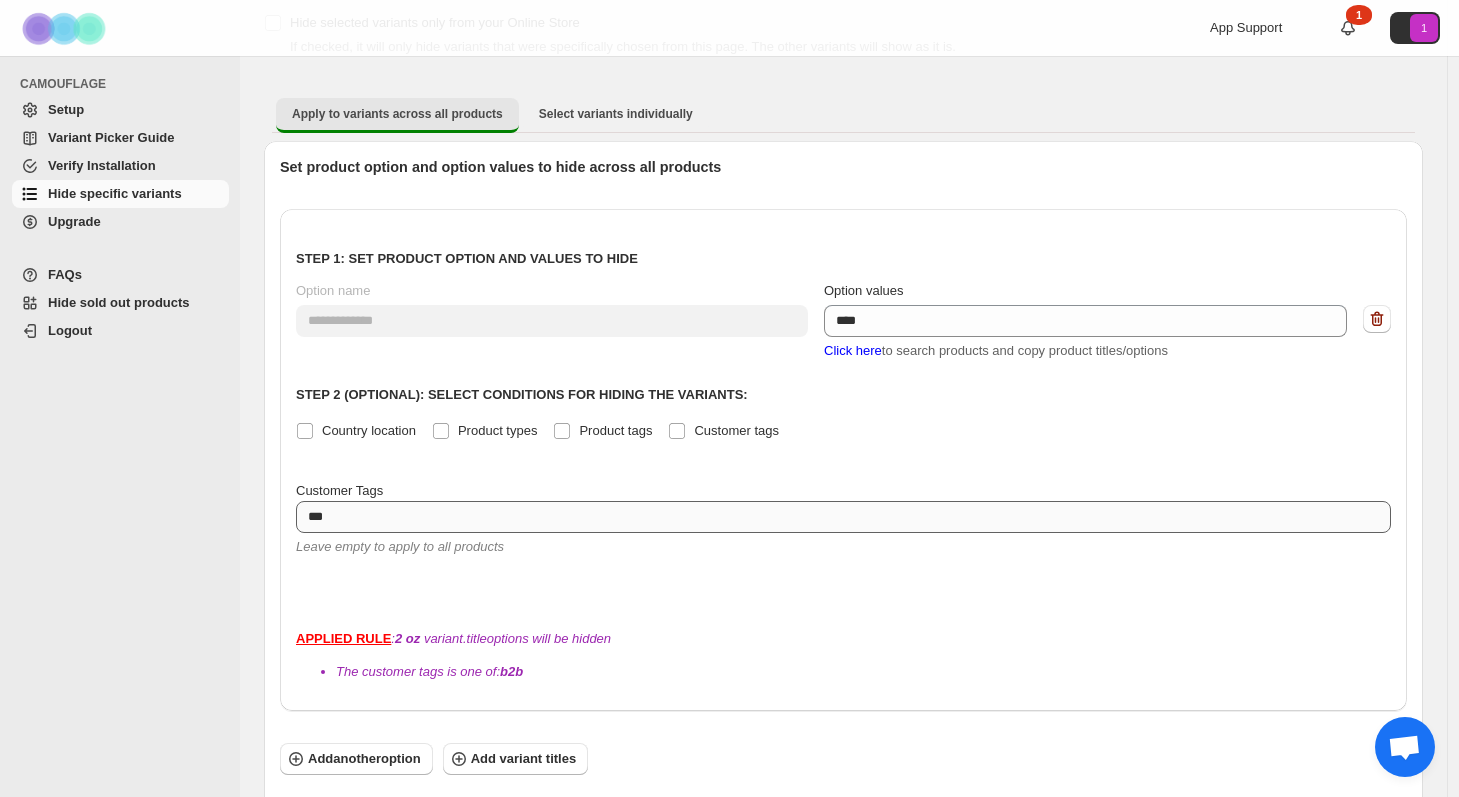 scroll, scrollTop: 0, scrollLeft: 0, axis: both 